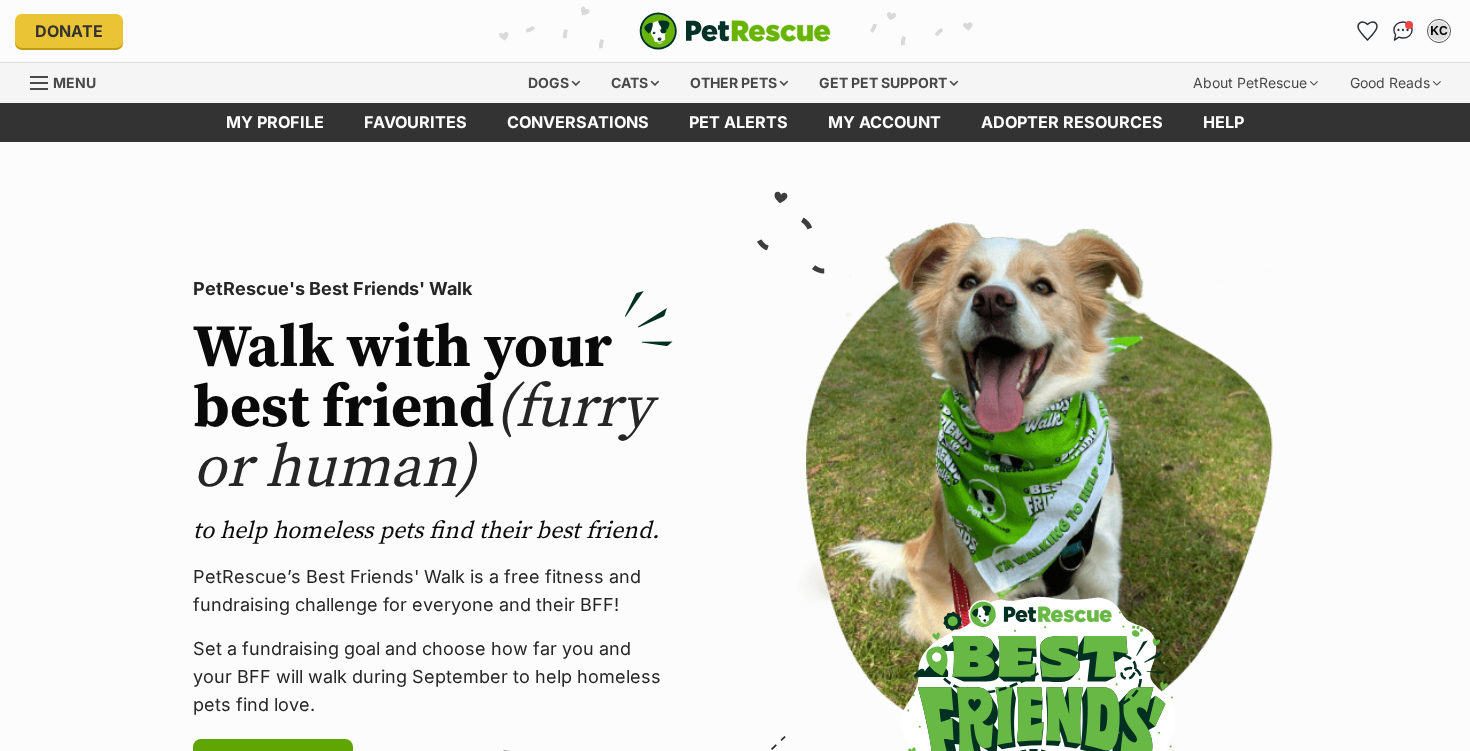 scroll, scrollTop: 0, scrollLeft: 0, axis: both 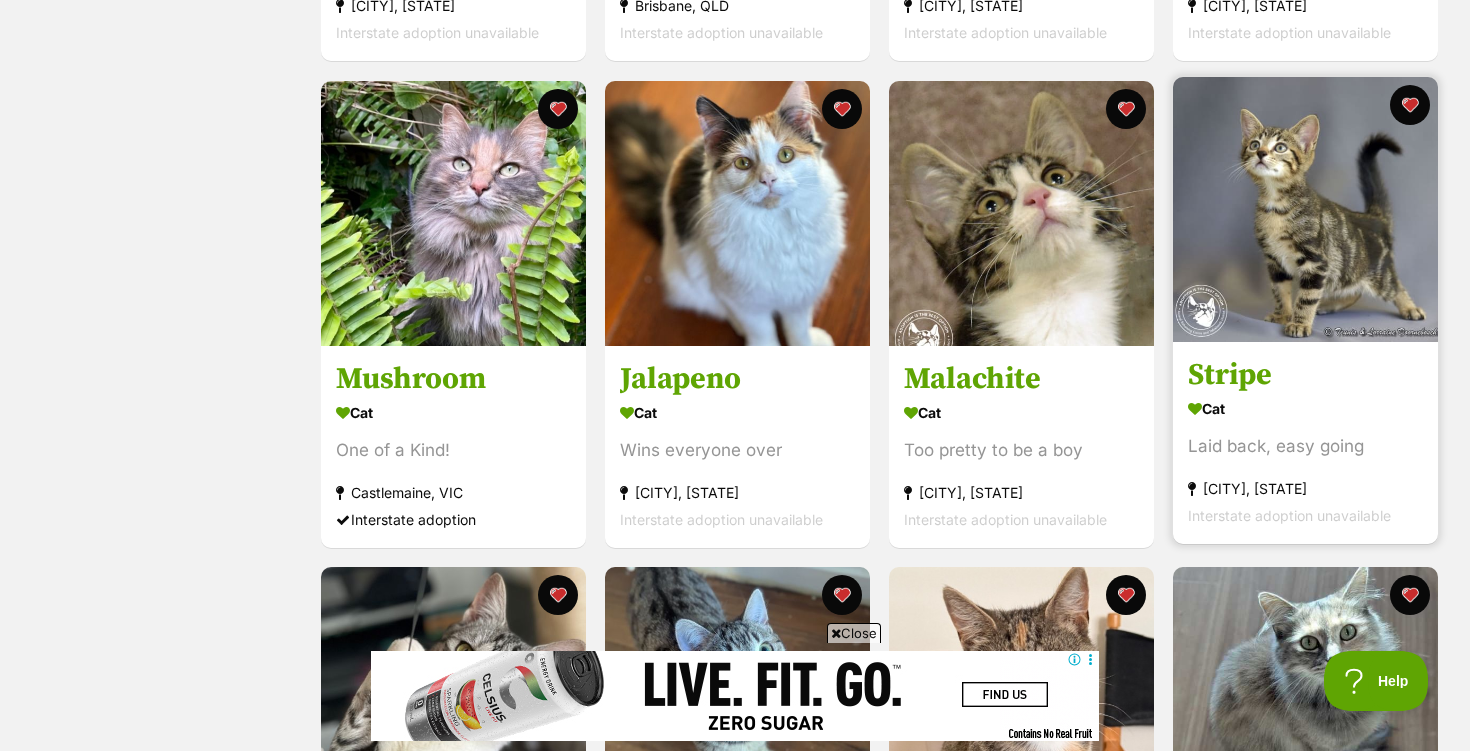 click at bounding box center (1305, 209) 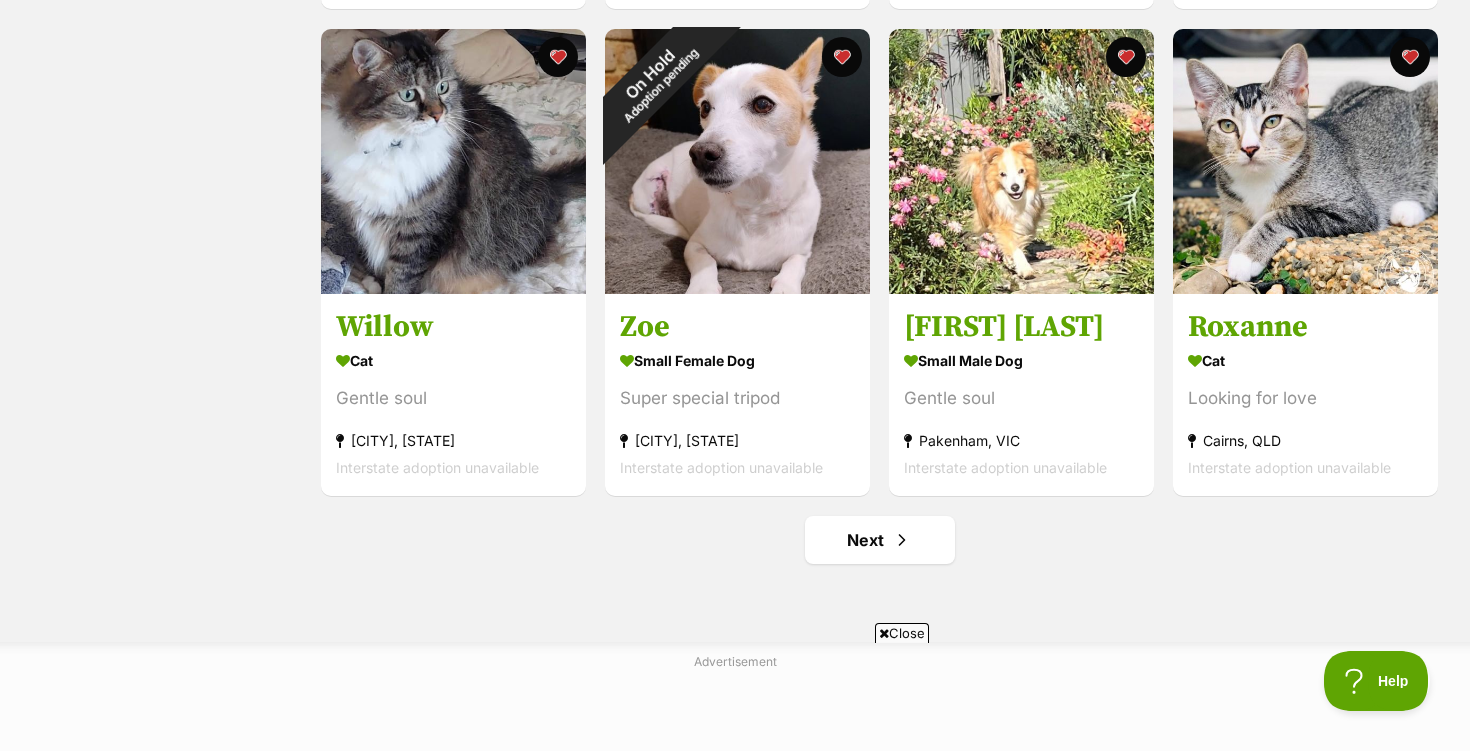 scroll, scrollTop: 2331, scrollLeft: 0, axis: vertical 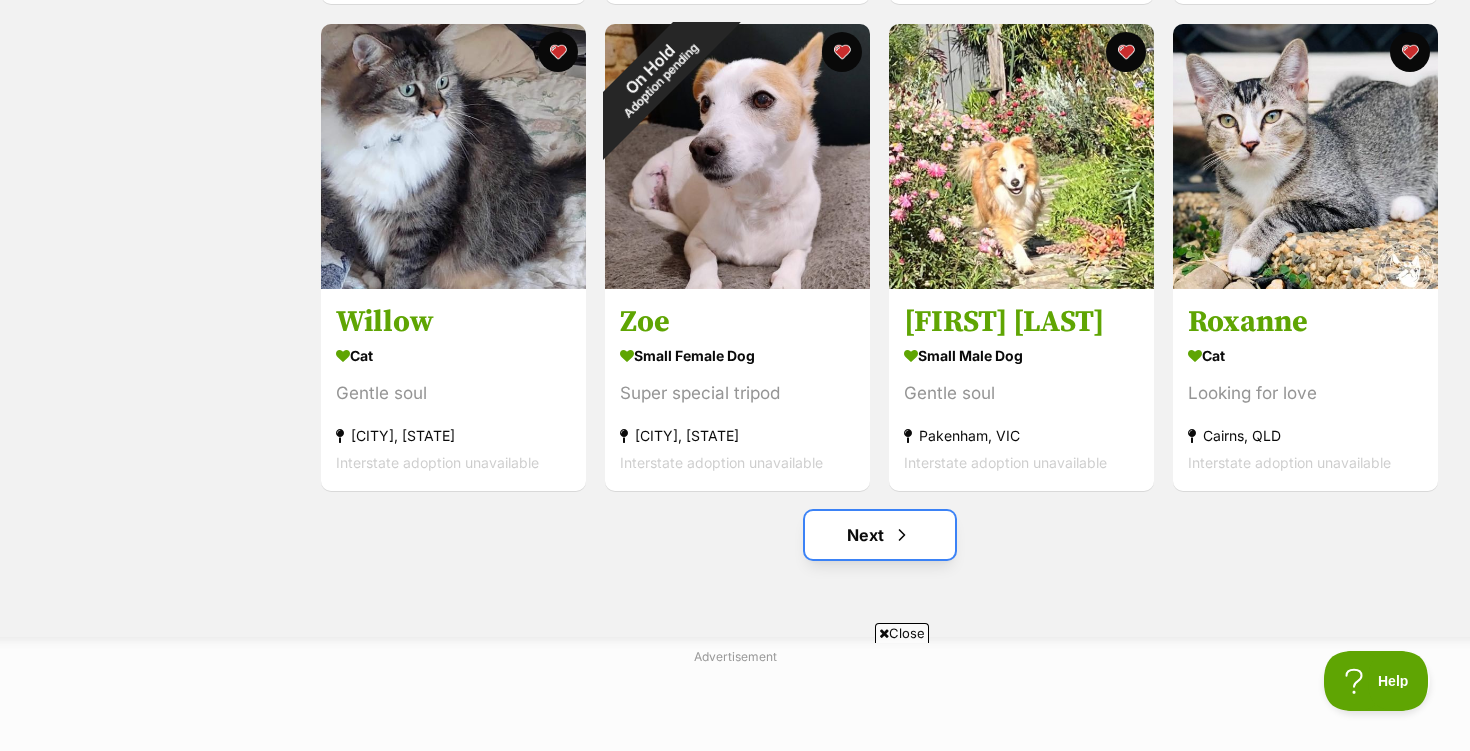 click on "Next" at bounding box center [880, 535] 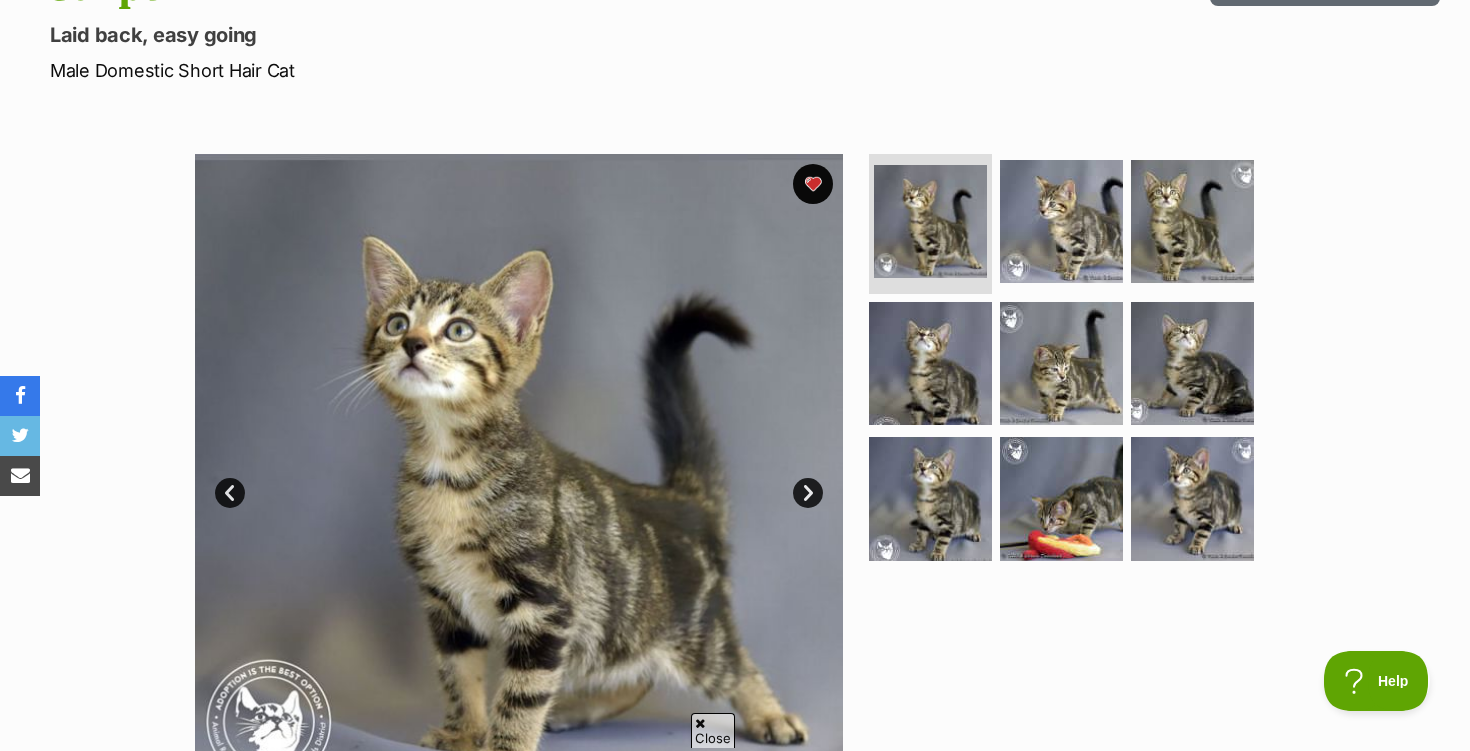 scroll, scrollTop: 0, scrollLeft: 0, axis: both 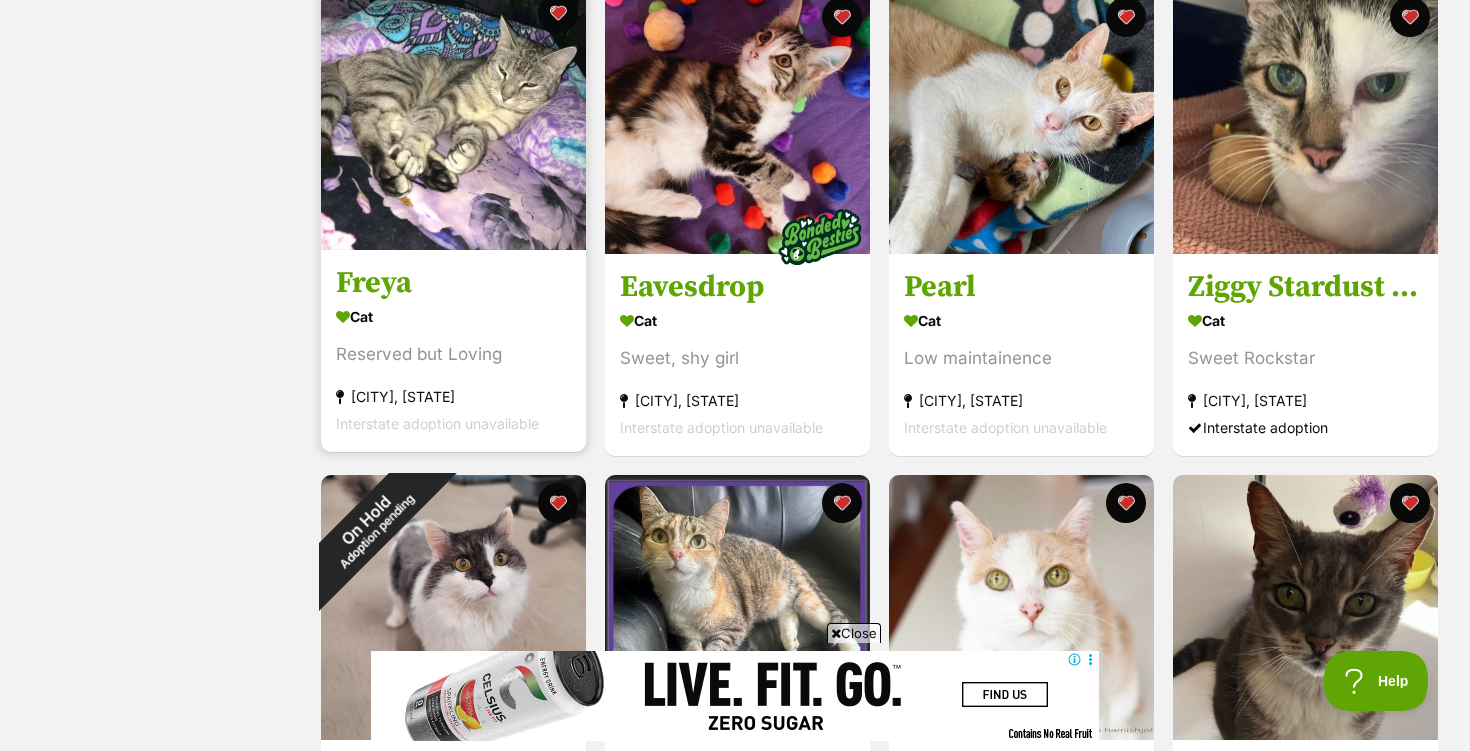 click at bounding box center [453, 117] 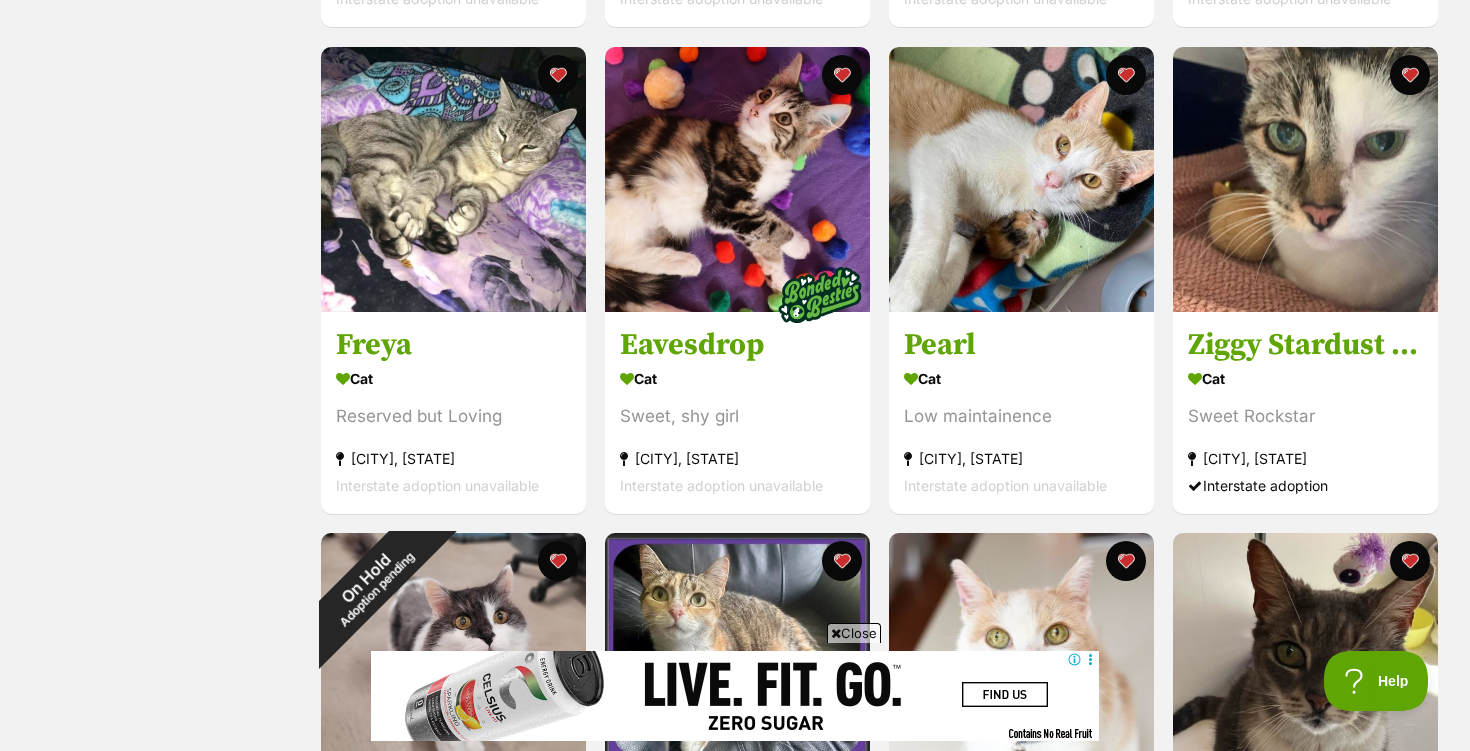 scroll, scrollTop: 847, scrollLeft: 0, axis: vertical 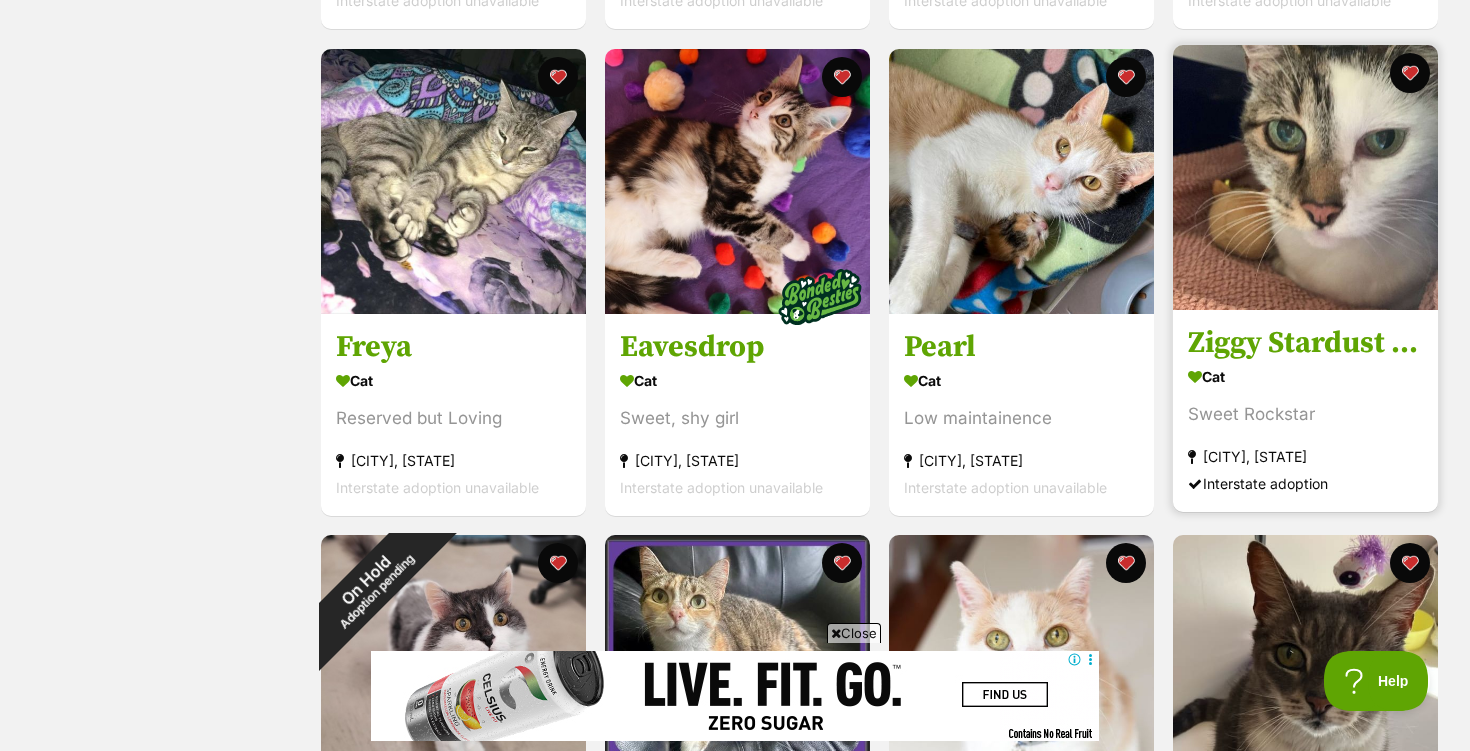 click at bounding box center [1305, 177] 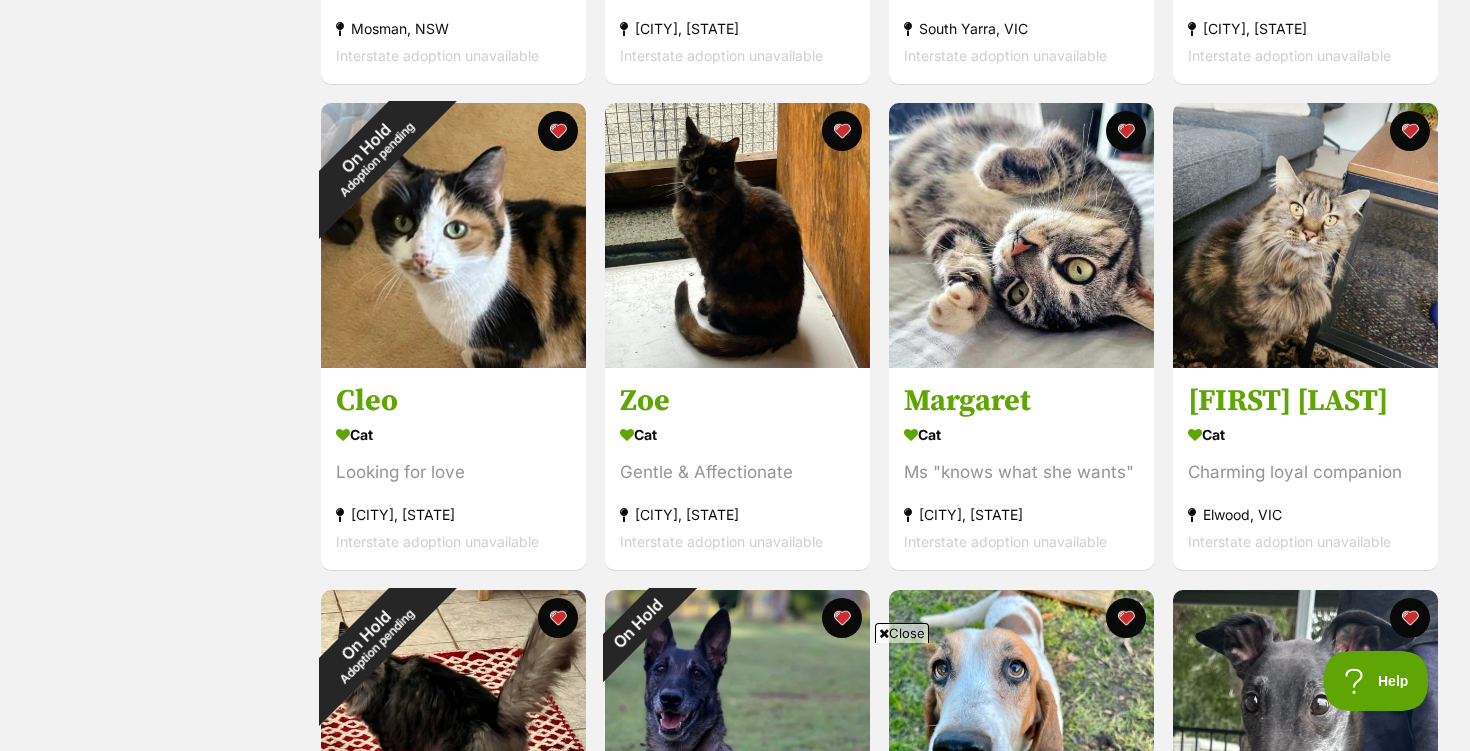 scroll, scrollTop: 1767, scrollLeft: 0, axis: vertical 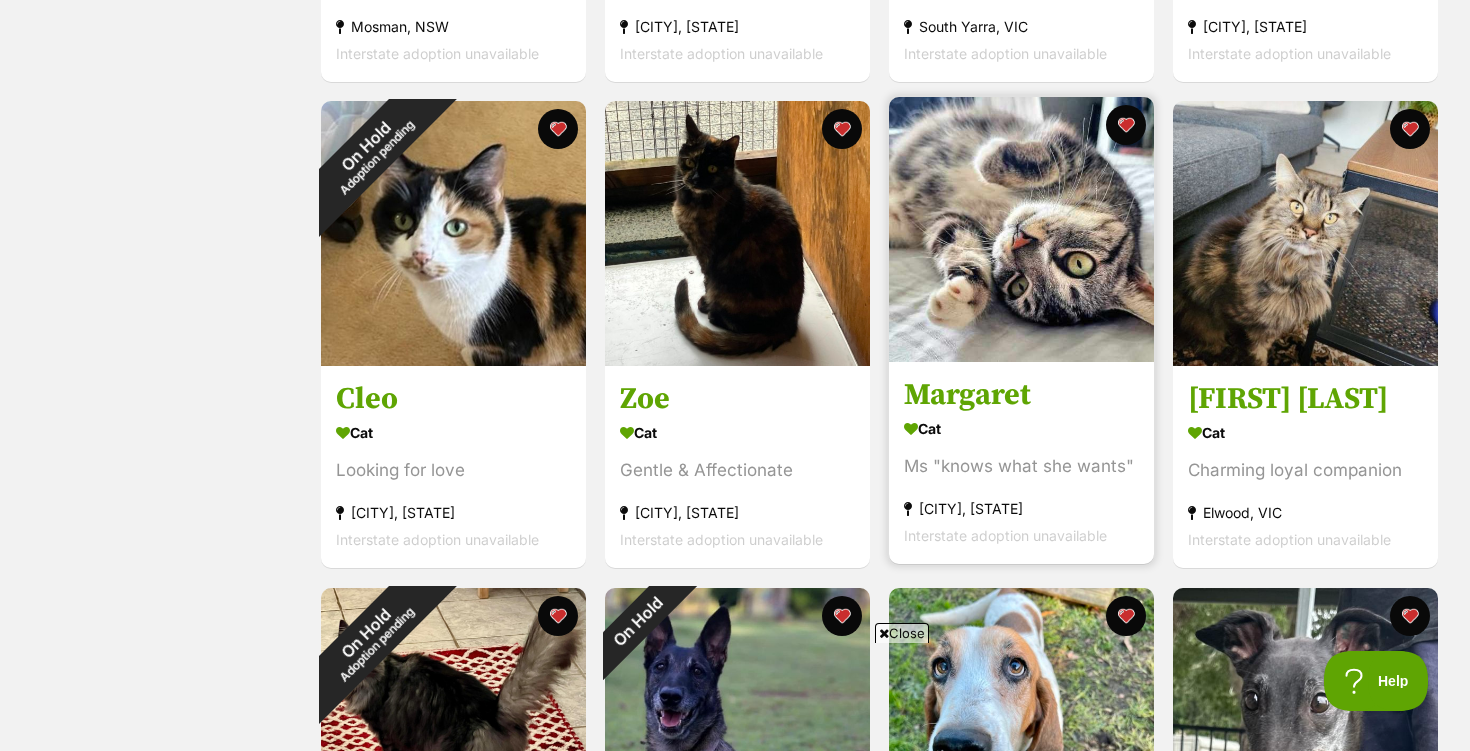 click at bounding box center [1021, 229] 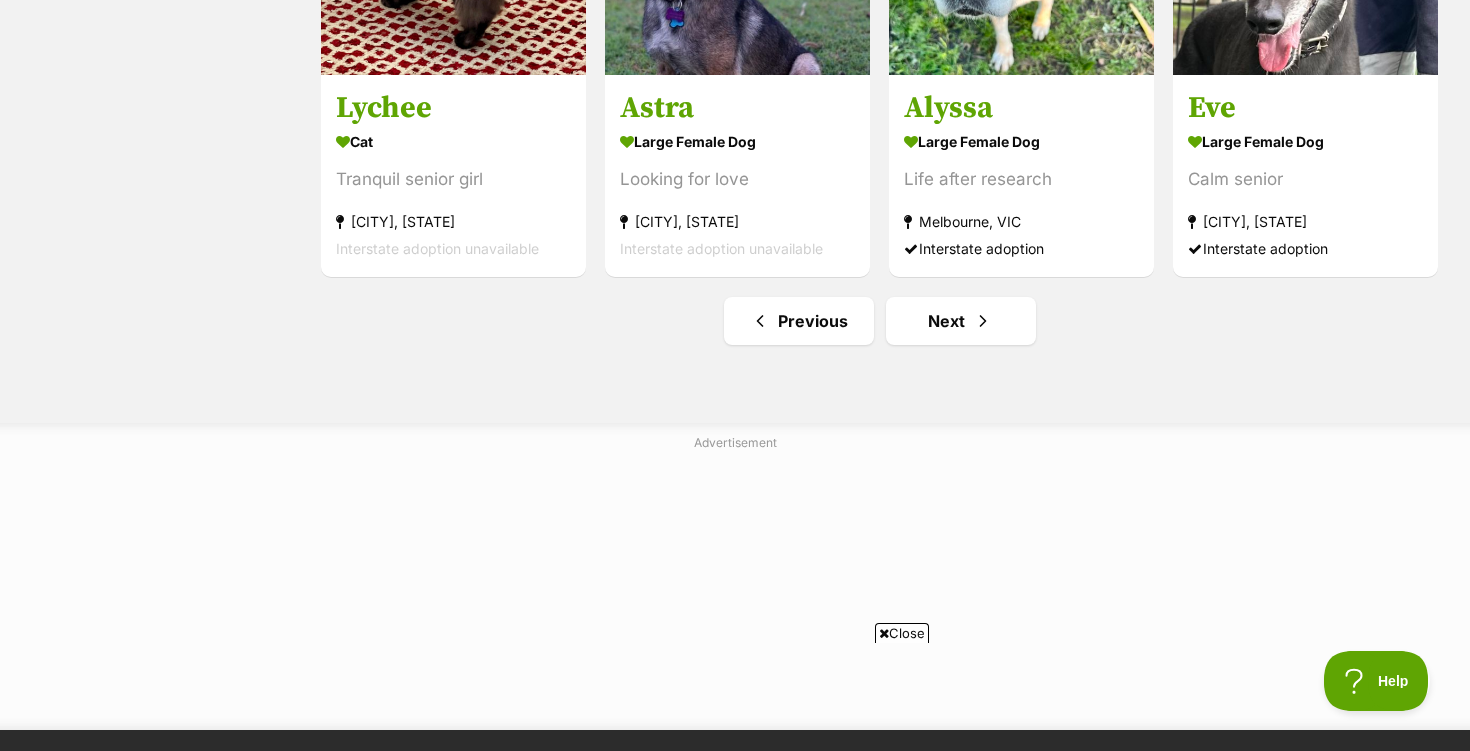 scroll, scrollTop: 2548, scrollLeft: 0, axis: vertical 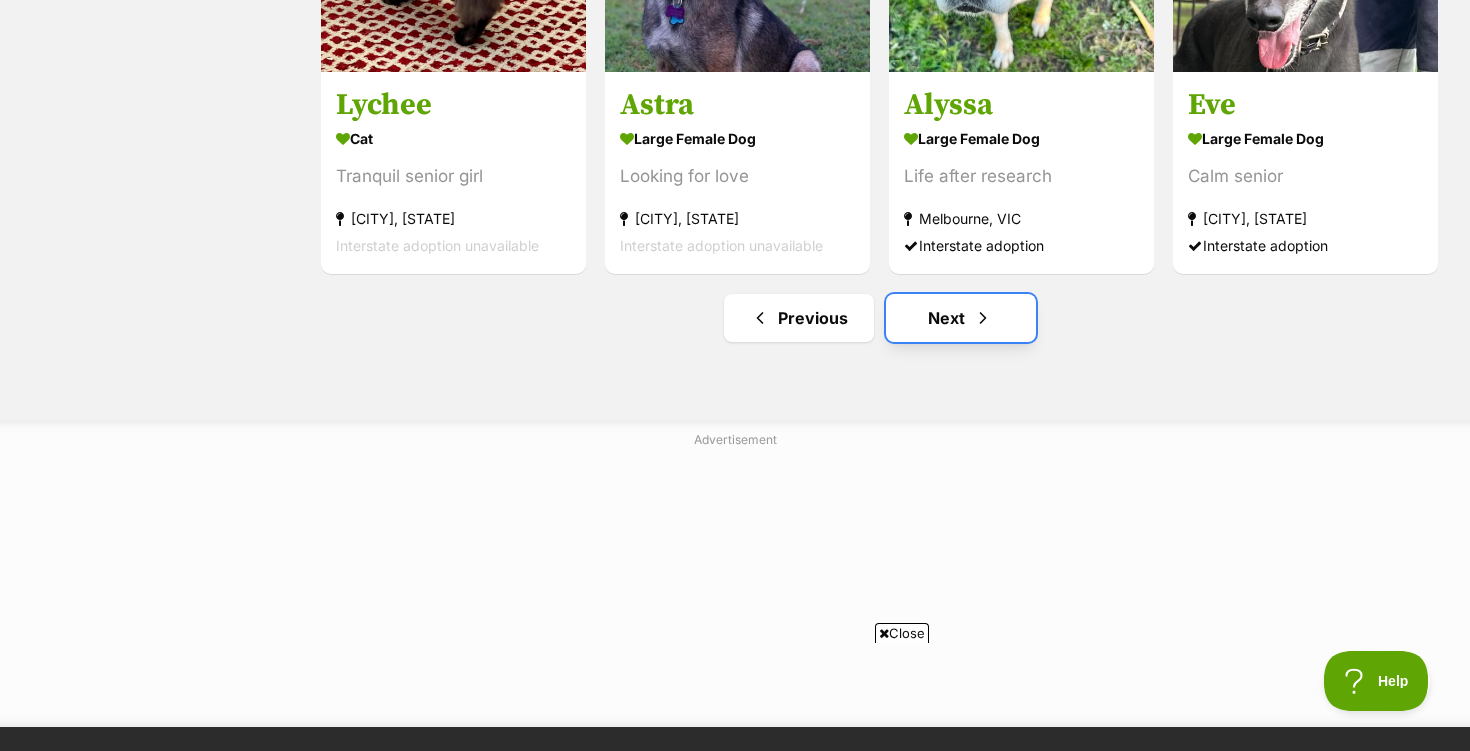 click on "Next" at bounding box center (961, 318) 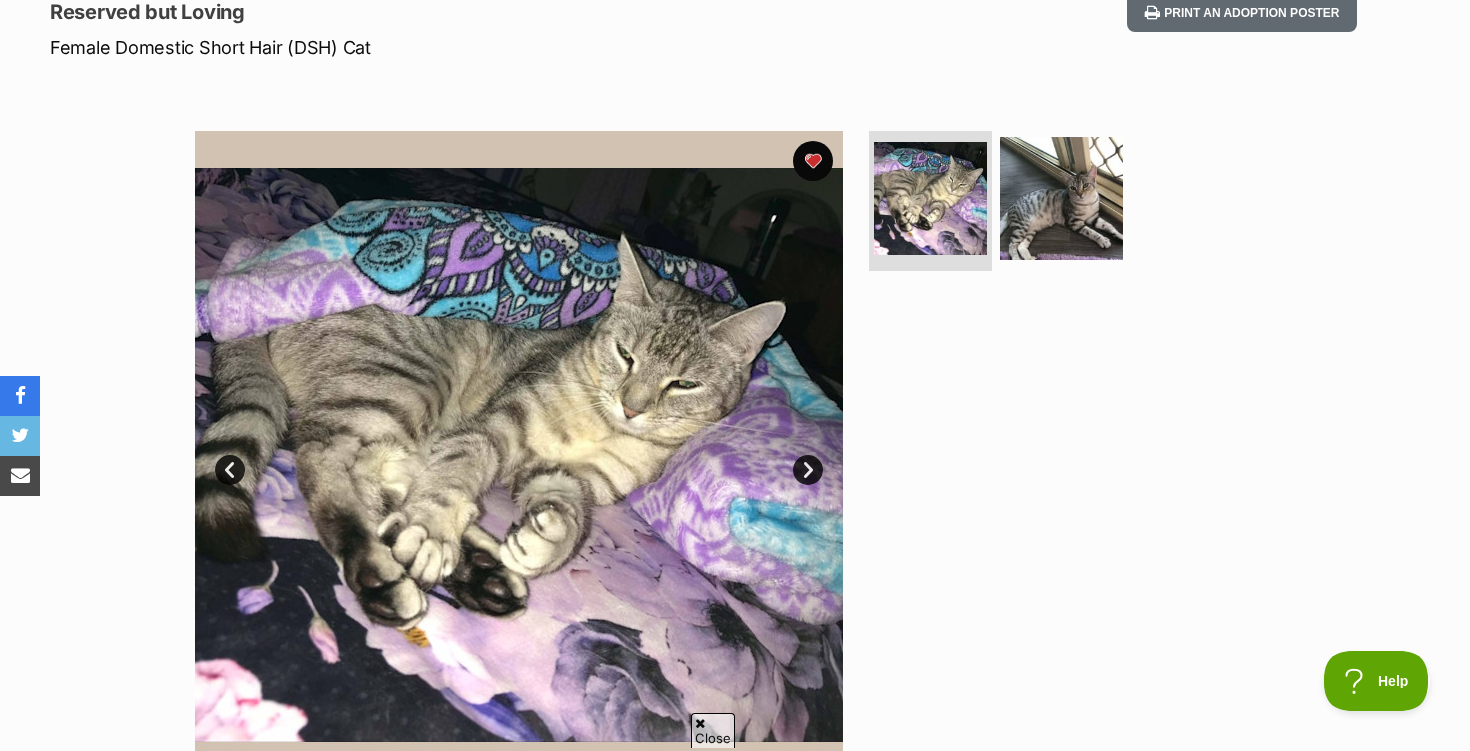 scroll, scrollTop: 291, scrollLeft: 0, axis: vertical 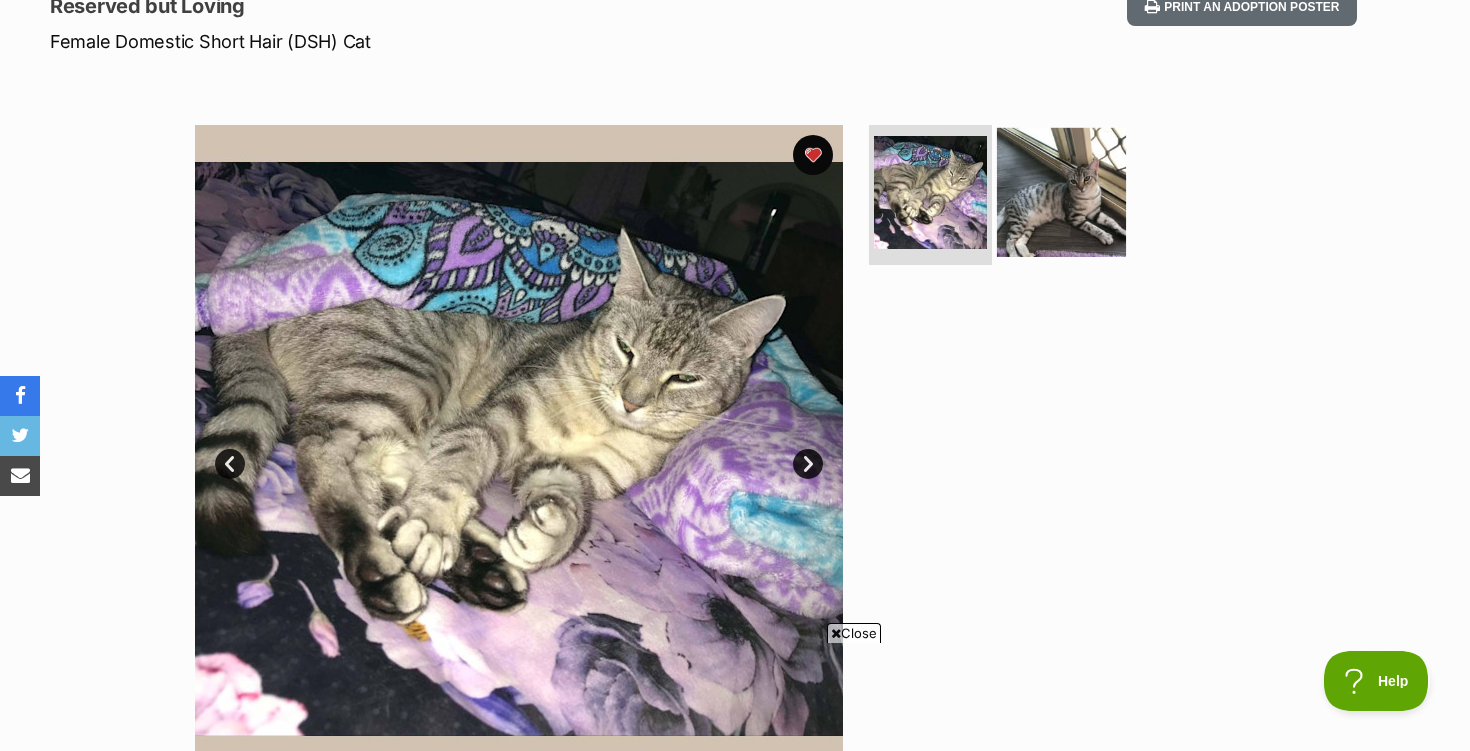 click at bounding box center [1061, 192] 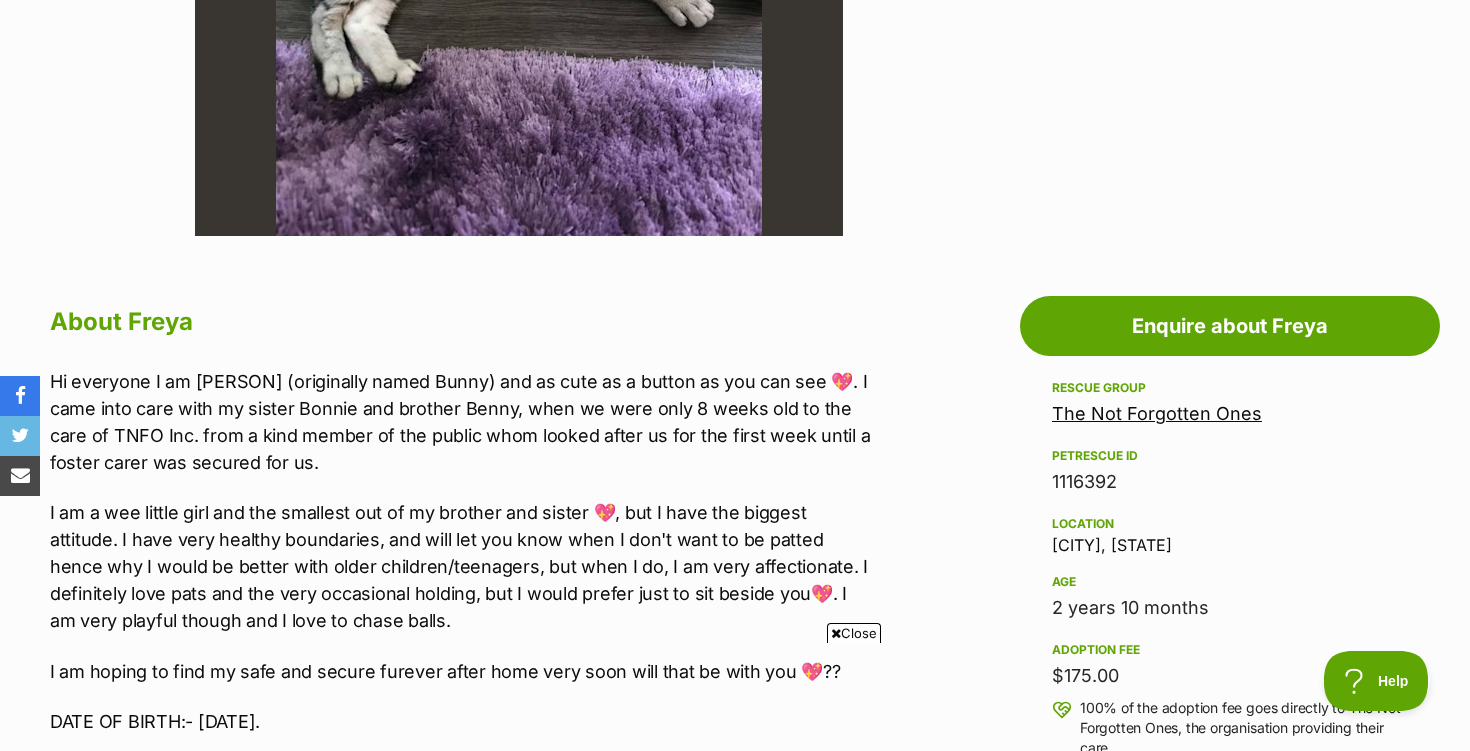 scroll, scrollTop: 829, scrollLeft: 0, axis: vertical 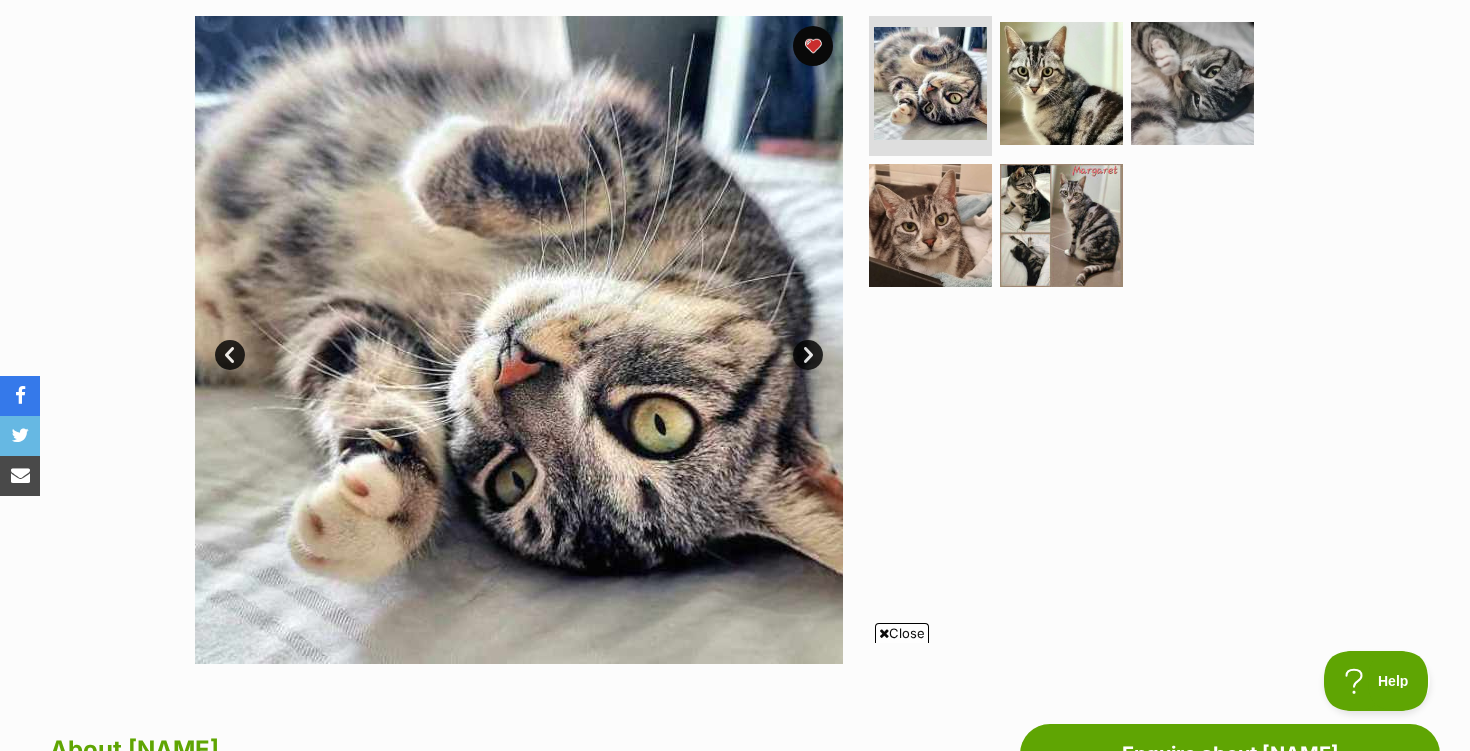 click on "Next" at bounding box center [808, 355] 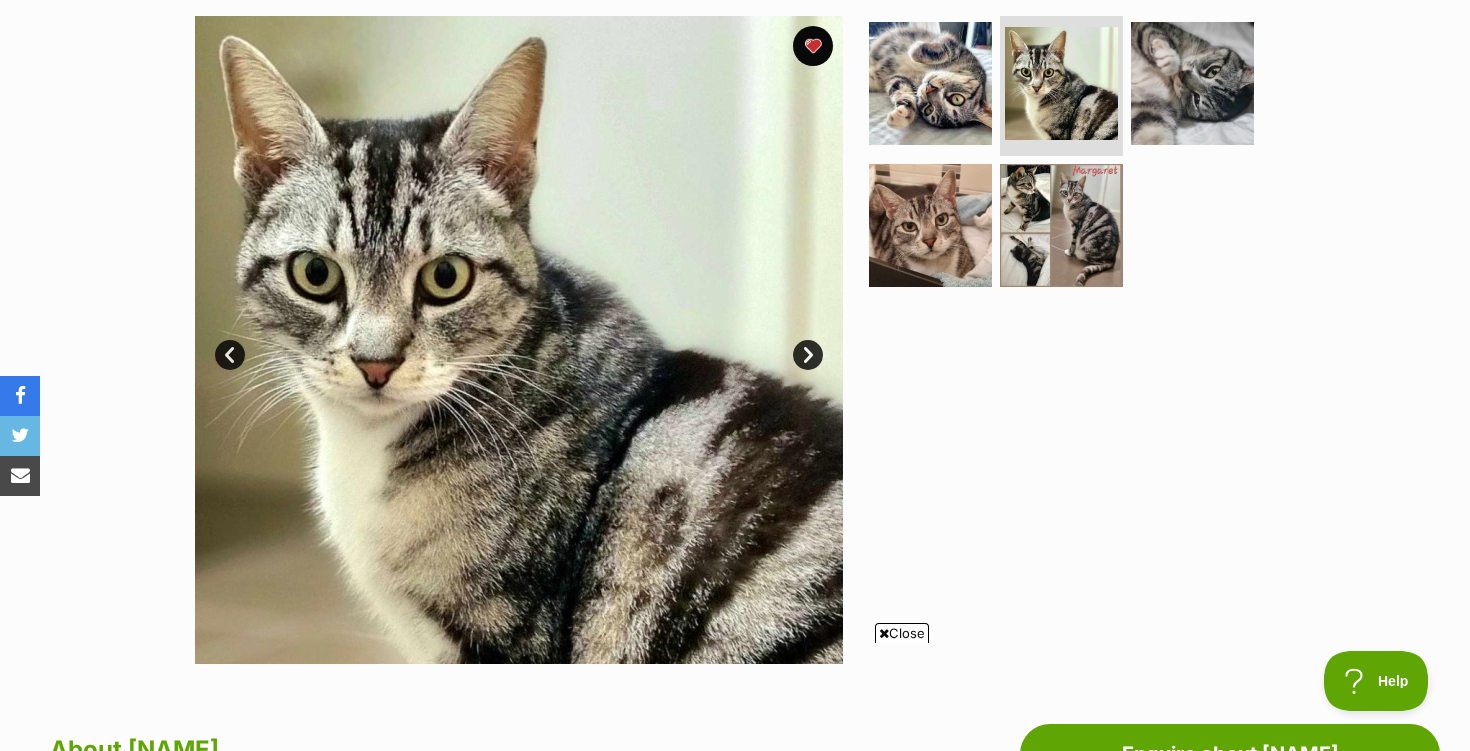 click on "Next" at bounding box center [808, 355] 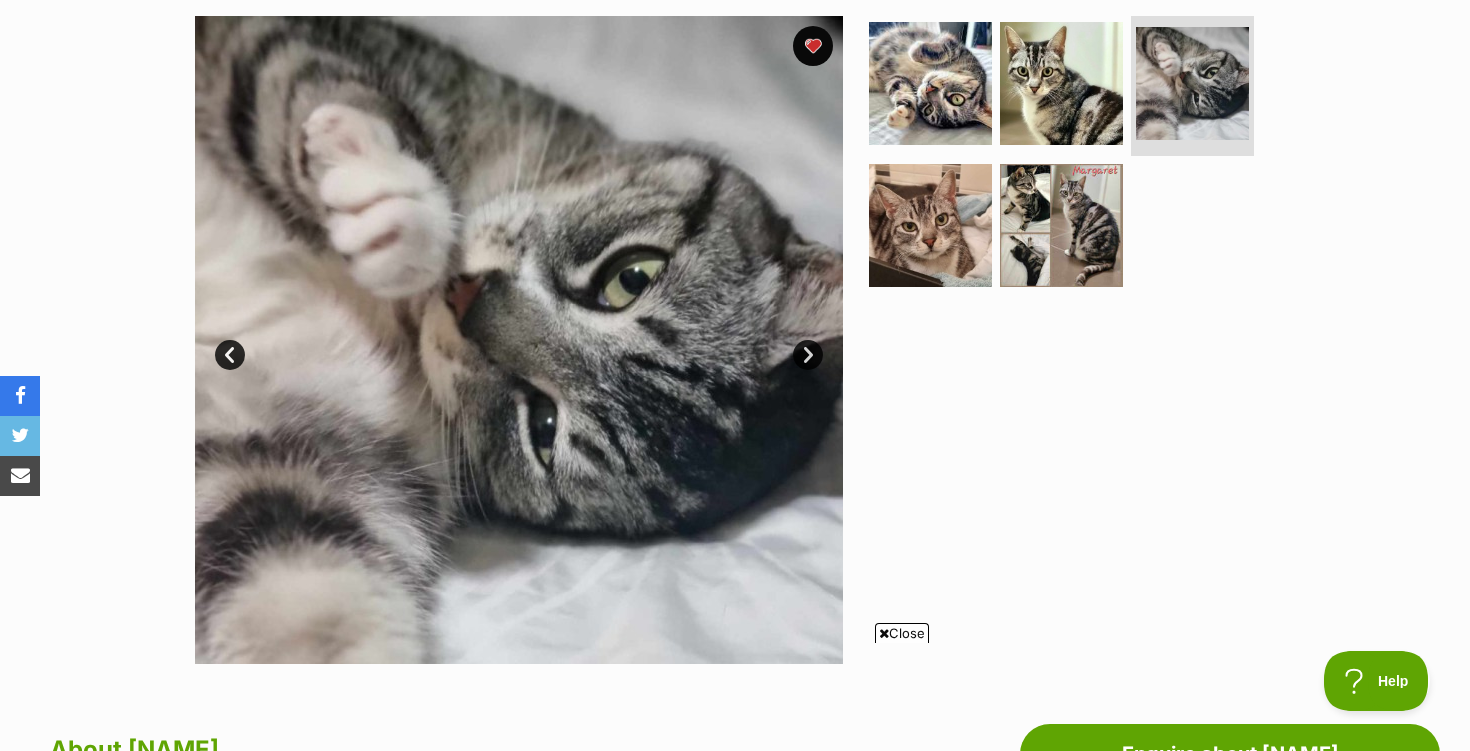 click on "Next" at bounding box center [808, 355] 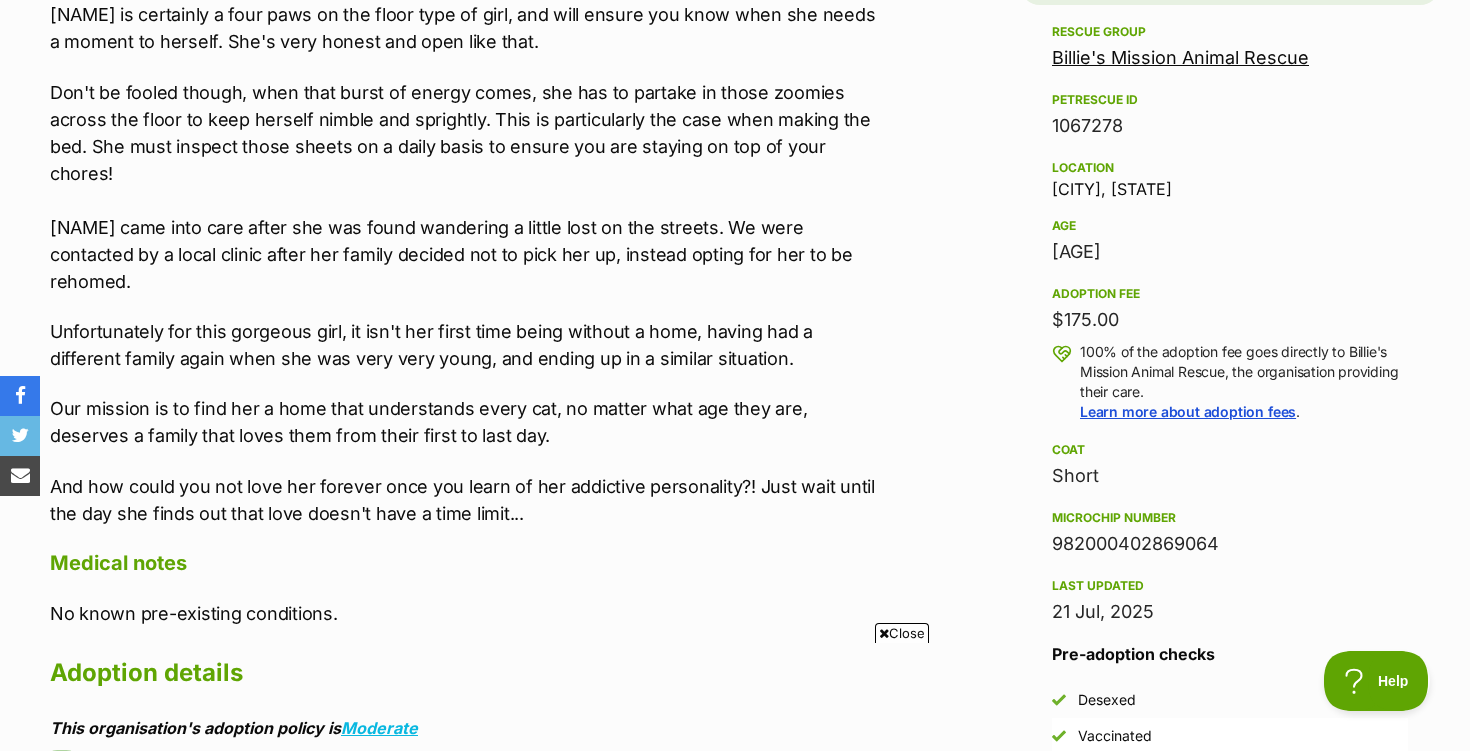 scroll, scrollTop: 1302, scrollLeft: 0, axis: vertical 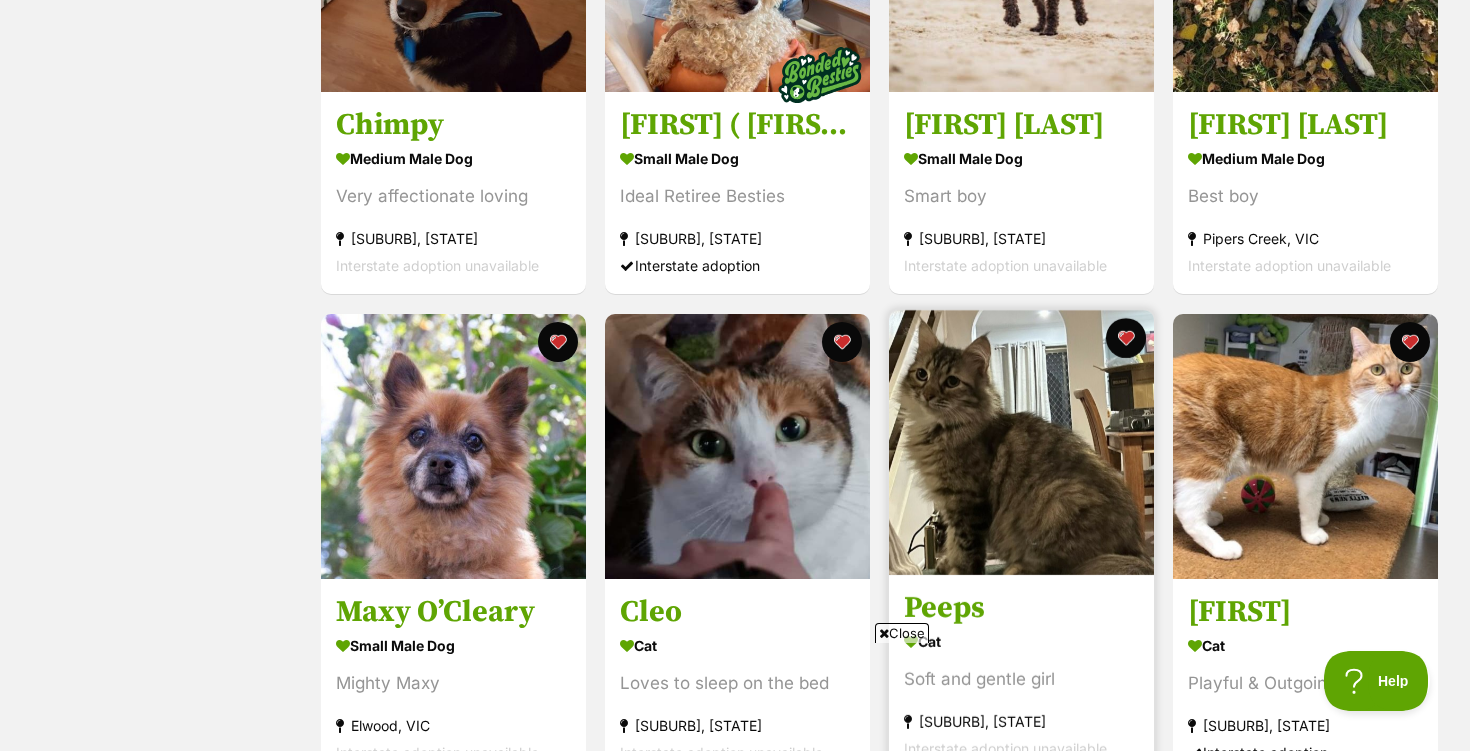 click at bounding box center (1021, 442) 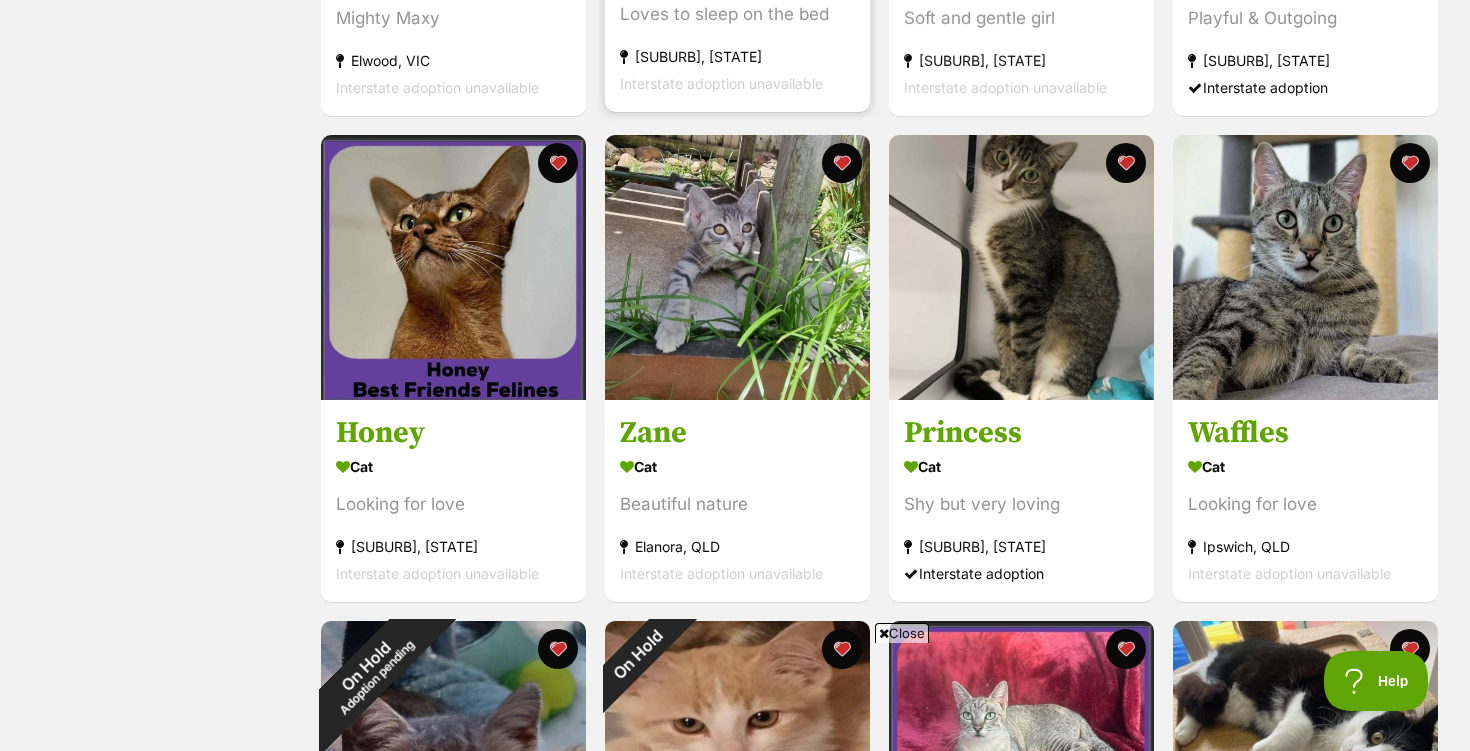 scroll, scrollTop: 1252, scrollLeft: 0, axis: vertical 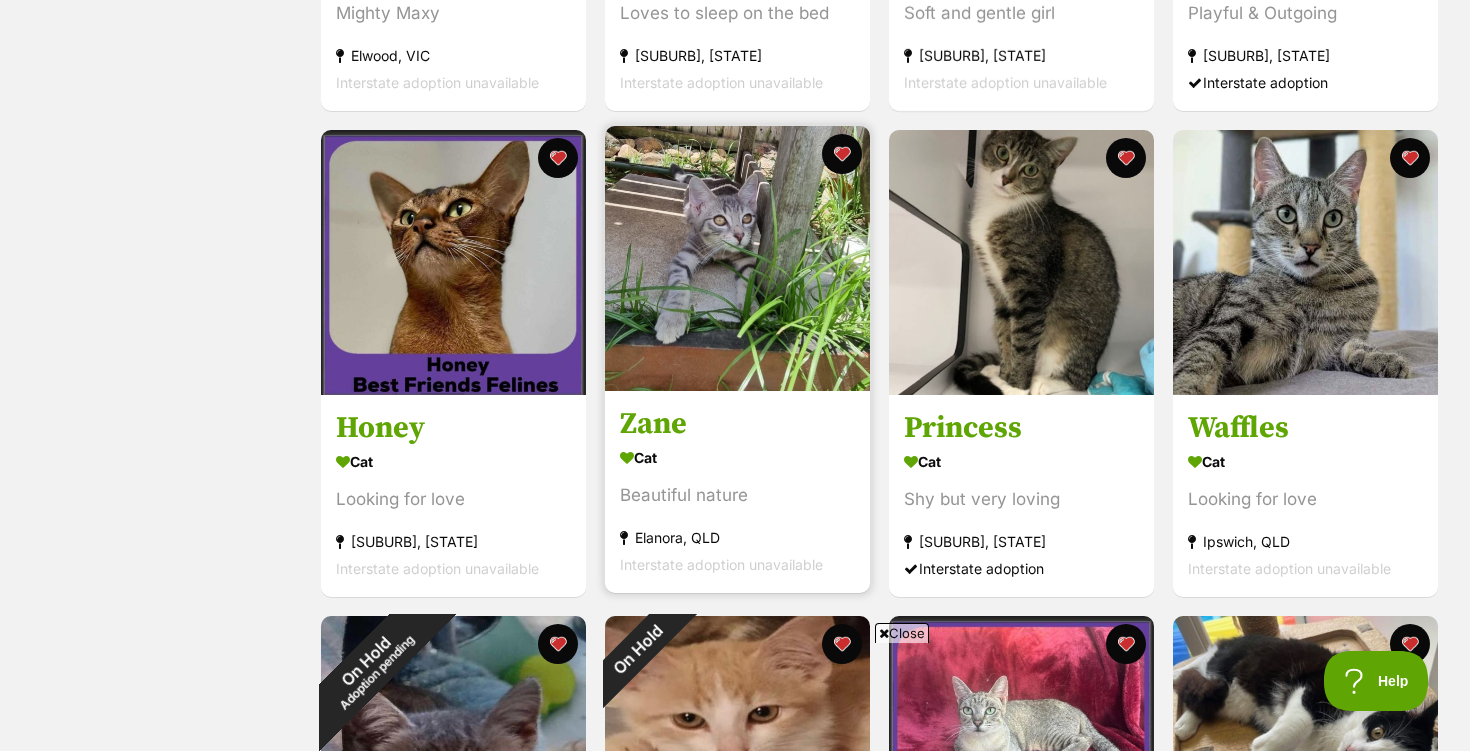 click at bounding box center [737, 258] 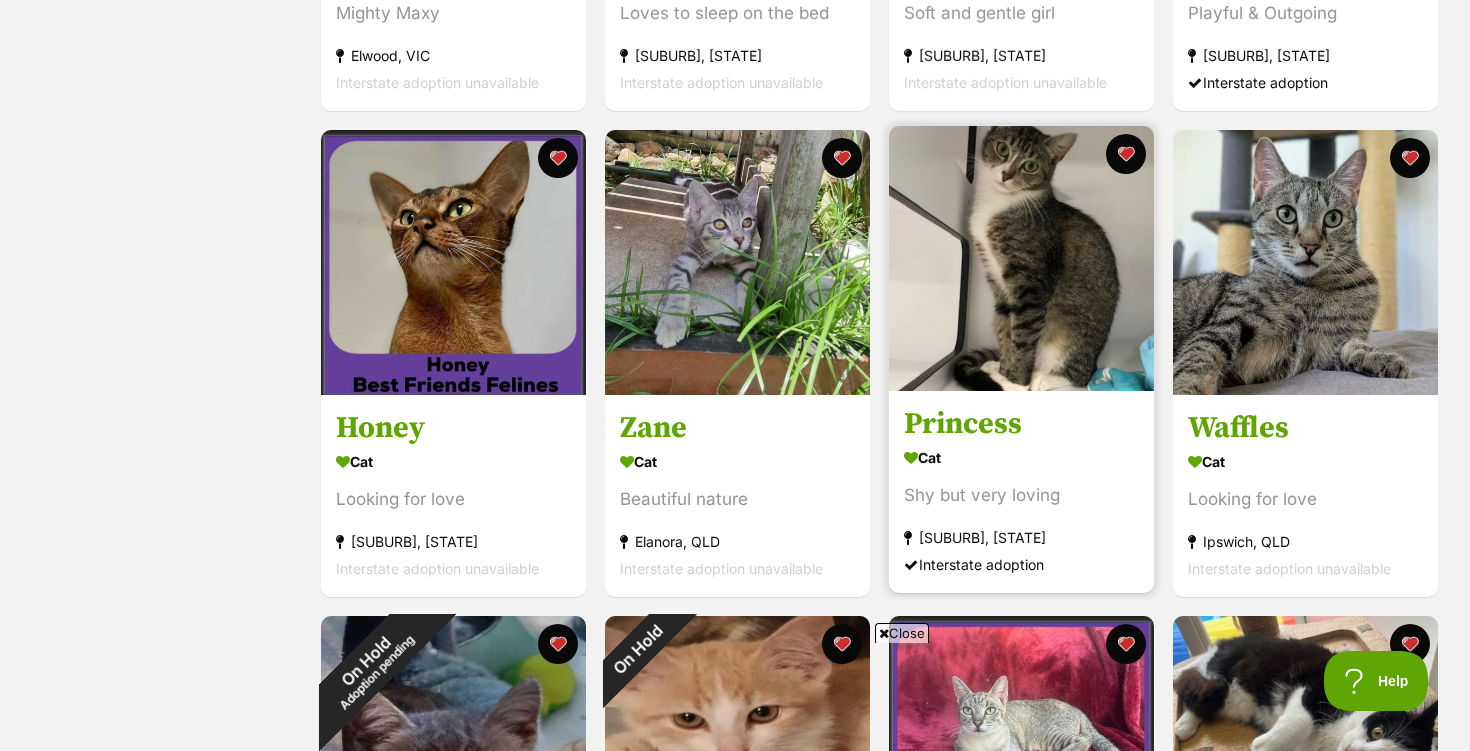 click at bounding box center (1021, 258) 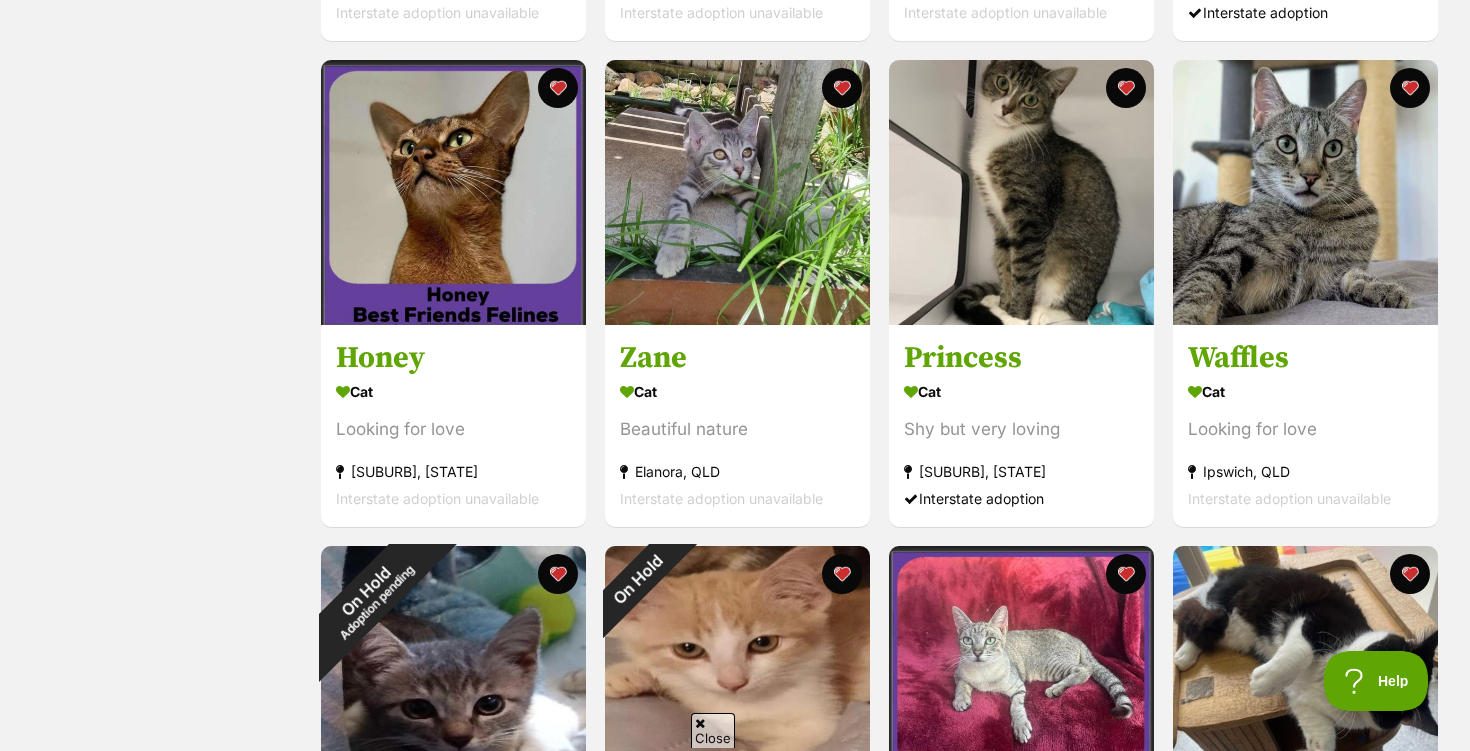 scroll, scrollTop: 1334, scrollLeft: 0, axis: vertical 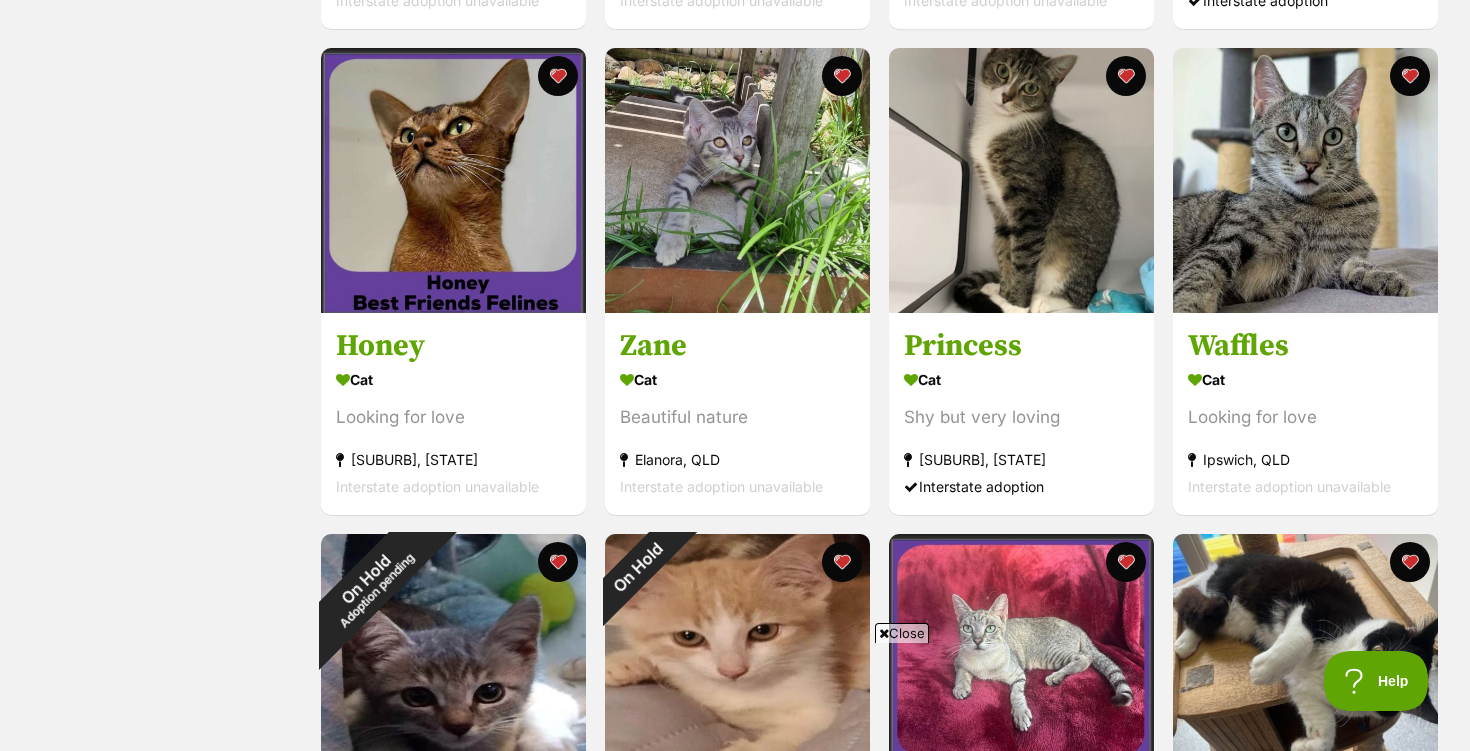 click on "Status
All
Remove filter
Available" at bounding box center (164, 323) 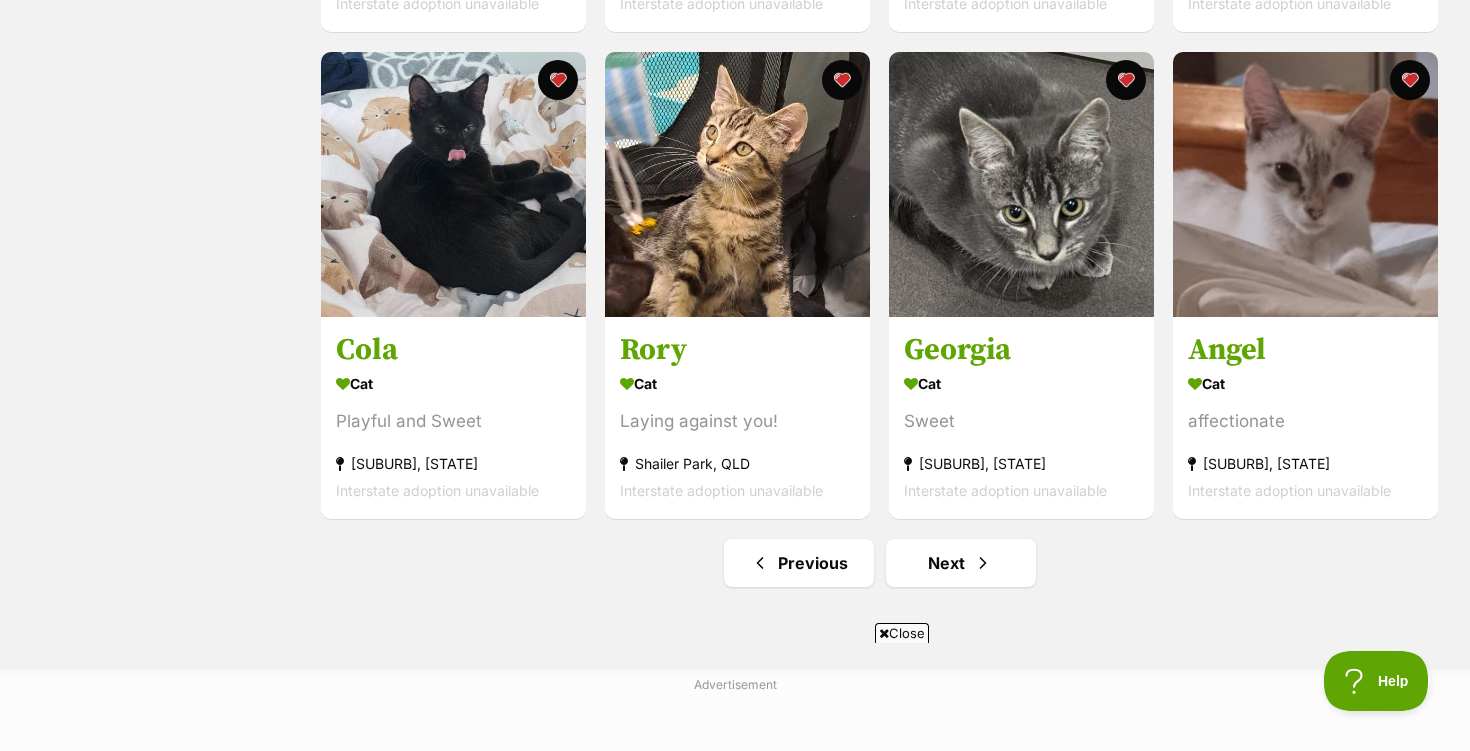 scroll, scrollTop: 2306, scrollLeft: 0, axis: vertical 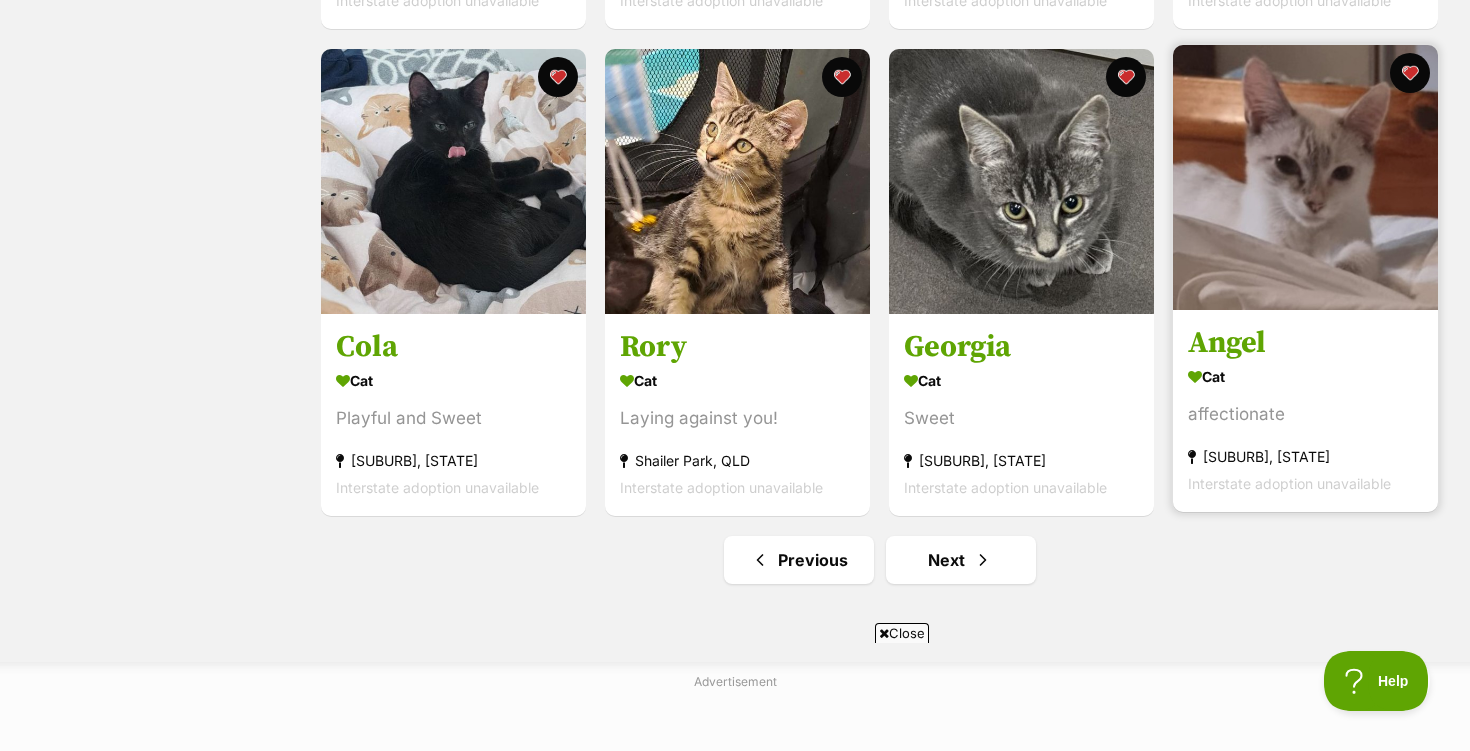 click at bounding box center (1305, 177) 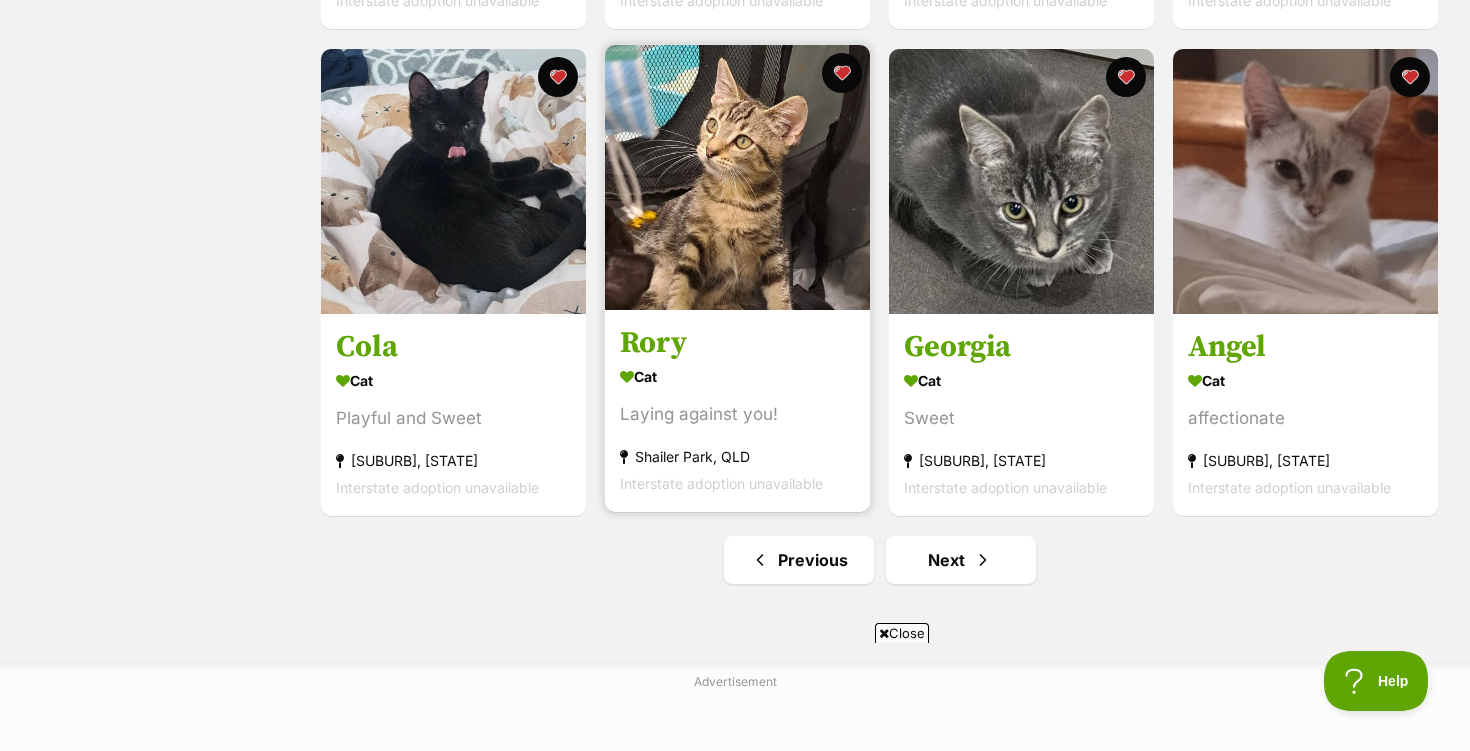 click at bounding box center [737, 177] 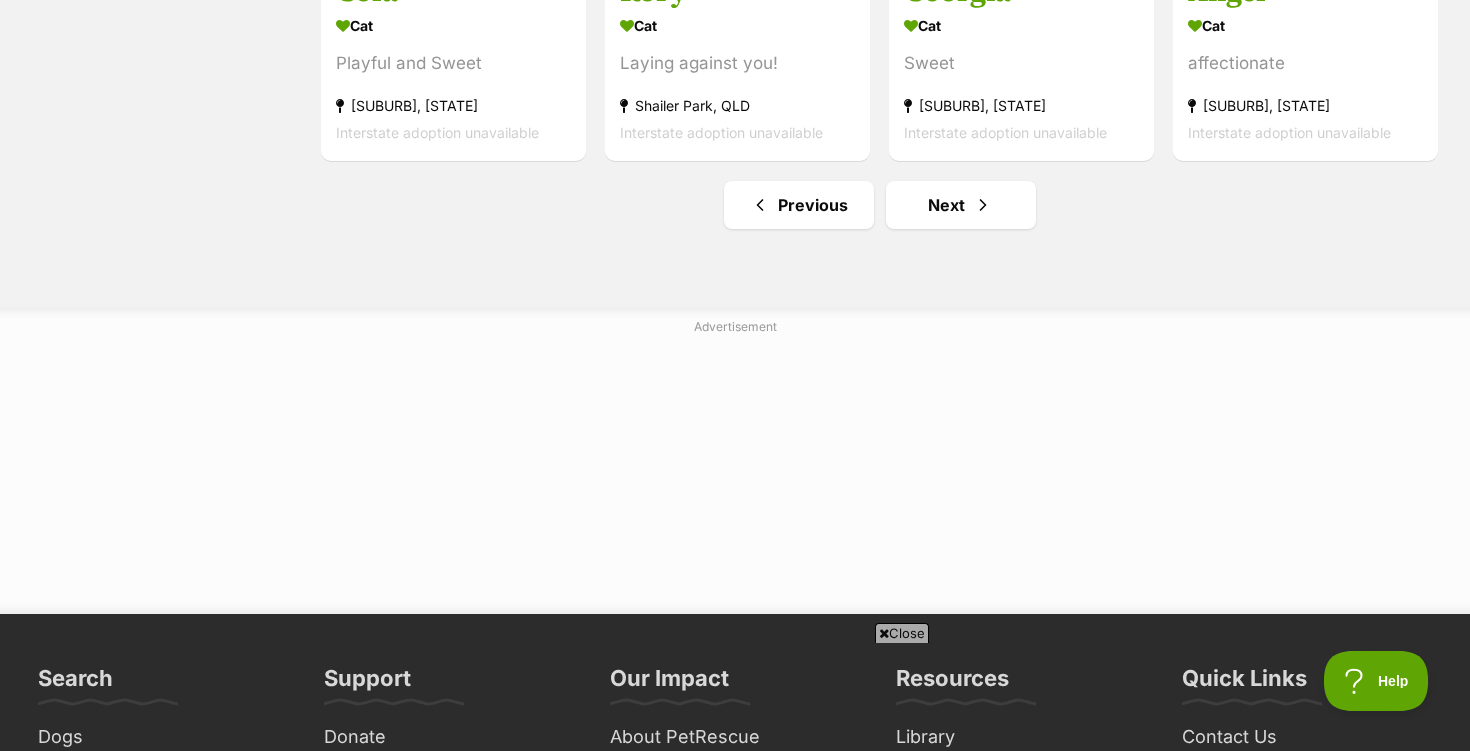 scroll, scrollTop: 2664, scrollLeft: 0, axis: vertical 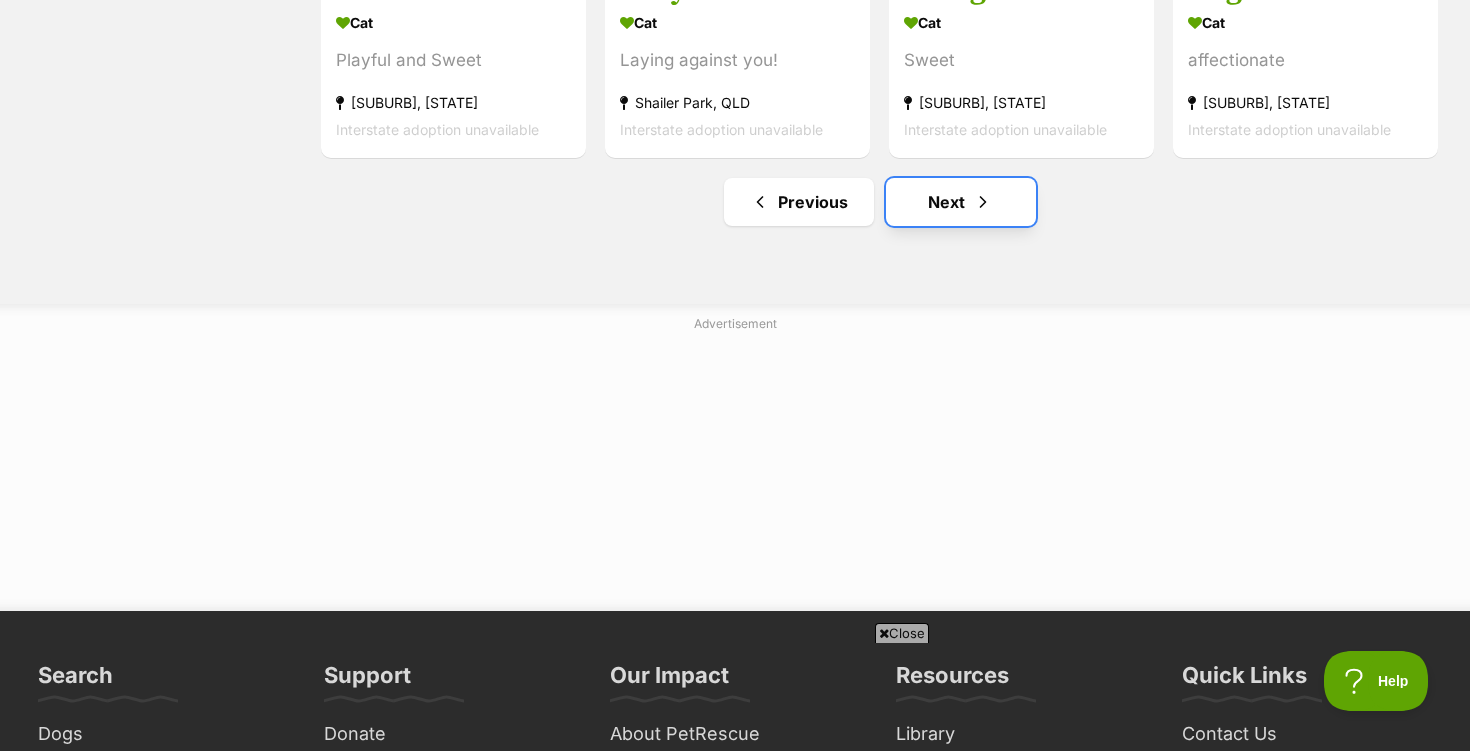 click on "Next" at bounding box center (961, 202) 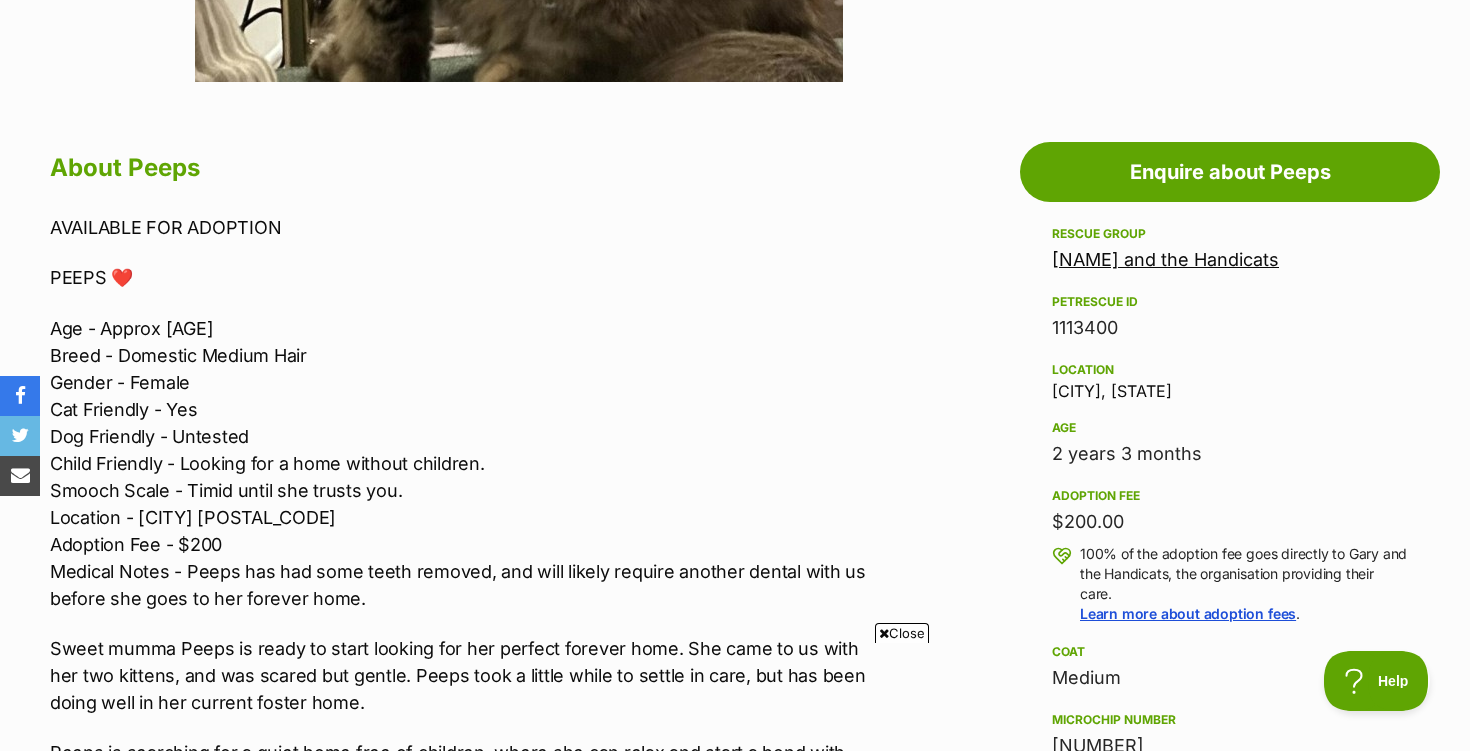 scroll, scrollTop: 983, scrollLeft: 0, axis: vertical 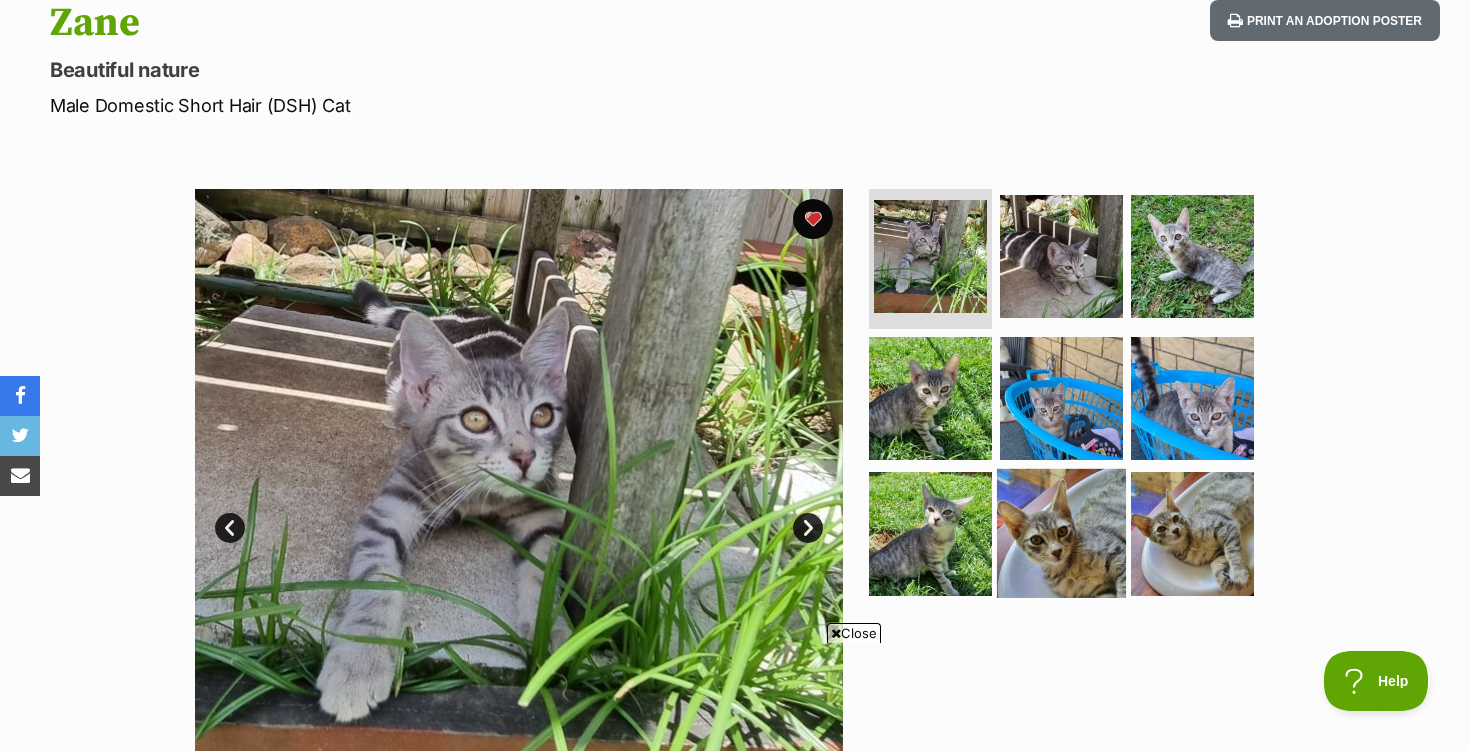 click at bounding box center (1061, 533) 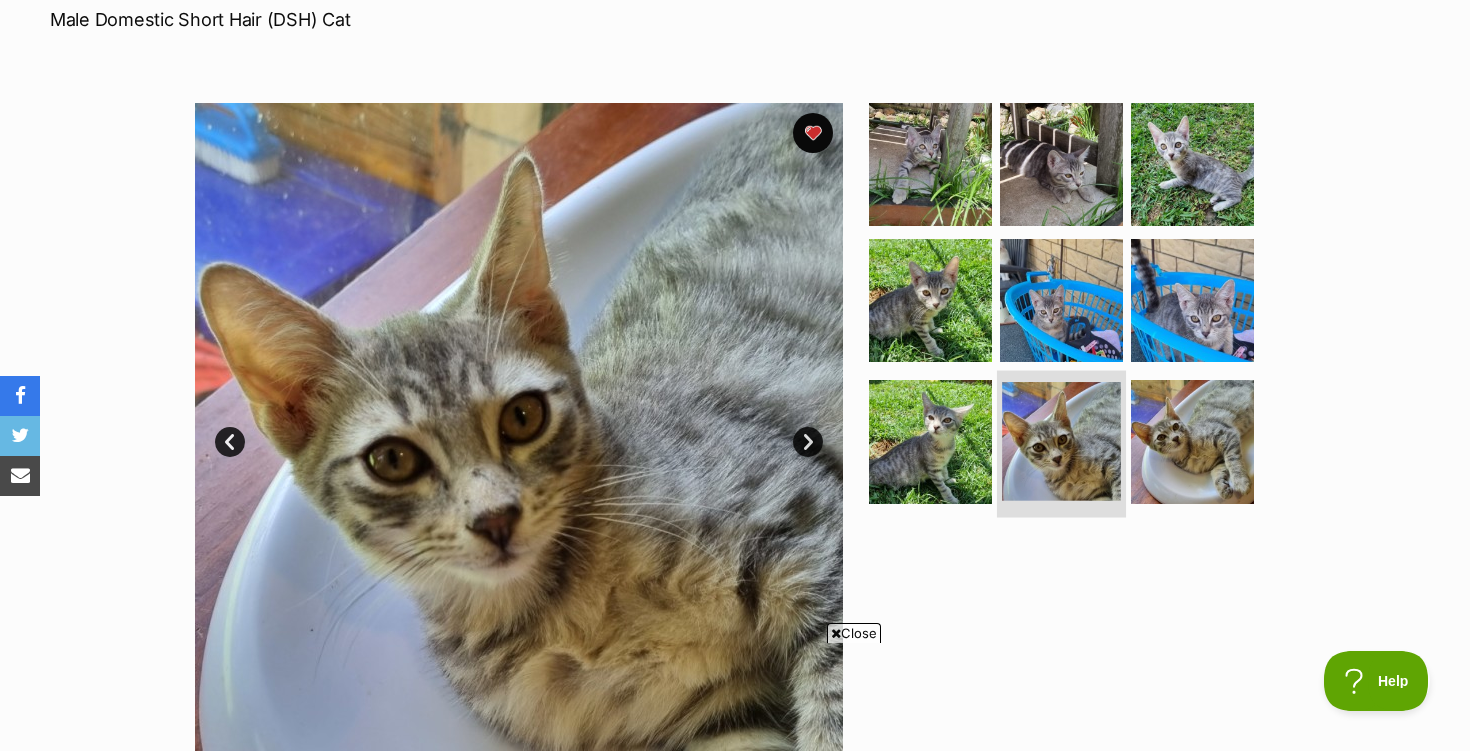 scroll, scrollTop: 316, scrollLeft: 0, axis: vertical 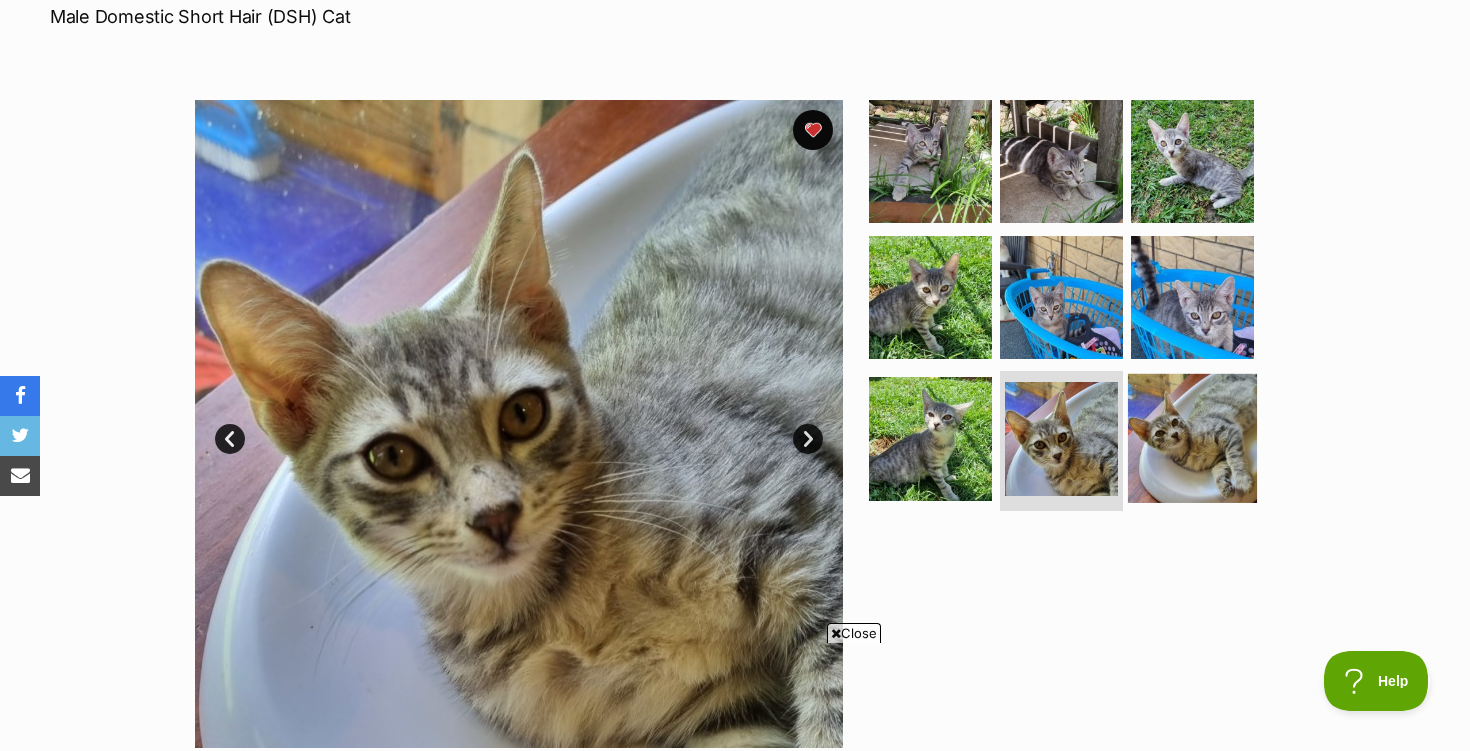 click at bounding box center [1192, 438] 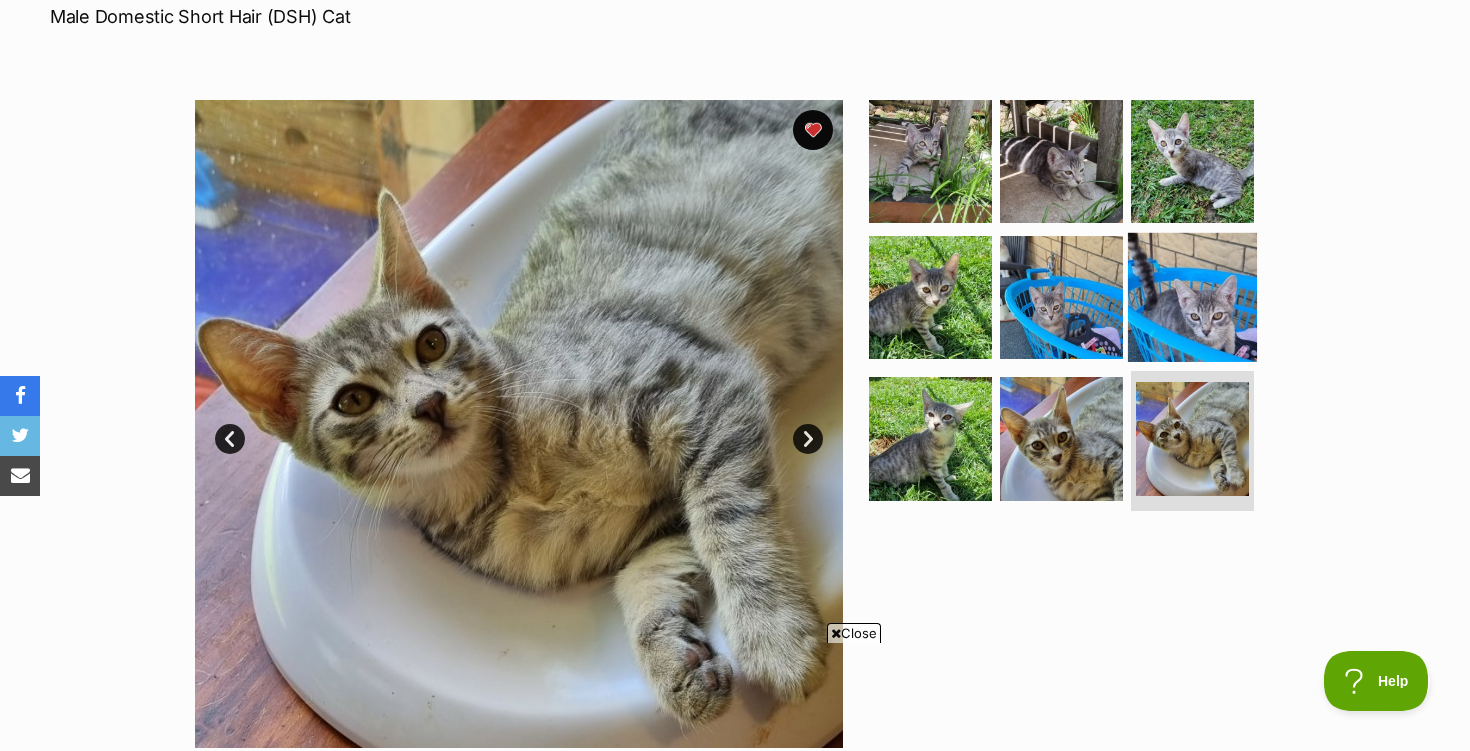 click at bounding box center (1192, 296) 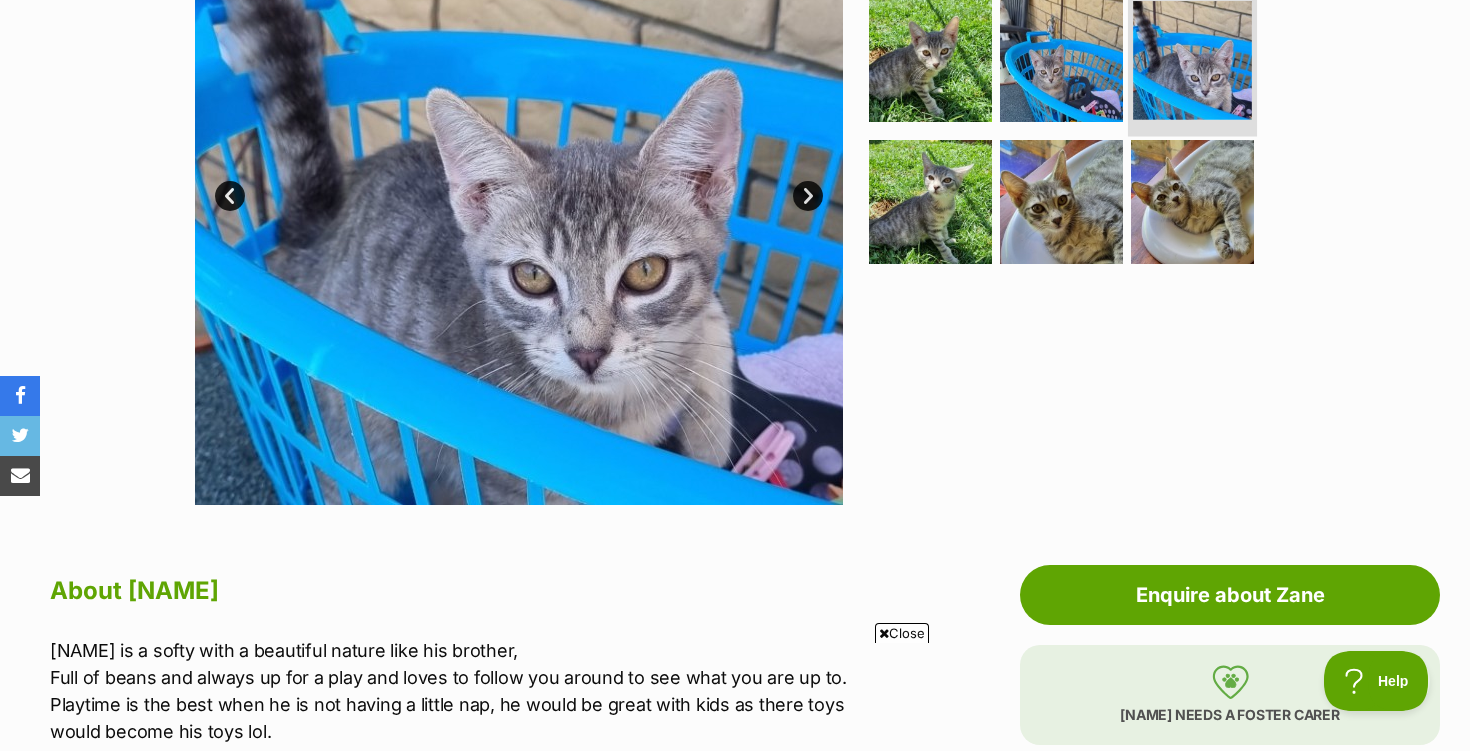 scroll, scrollTop: 557, scrollLeft: 0, axis: vertical 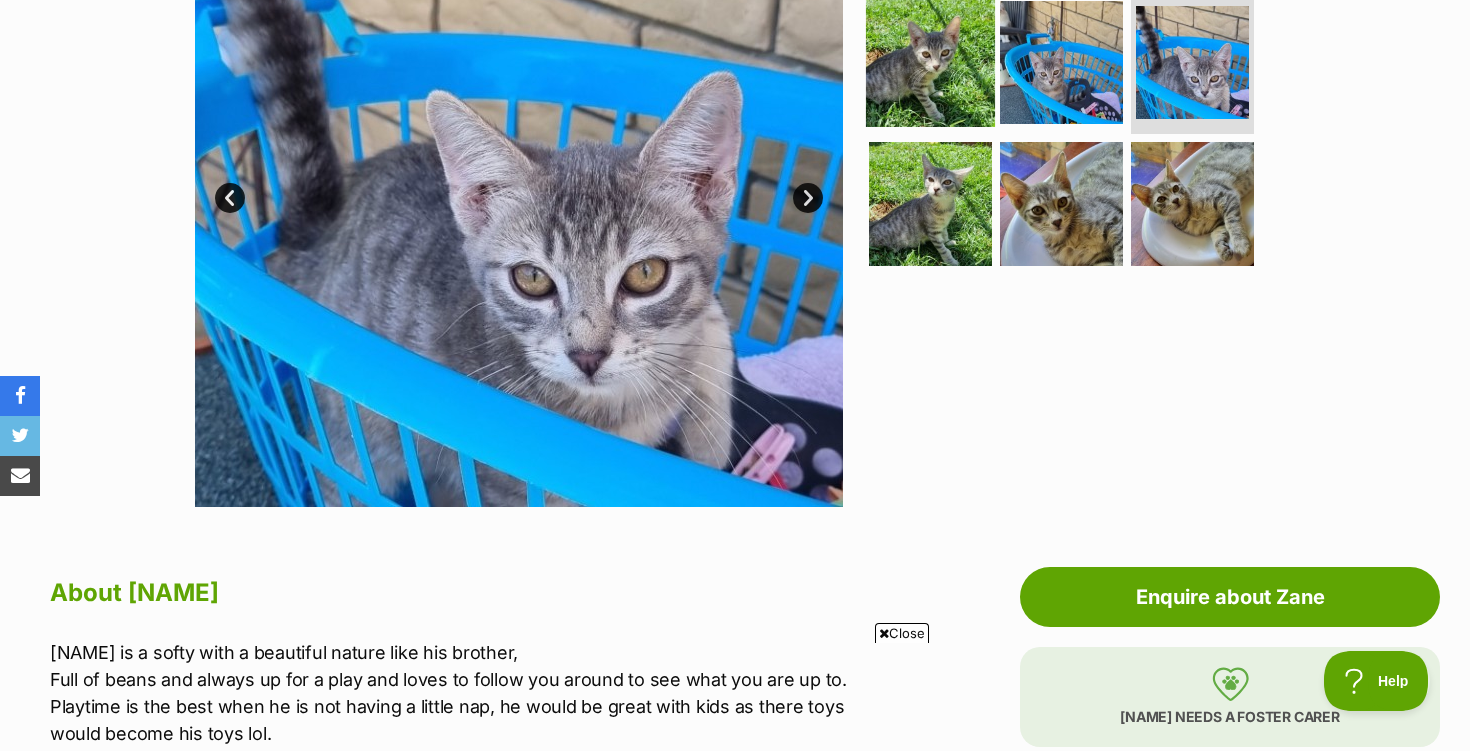 click at bounding box center (930, 61) 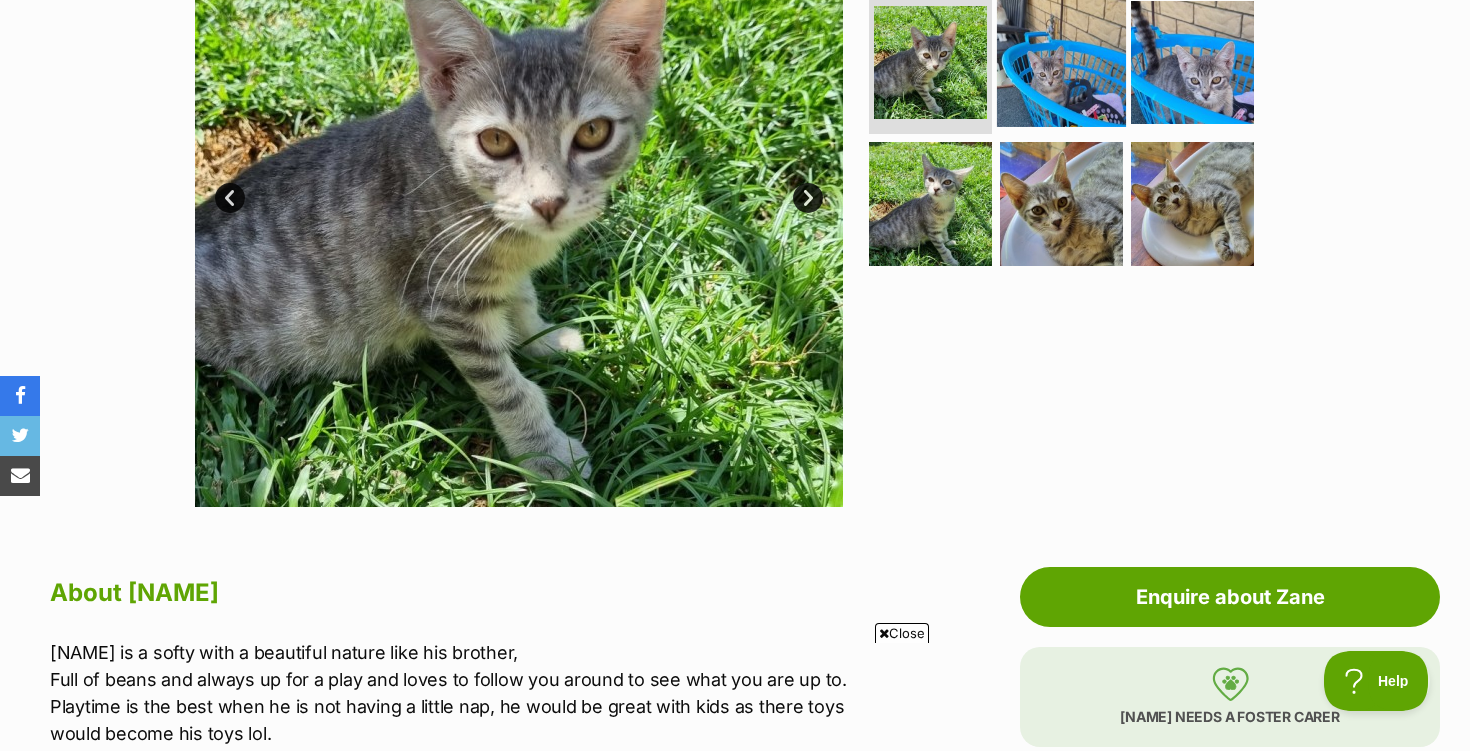 click at bounding box center [1061, 61] 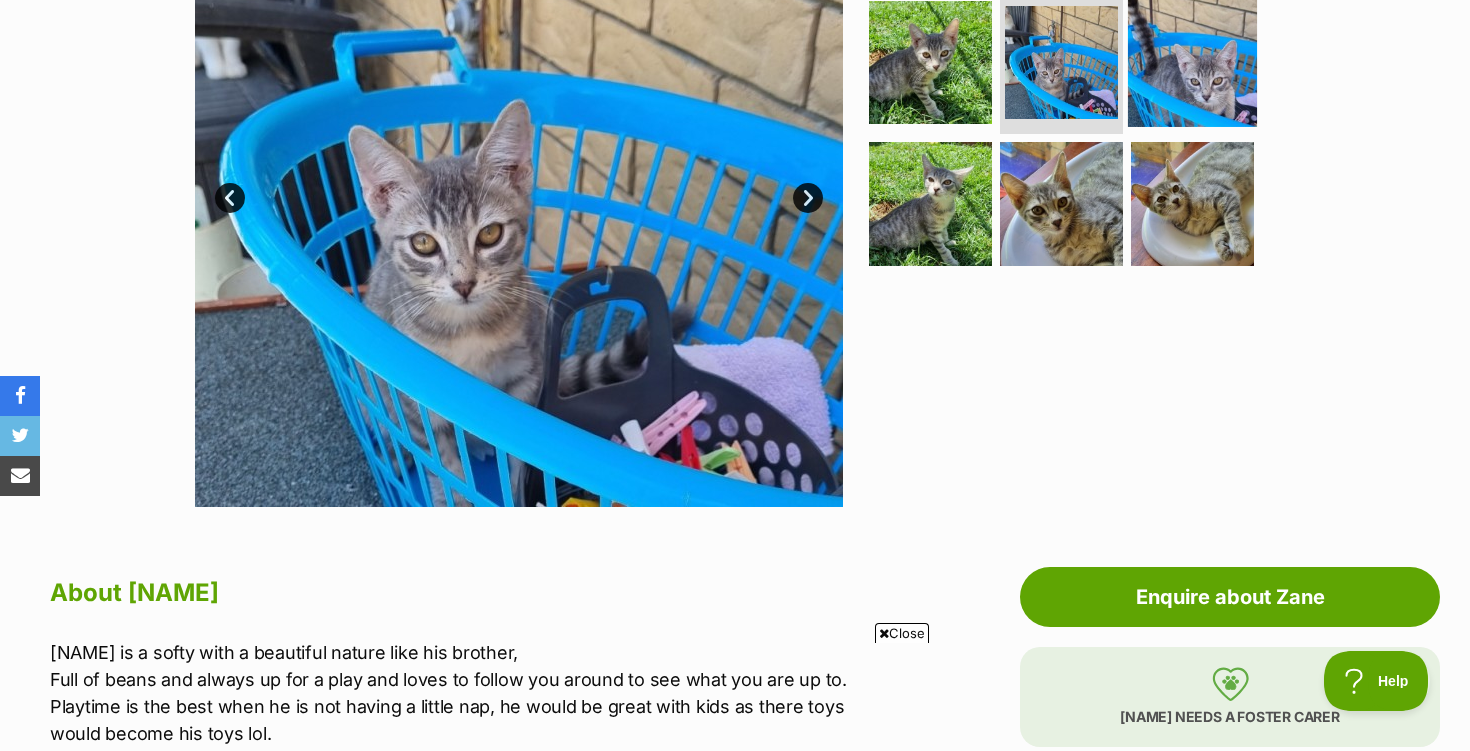 click at bounding box center (1192, 61) 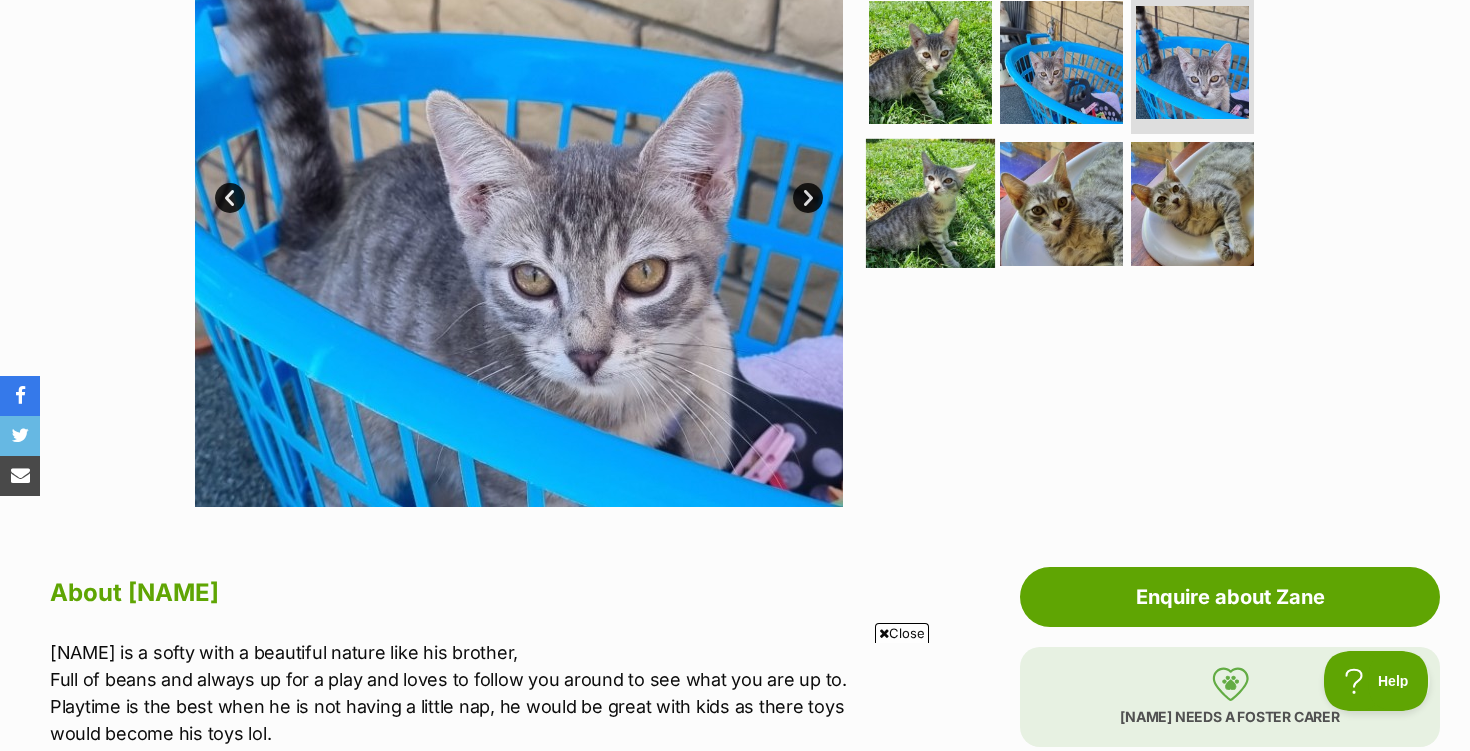 click at bounding box center (930, 203) 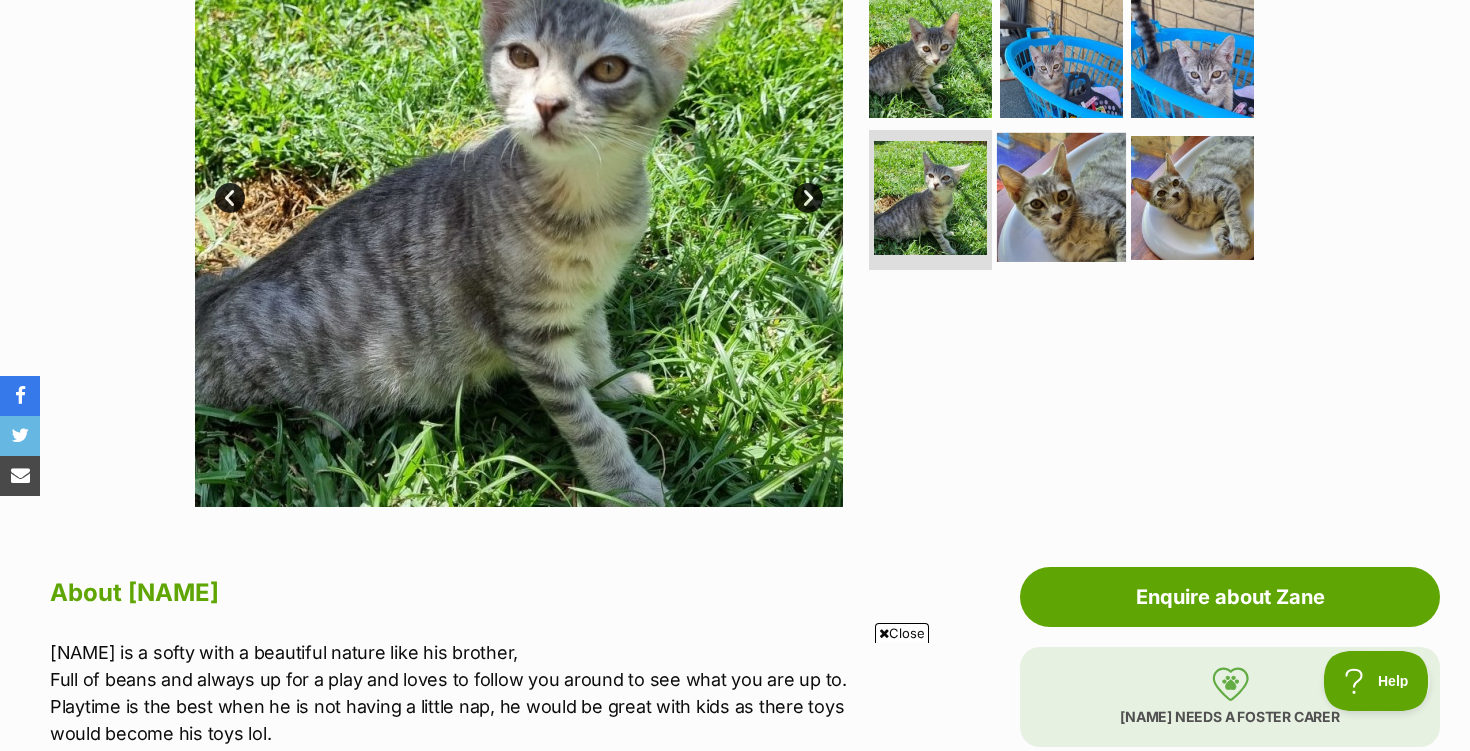 click at bounding box center [1061, 197] 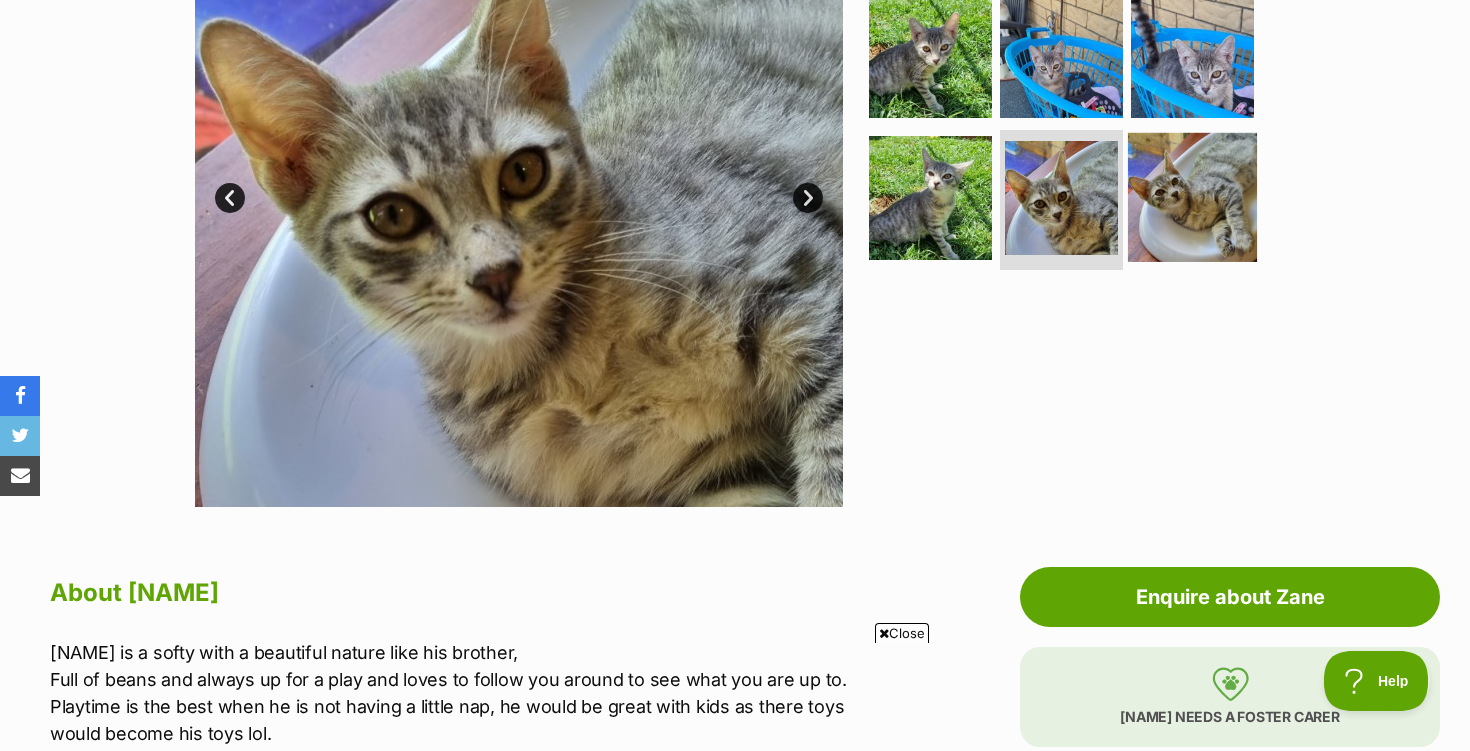 click at bounding box center [1192, 197] 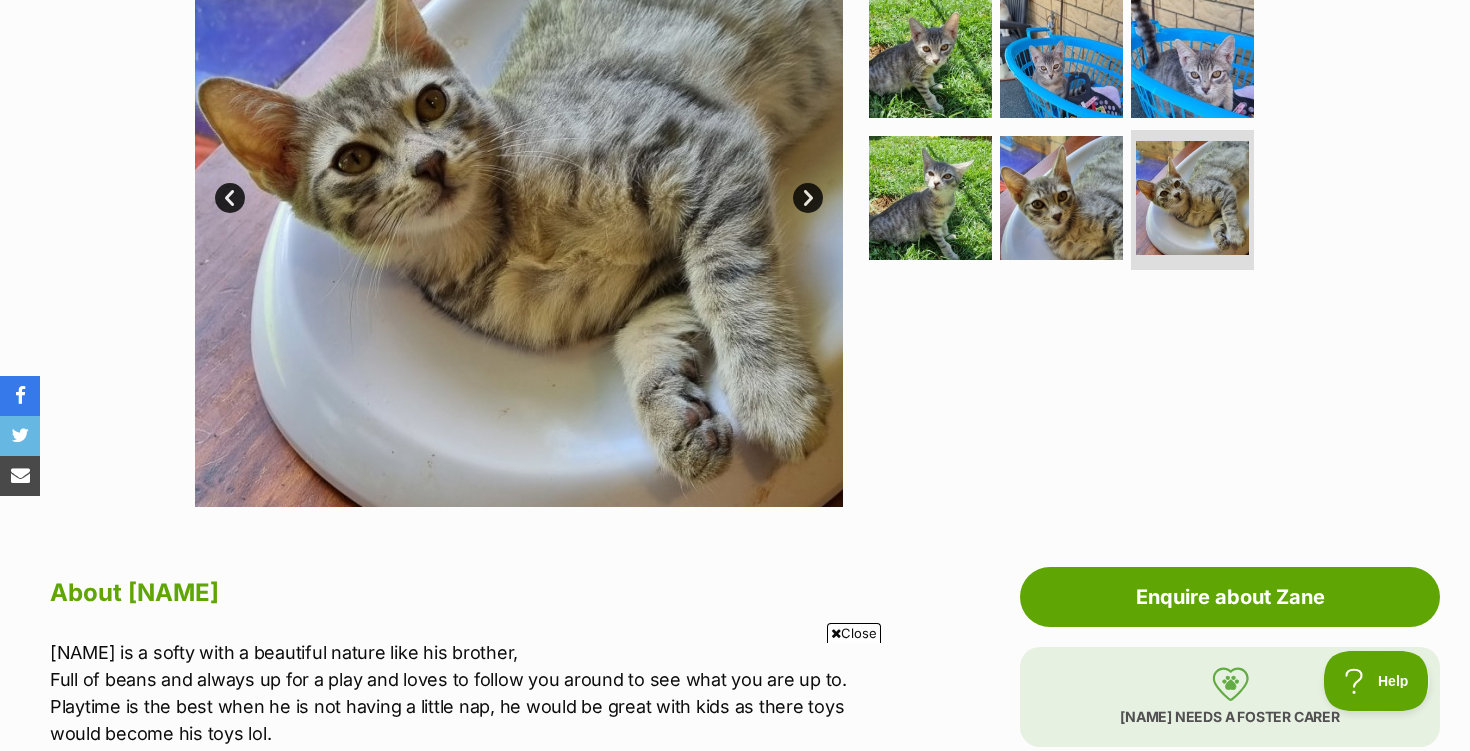 click on "Next" at bounding box center (808, 198) 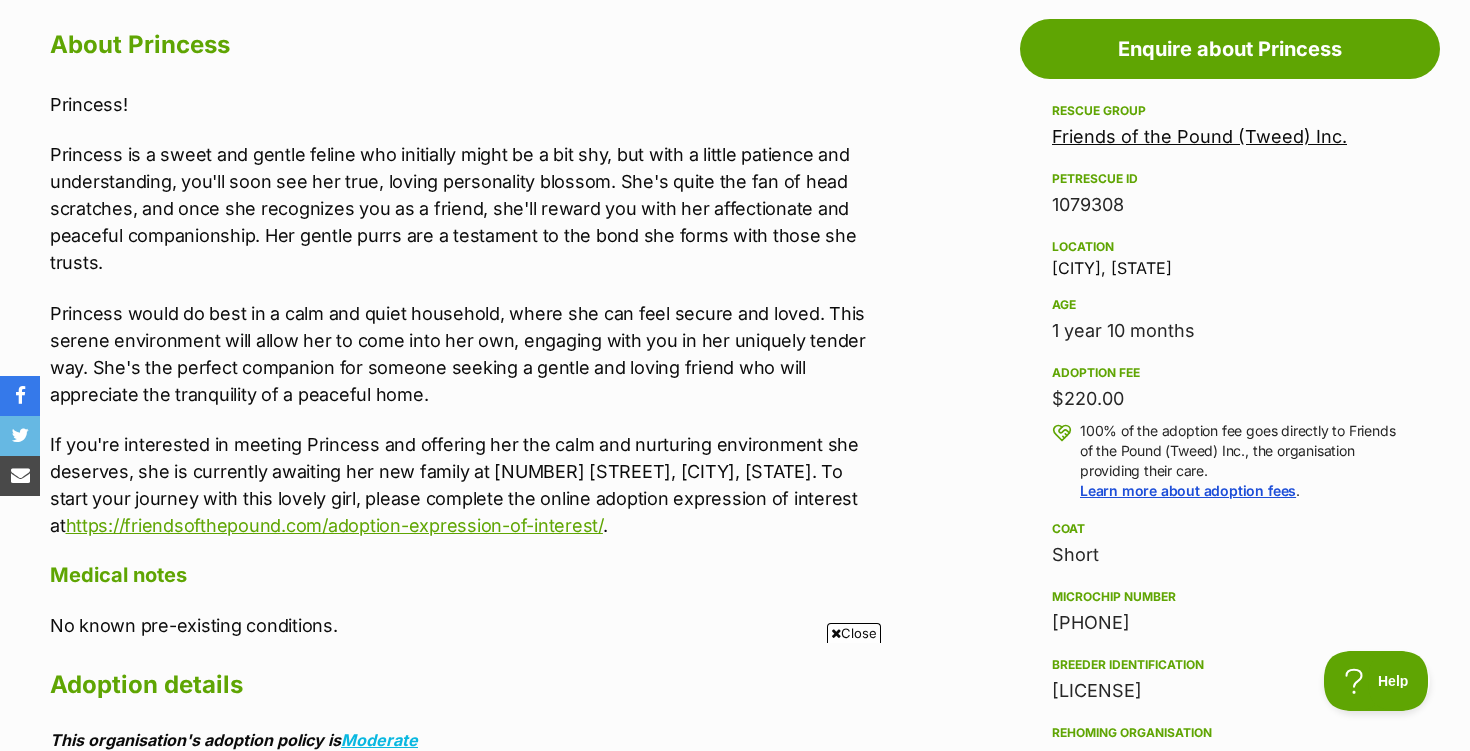scroll, scrollTop: 1108, scrollLeft: 0, axis: vertical 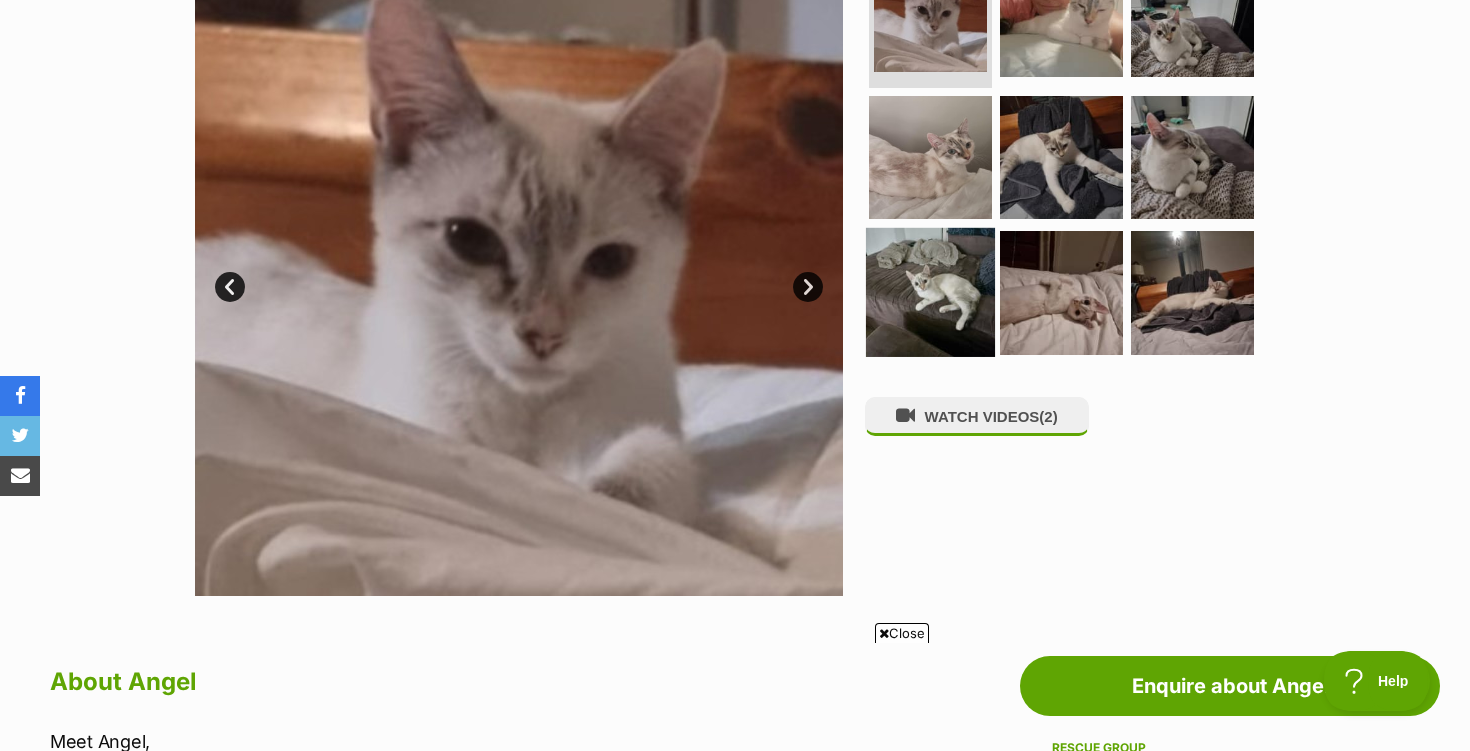 click at bounding box center (930, 292) 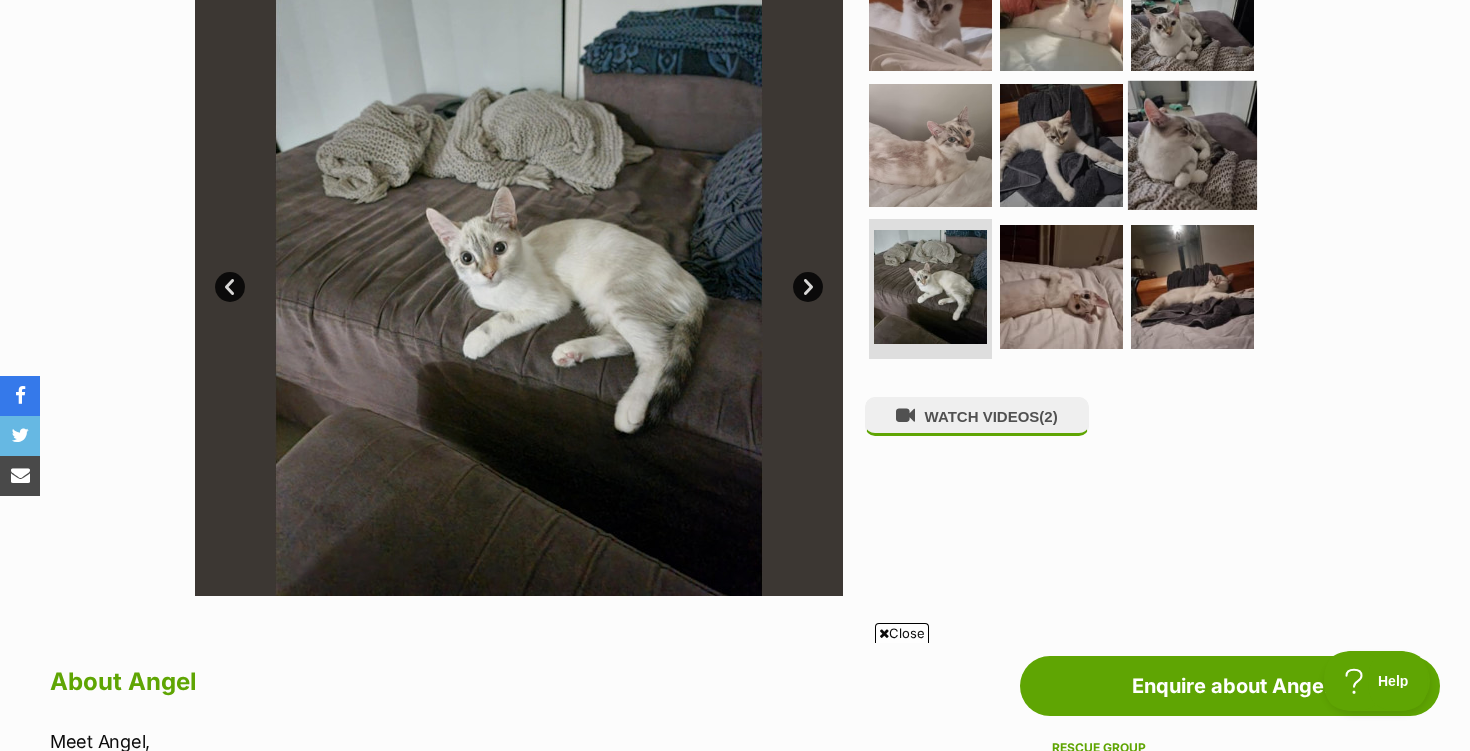 click at bounding box center [1192, 144] 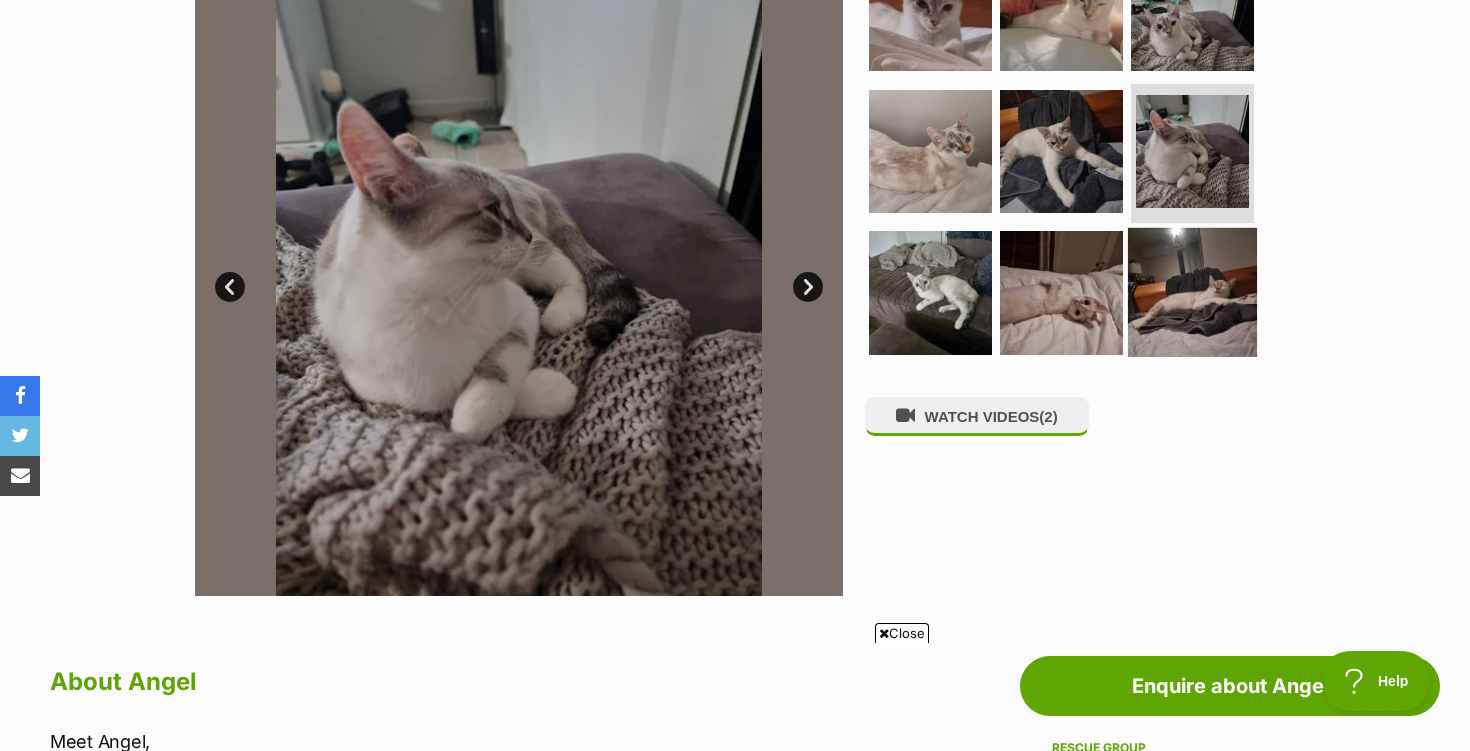 click at bounding box center (1192, 292) 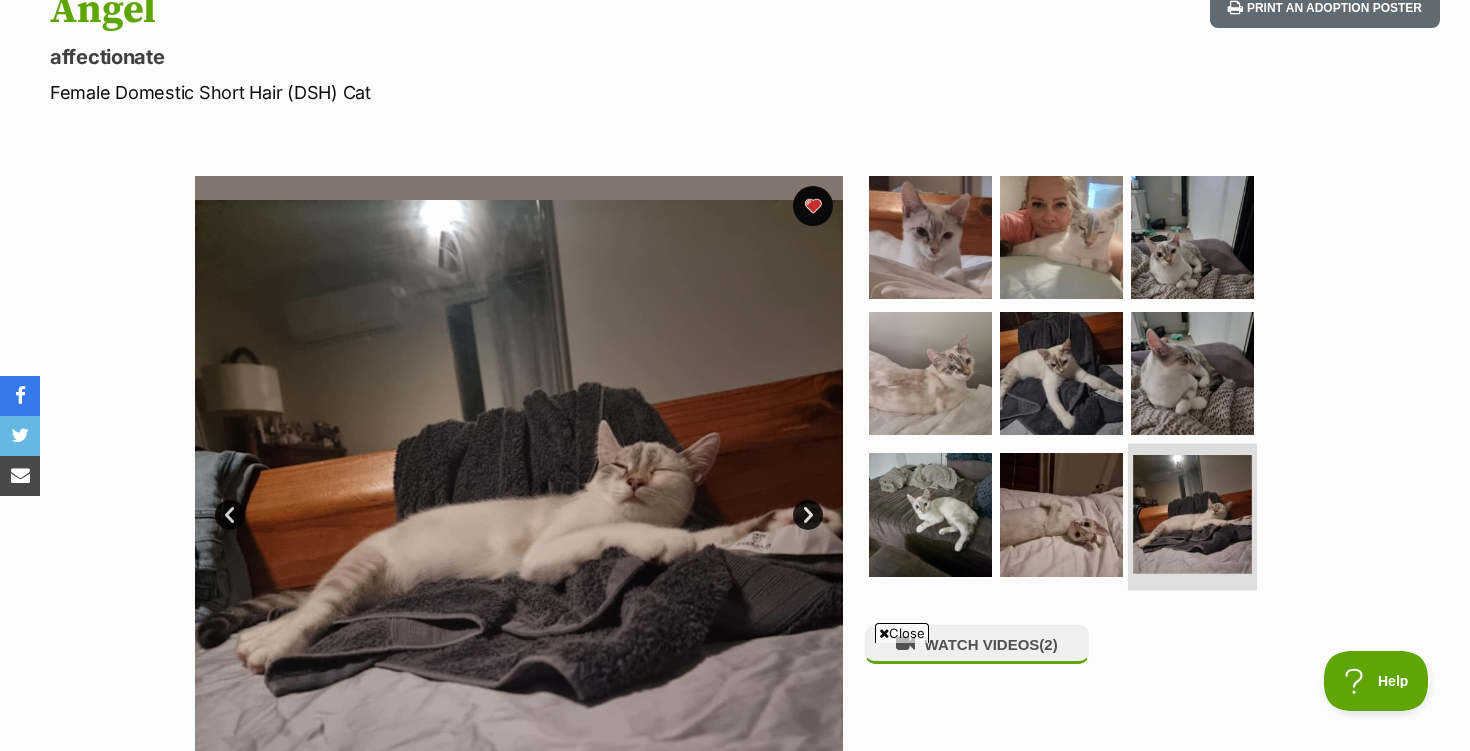 scroll, scrollTop: 238, scrollLeft: 0, axis: vertical 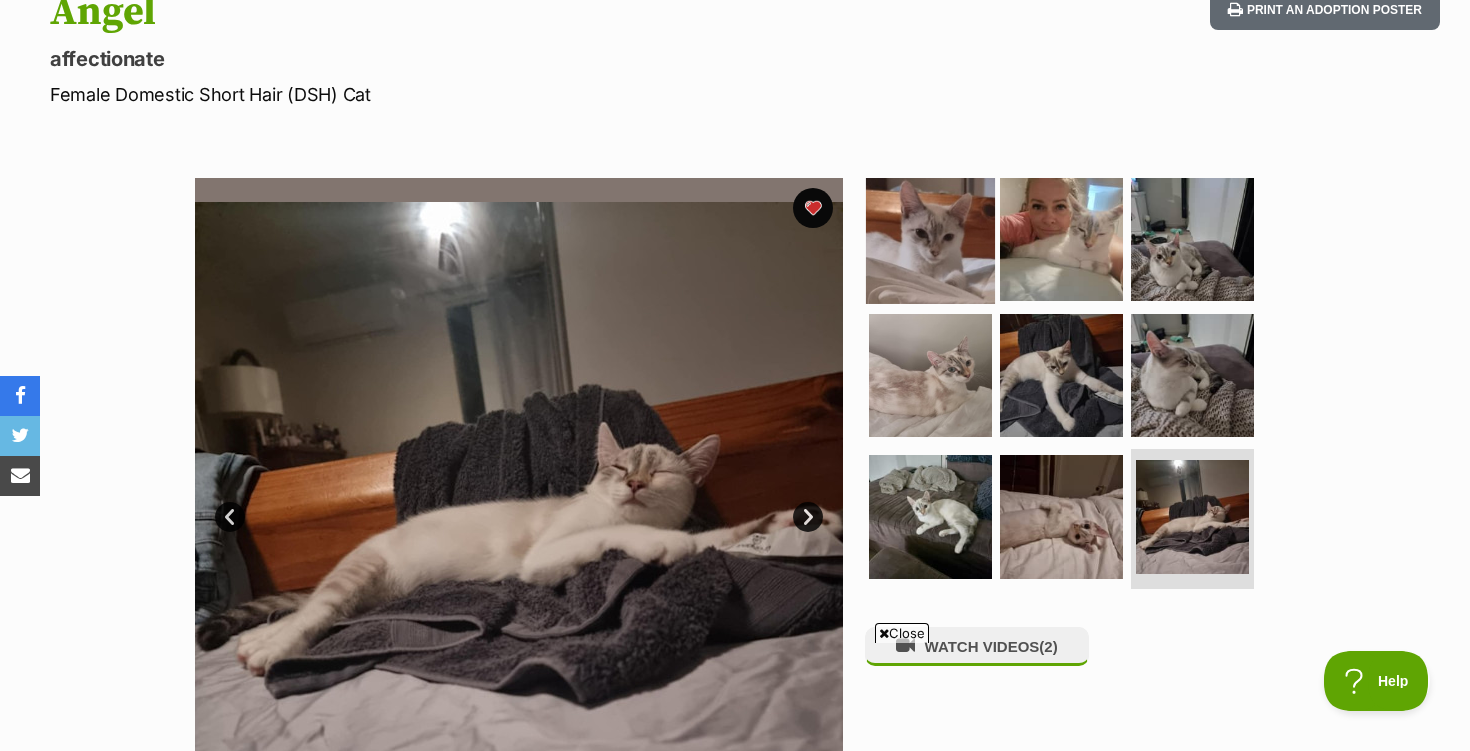 click at bounding box center (930, 239) 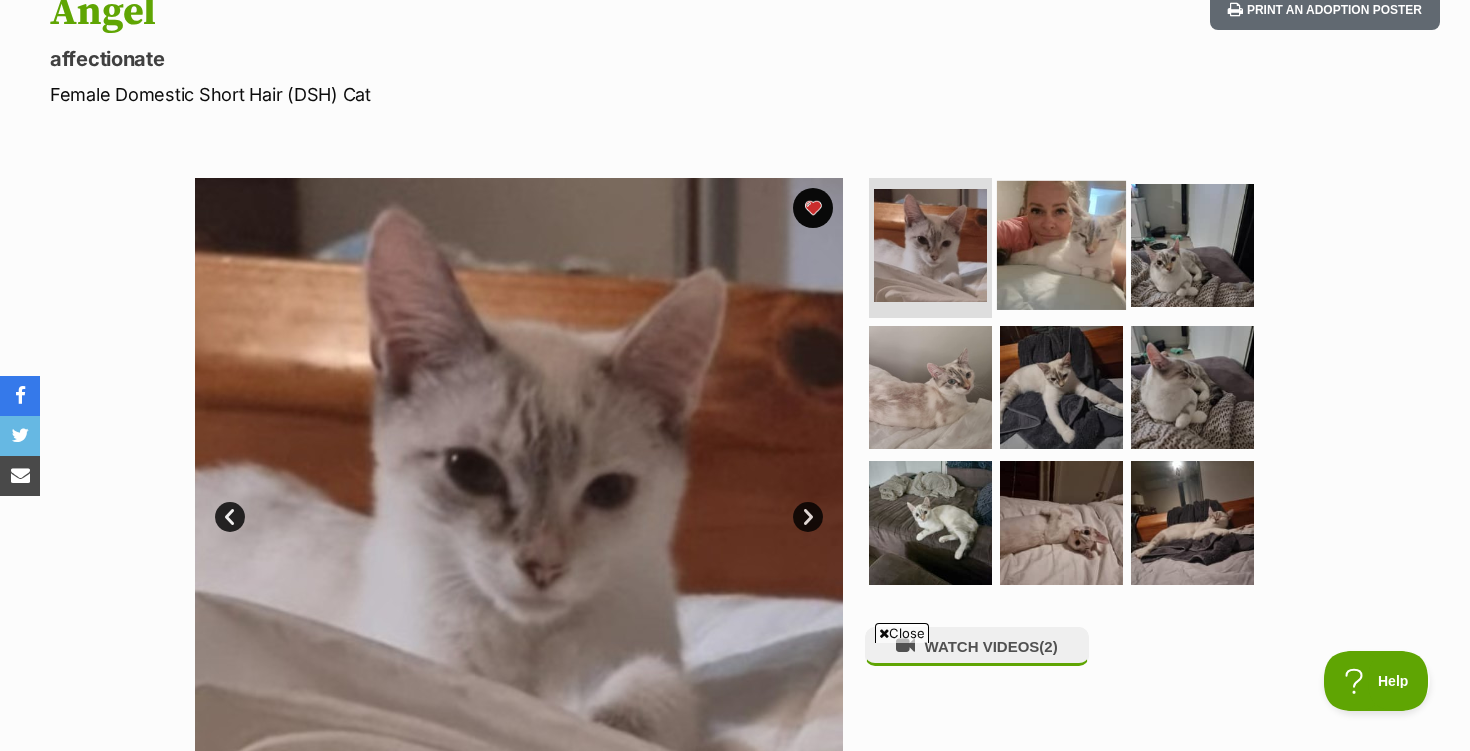 click at bounding box center (1061, 245) 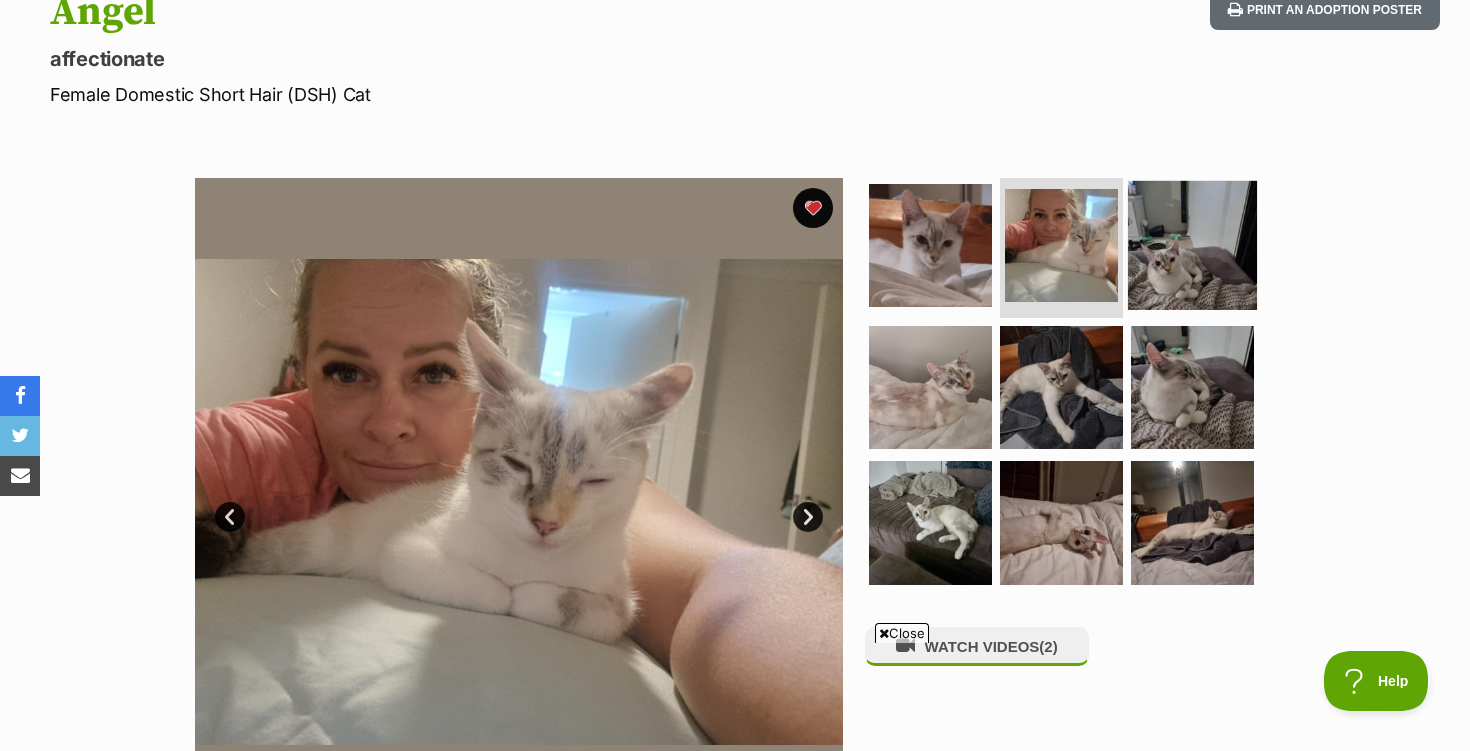 click at bounding box center (1192, 245) 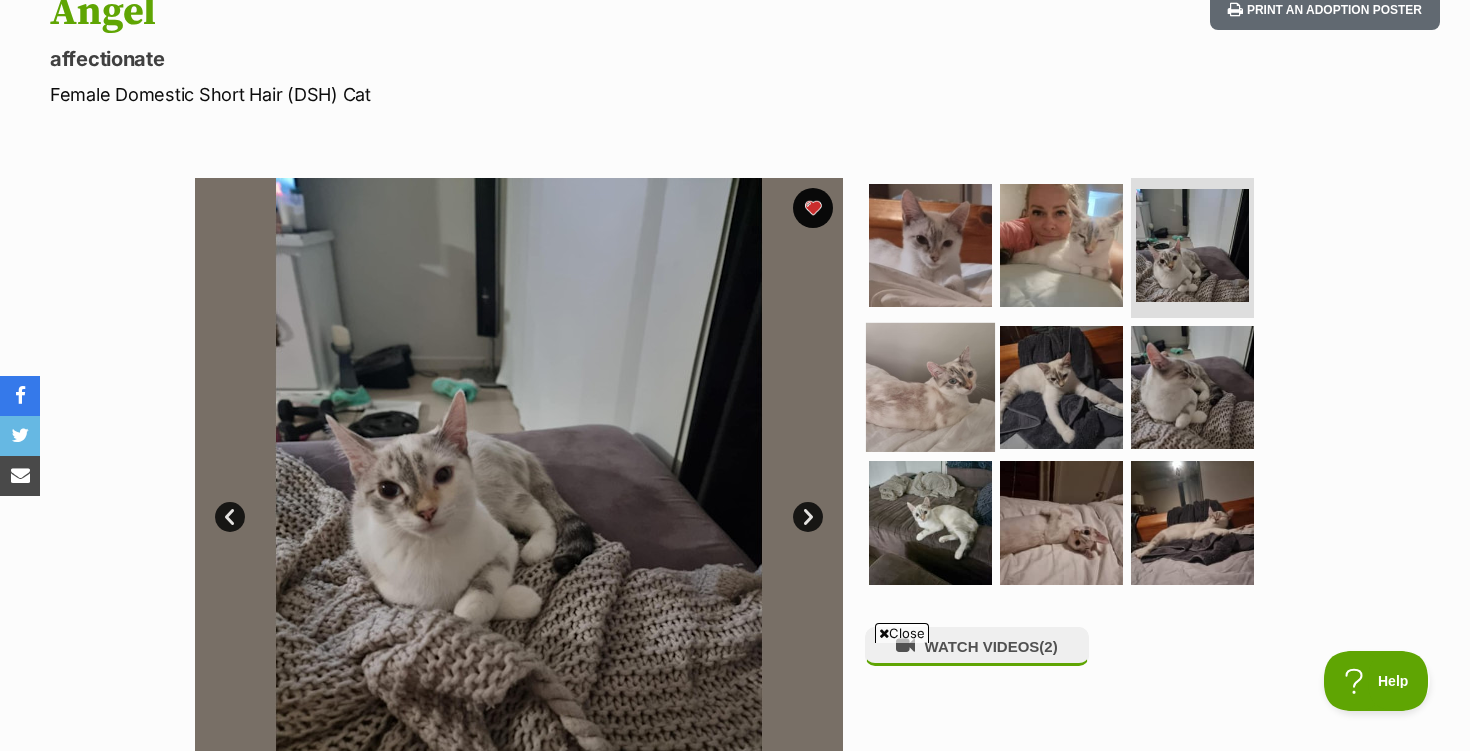 click at bounding box center [930, 386] 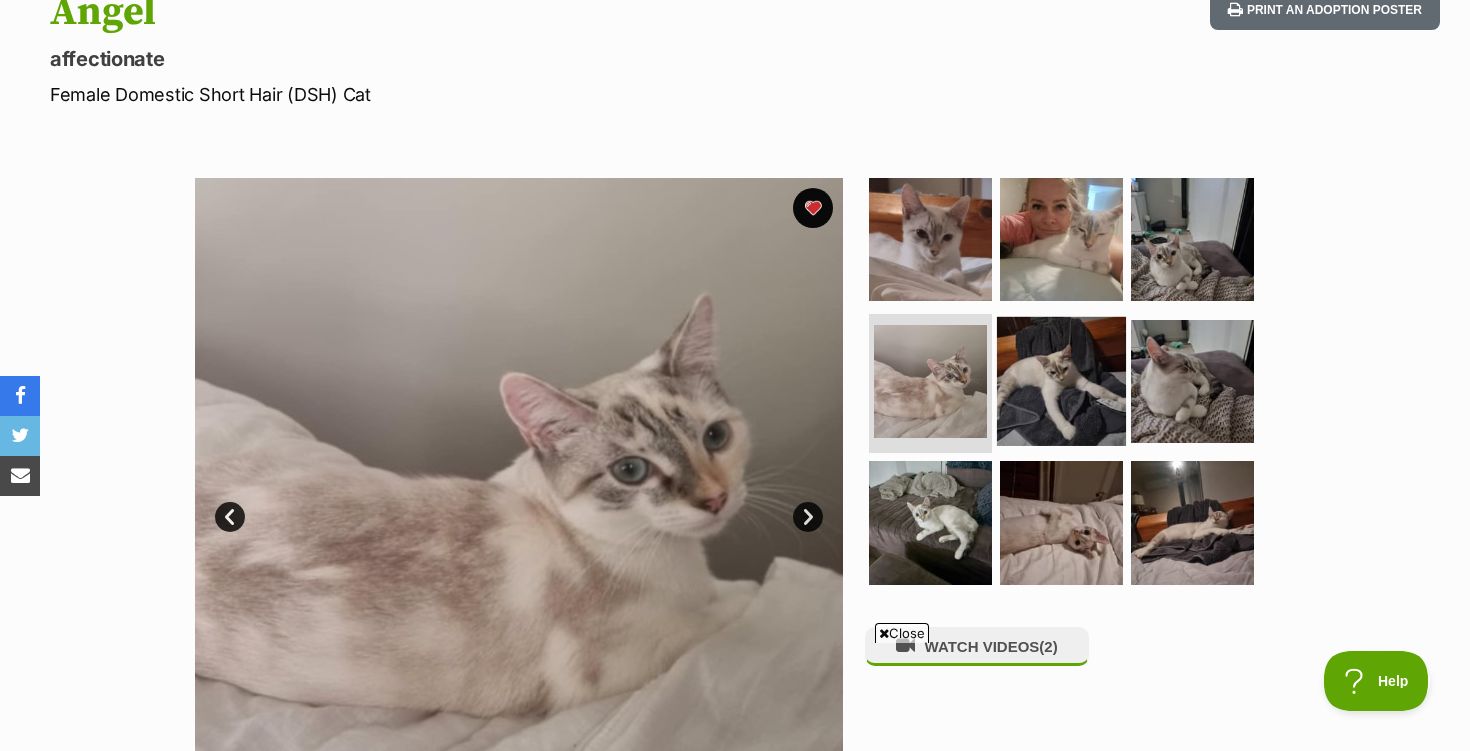 click at bounding box center [1061, 380] 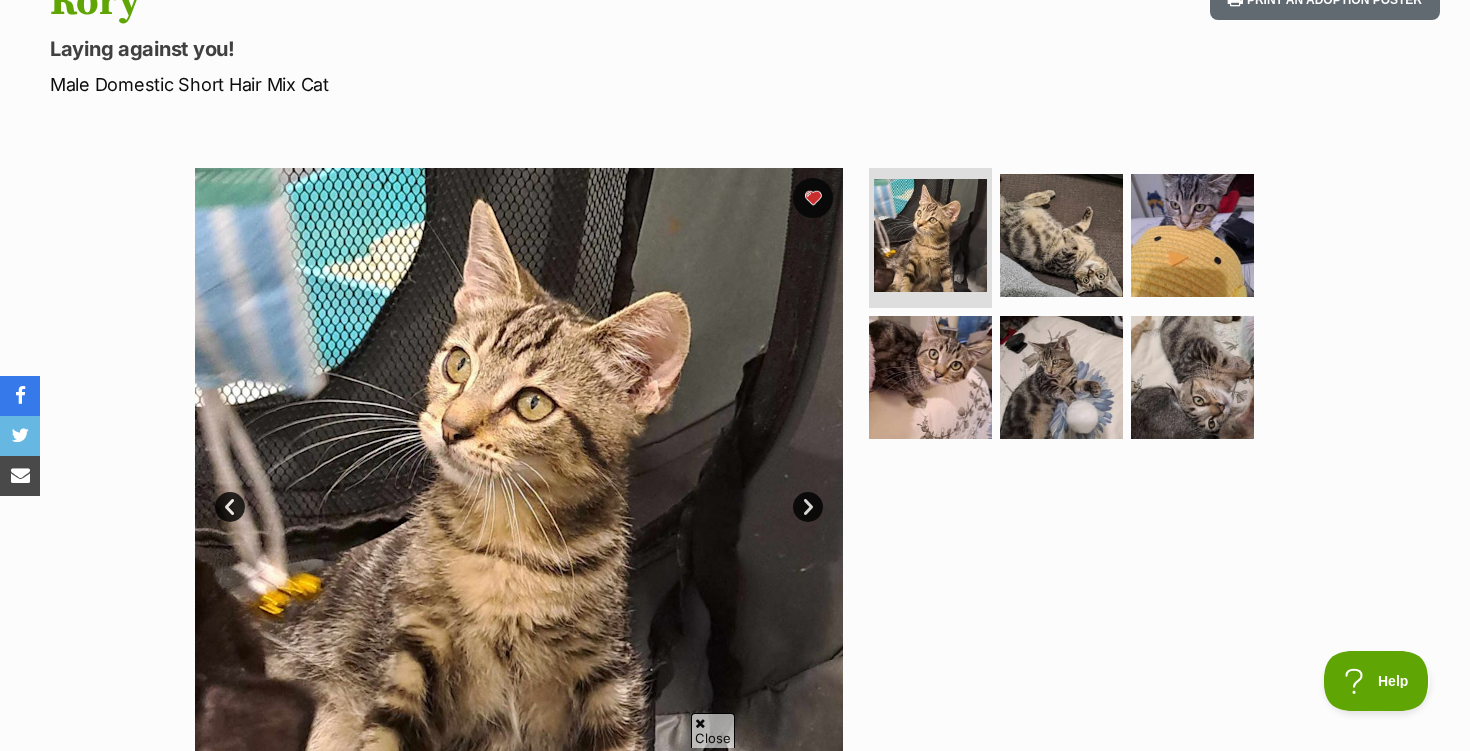 scroll, scrollTop: 0, scrollLeft: 0, axis: both 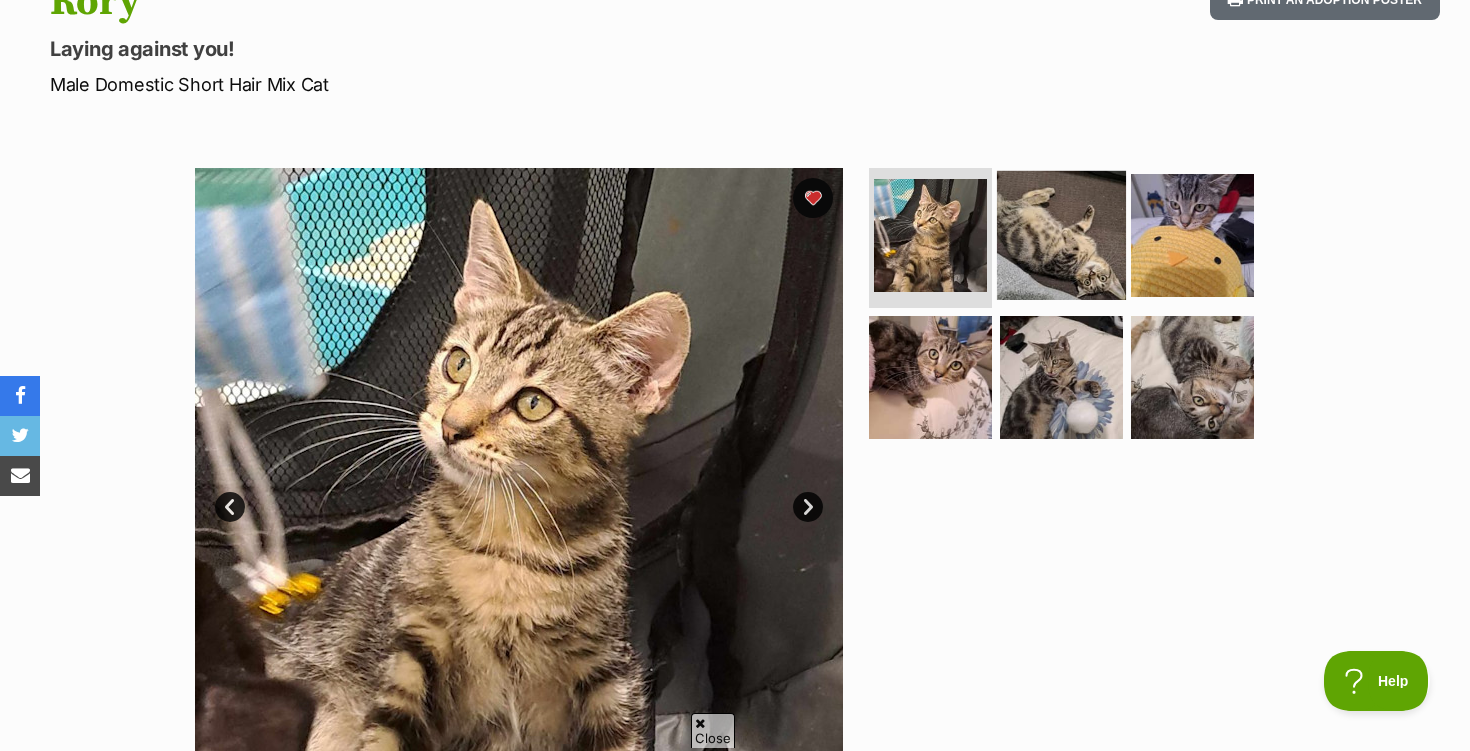 click at bounding box center [1061, 235] 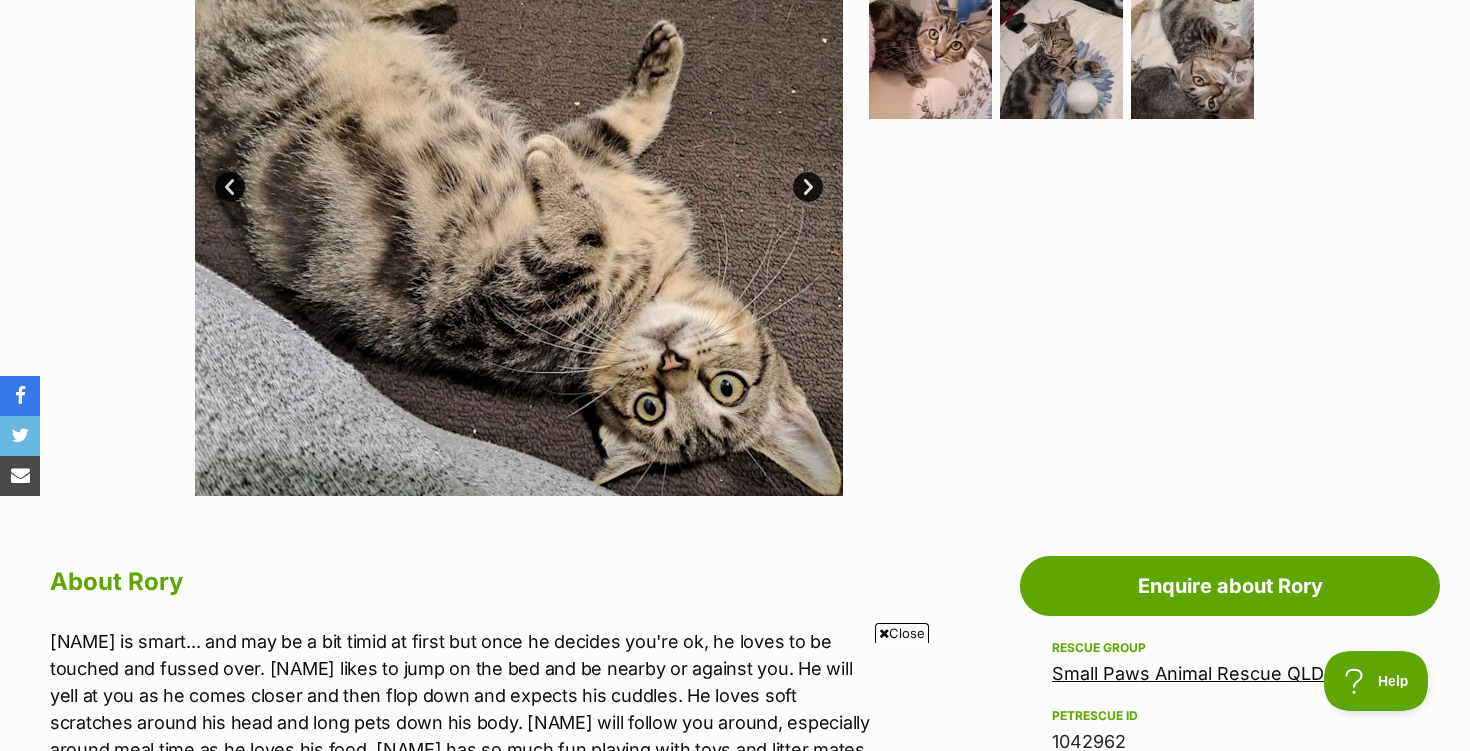 scroll, scrollTop: 563, scrollLeft: 0, axis: vertical 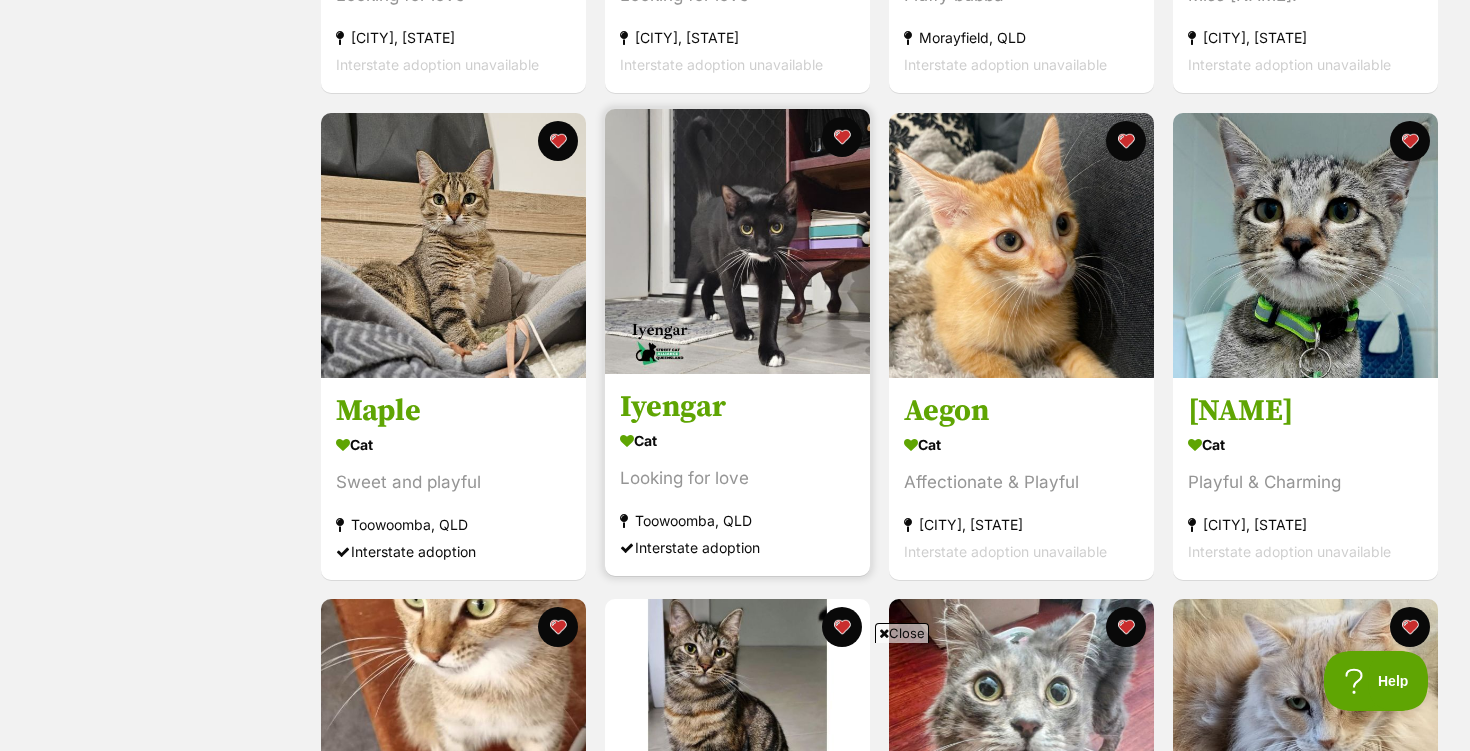 click on "Iyengar" at bounding box center [737, 407] 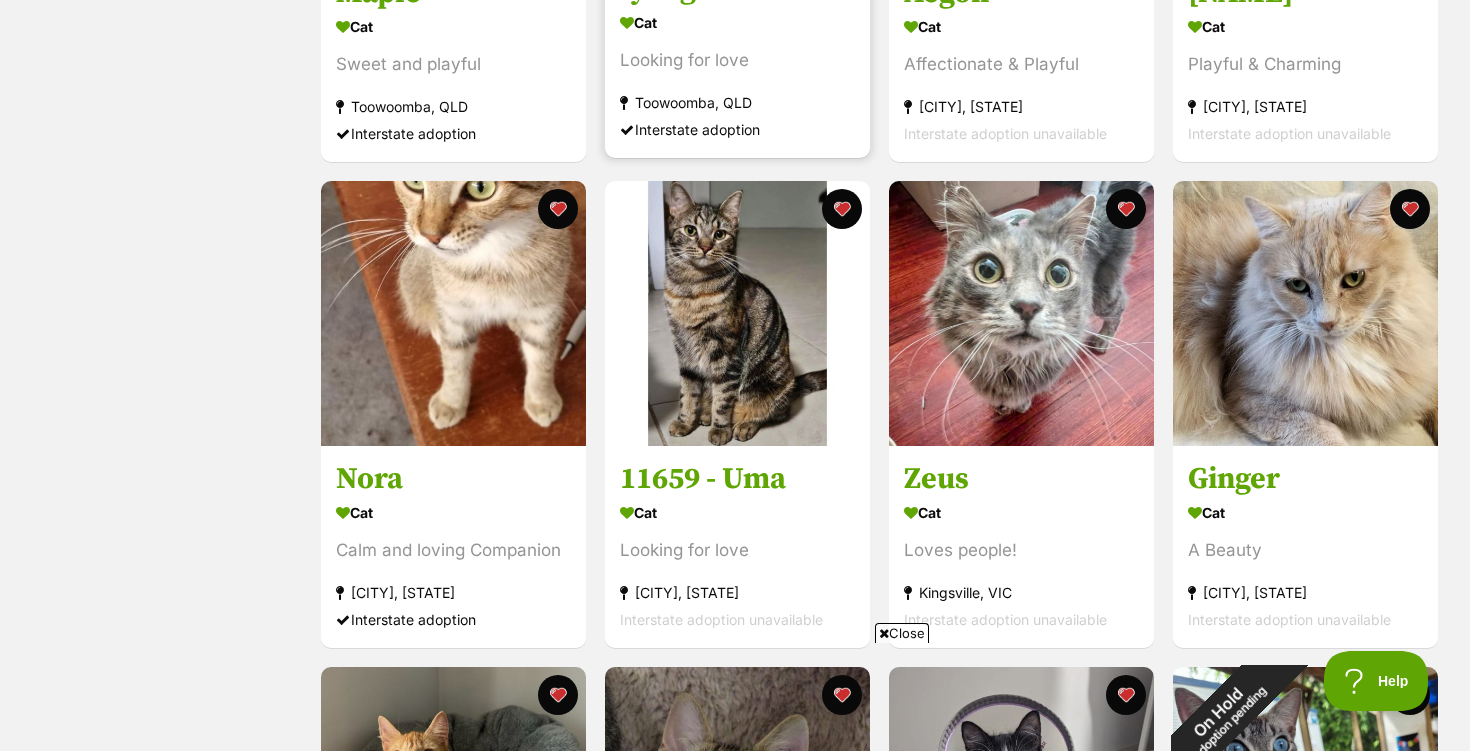 scroll, scrollTop: 1242, scrollLeft: 0, axis: vertical 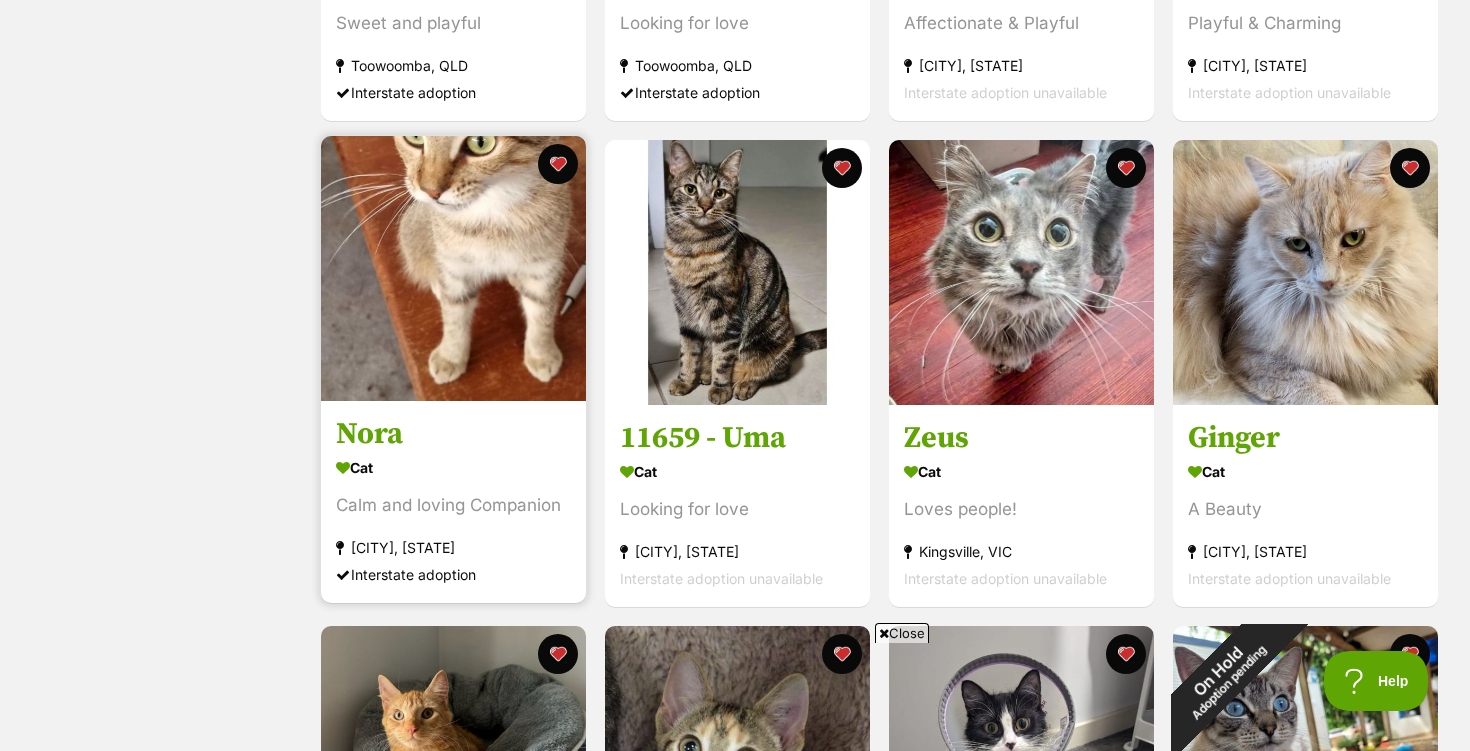 click at bounding box center (453, 268) 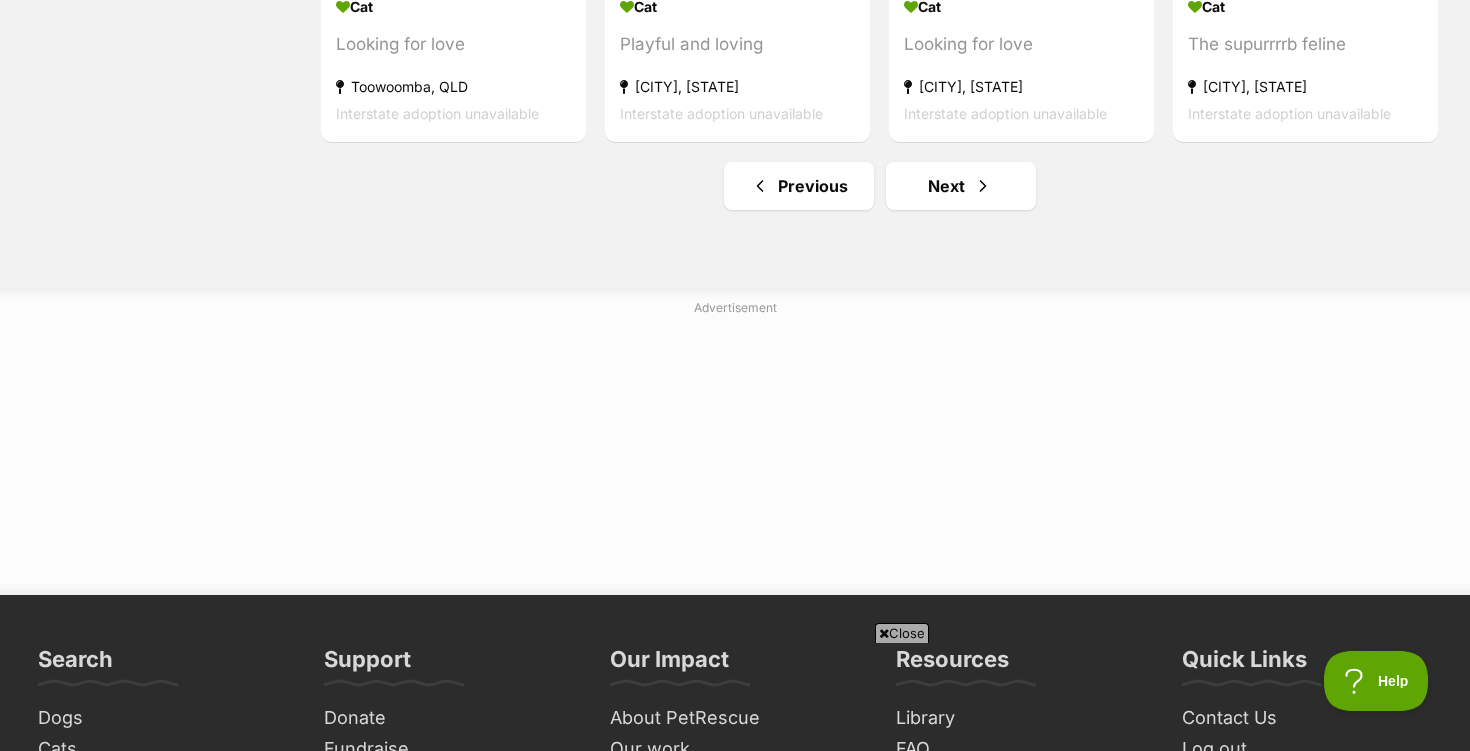 scroll, scrollTop: 2681, scrollLeft: 0, axis: vertical 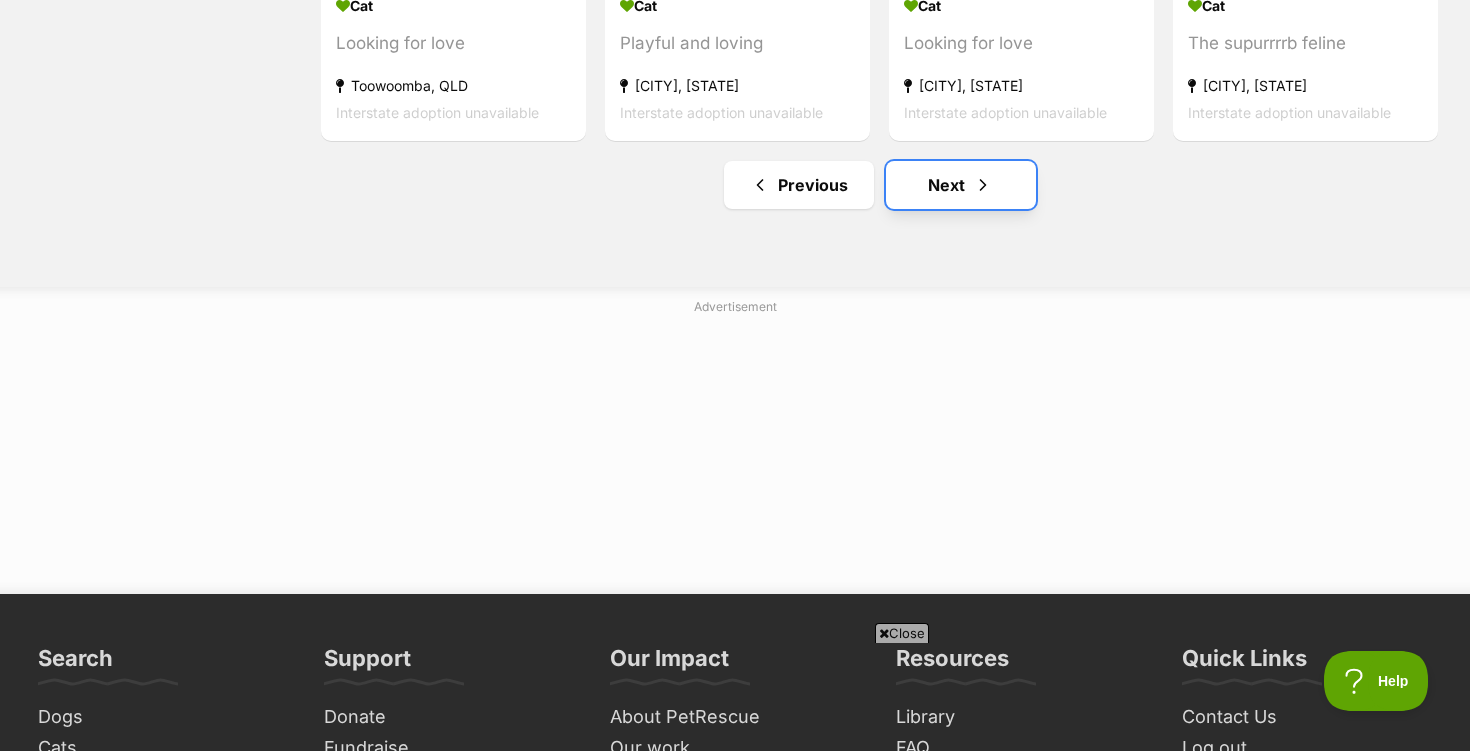 click on "Next" at bounding box center (961, 185) 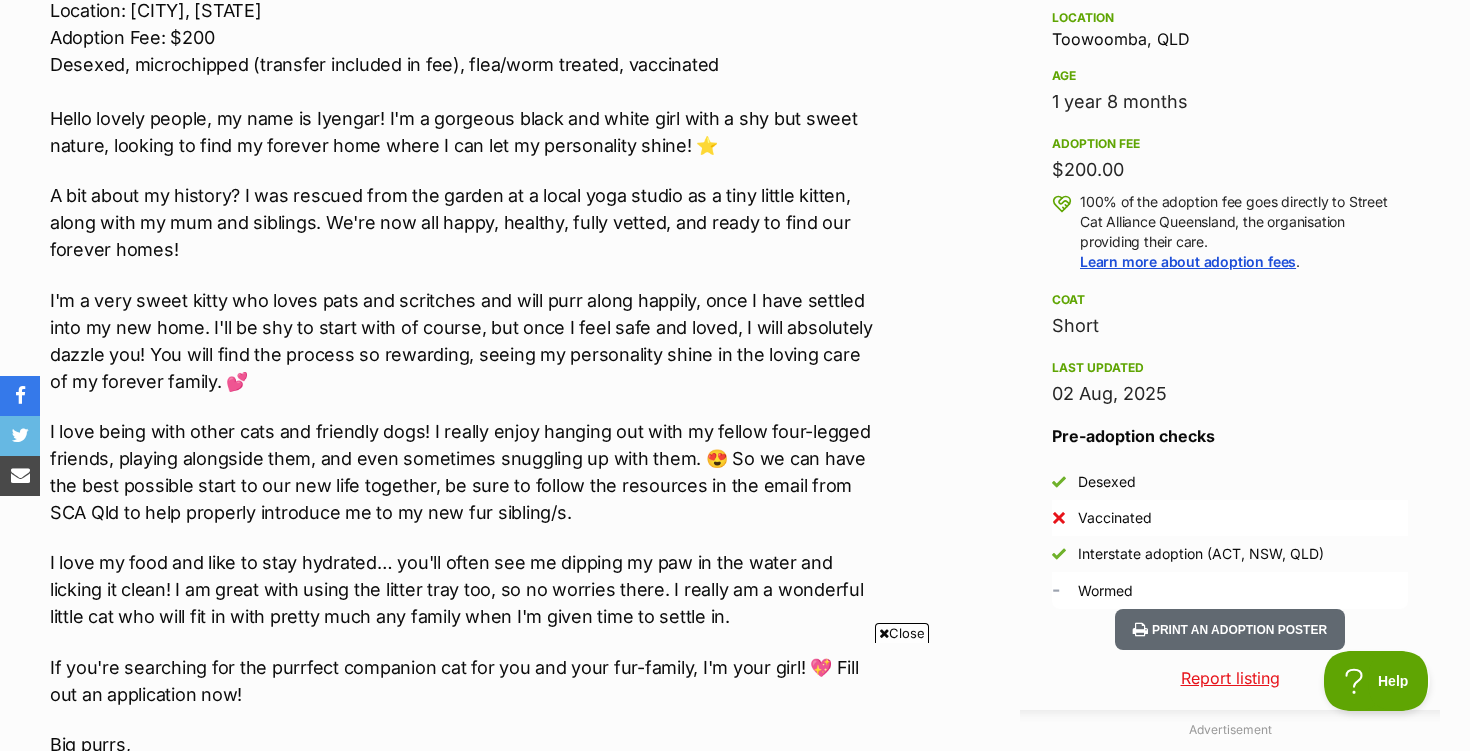 scroll, scrollTop: 1346, scrollLeft: 0, axis: vertical 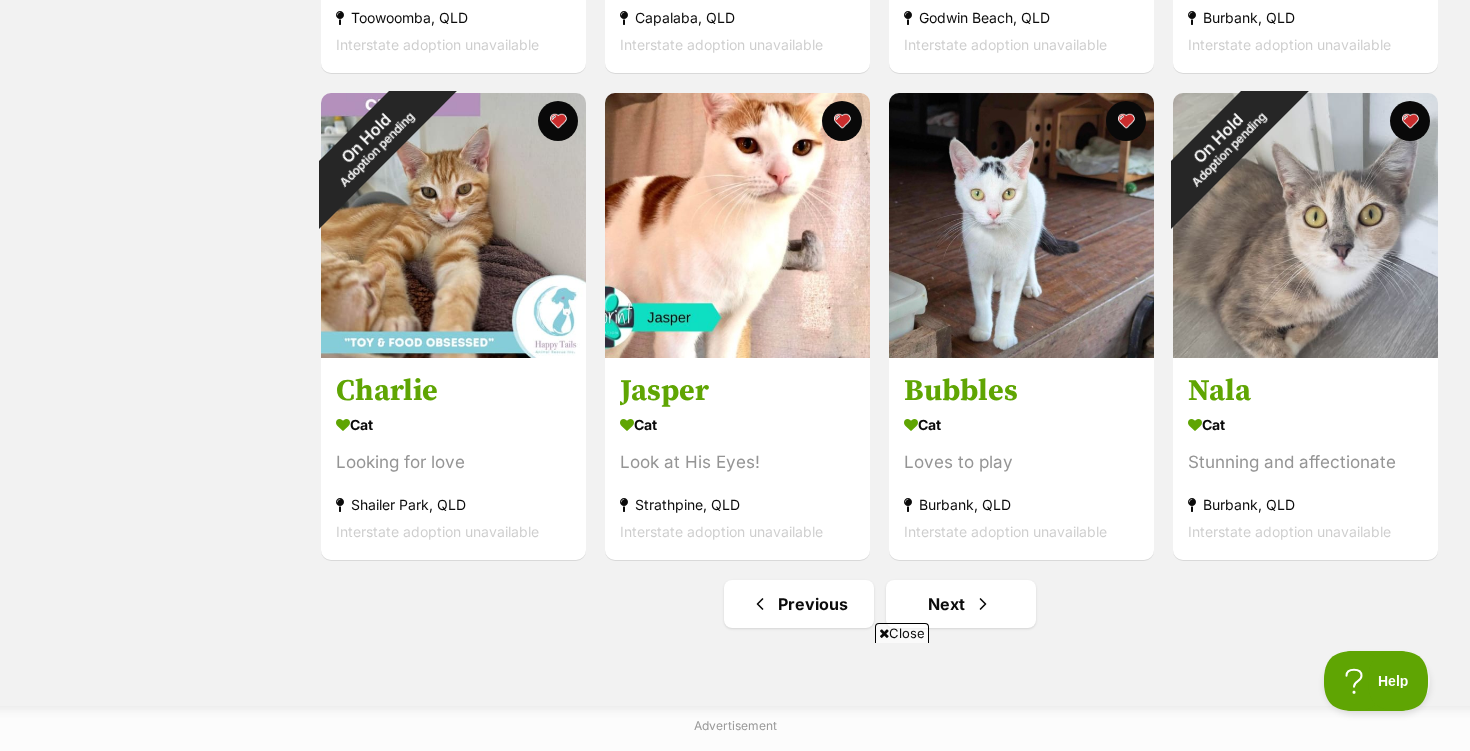 click at bounding box center (1021, 225) 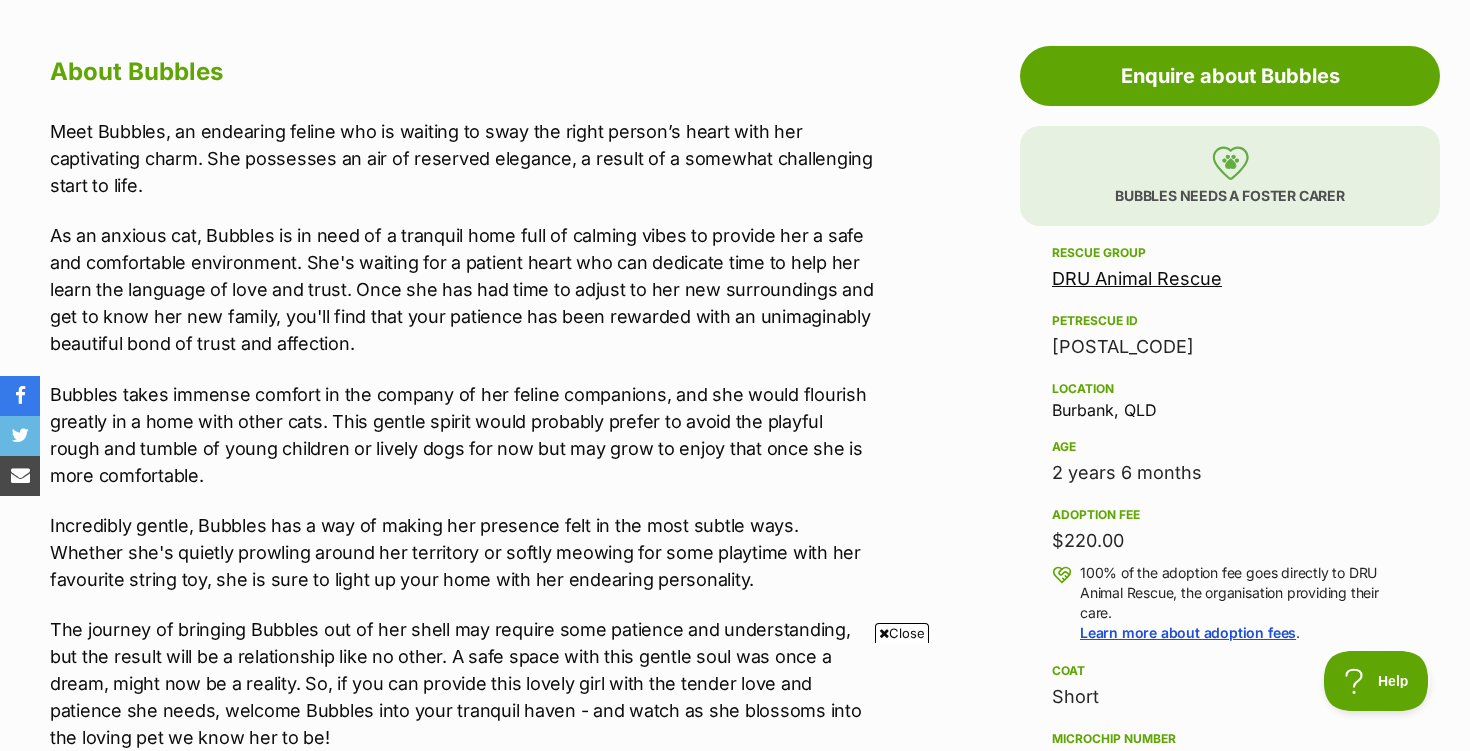 scroll, scrollTop: 1075, scrollLeft: 0, axis: vertical 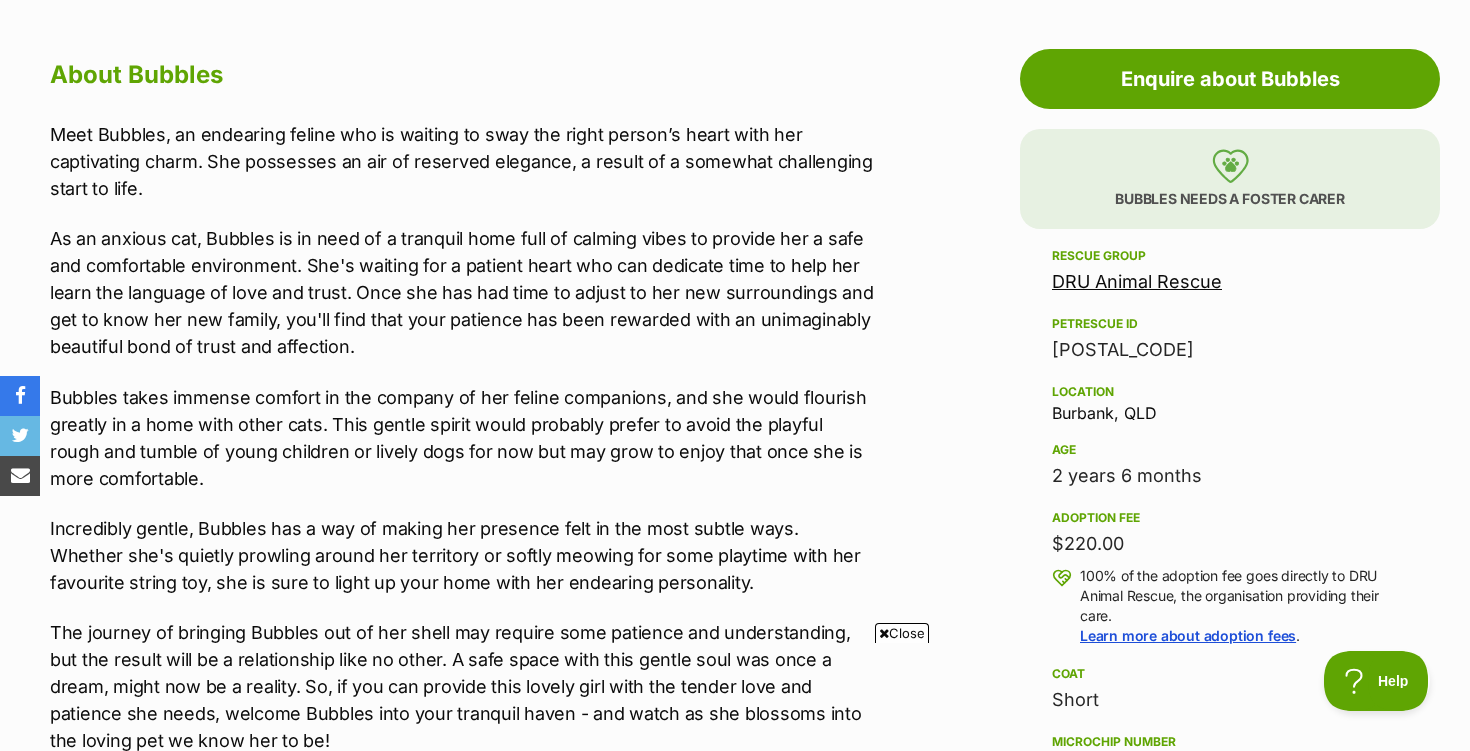click on "DRU Animal Rescue" at bounding box center (1137, 281) 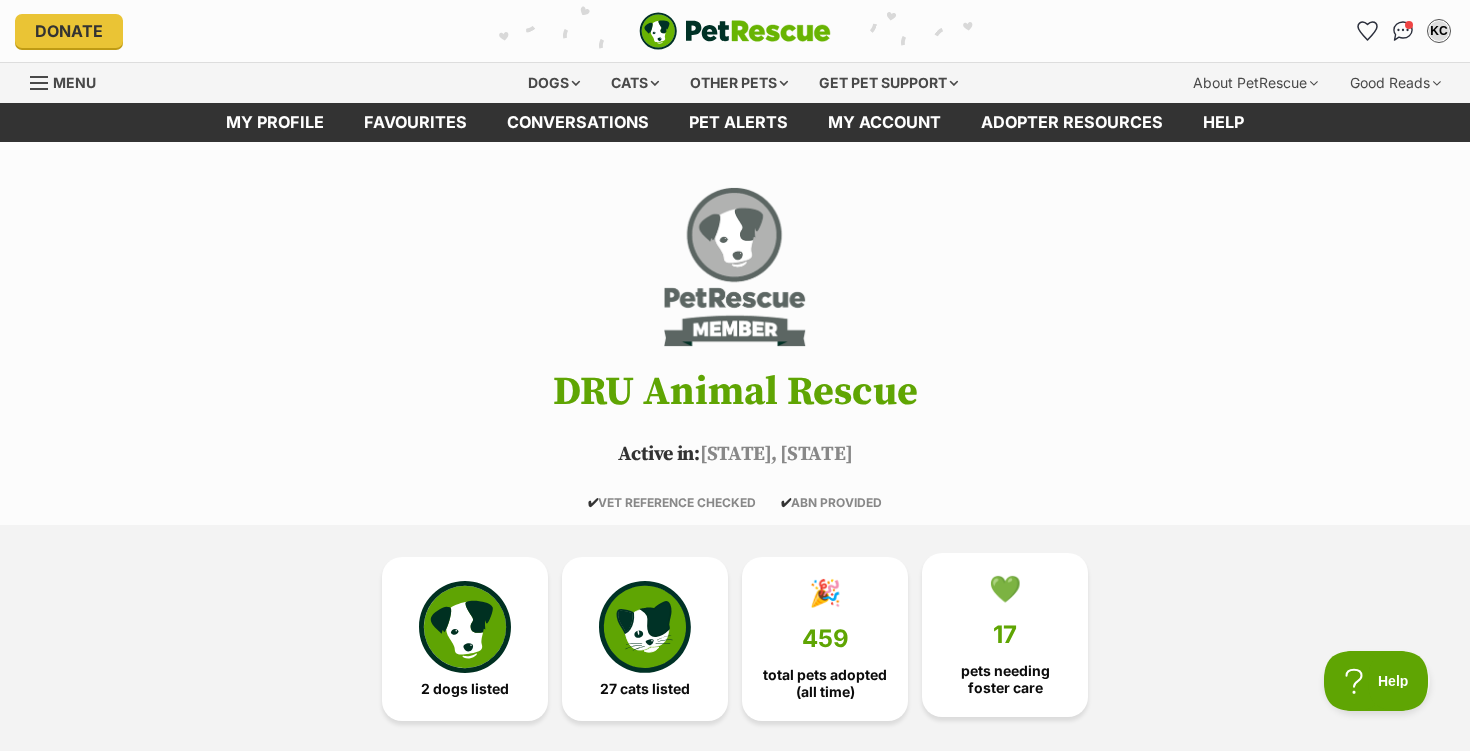 scroll, scrollTop: 0, scrollLeft: 0, axis: both 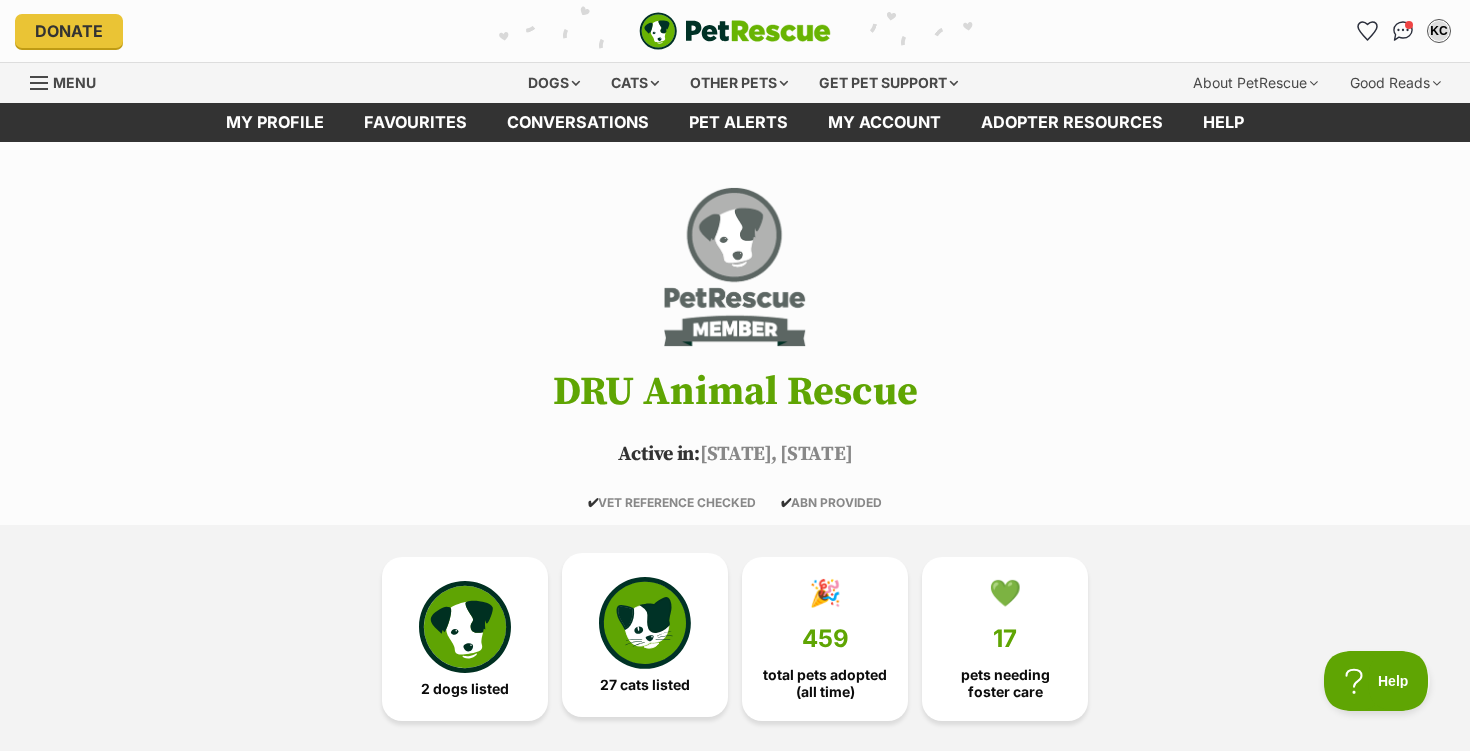 click at bounding box center [645, 623] 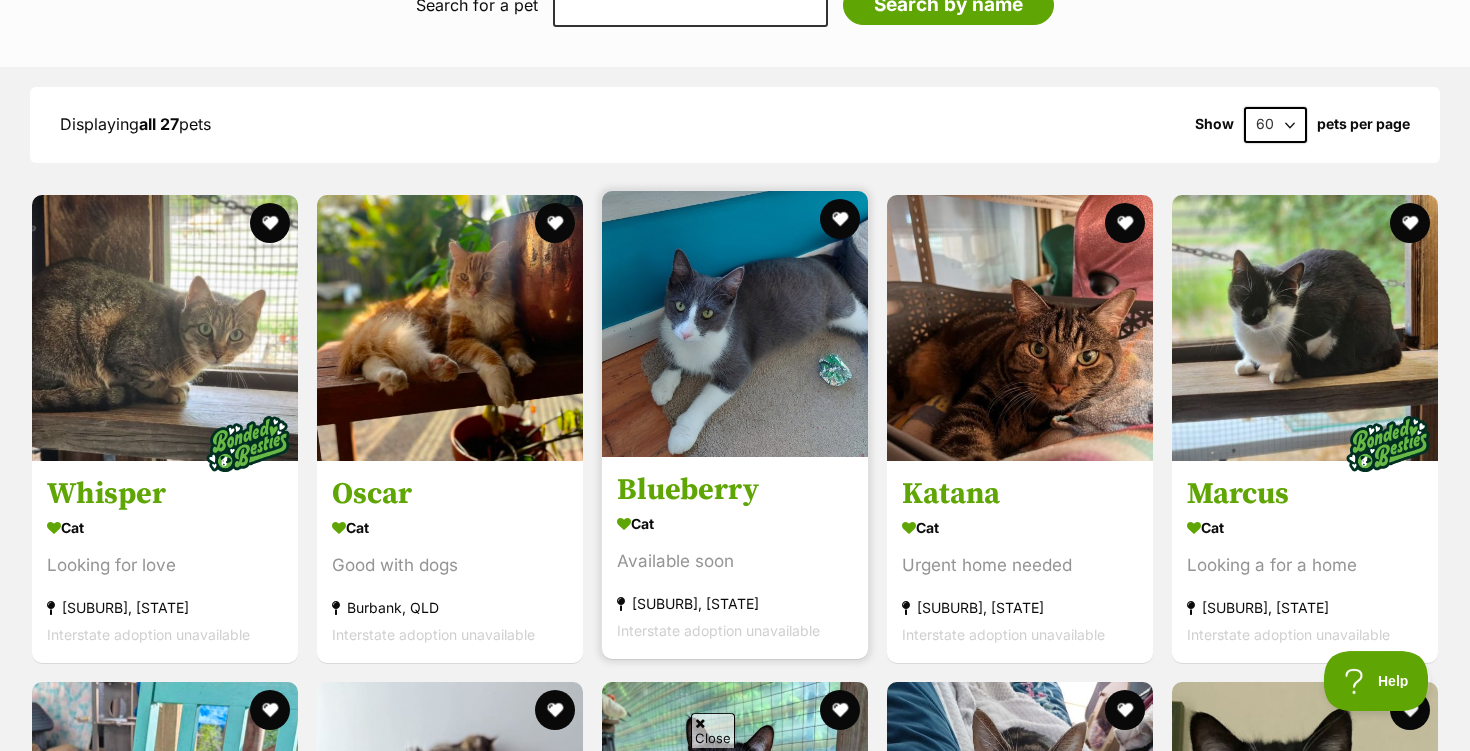 scroll, scrollTop: 1297, scrollLeft: 0, axis: vertical 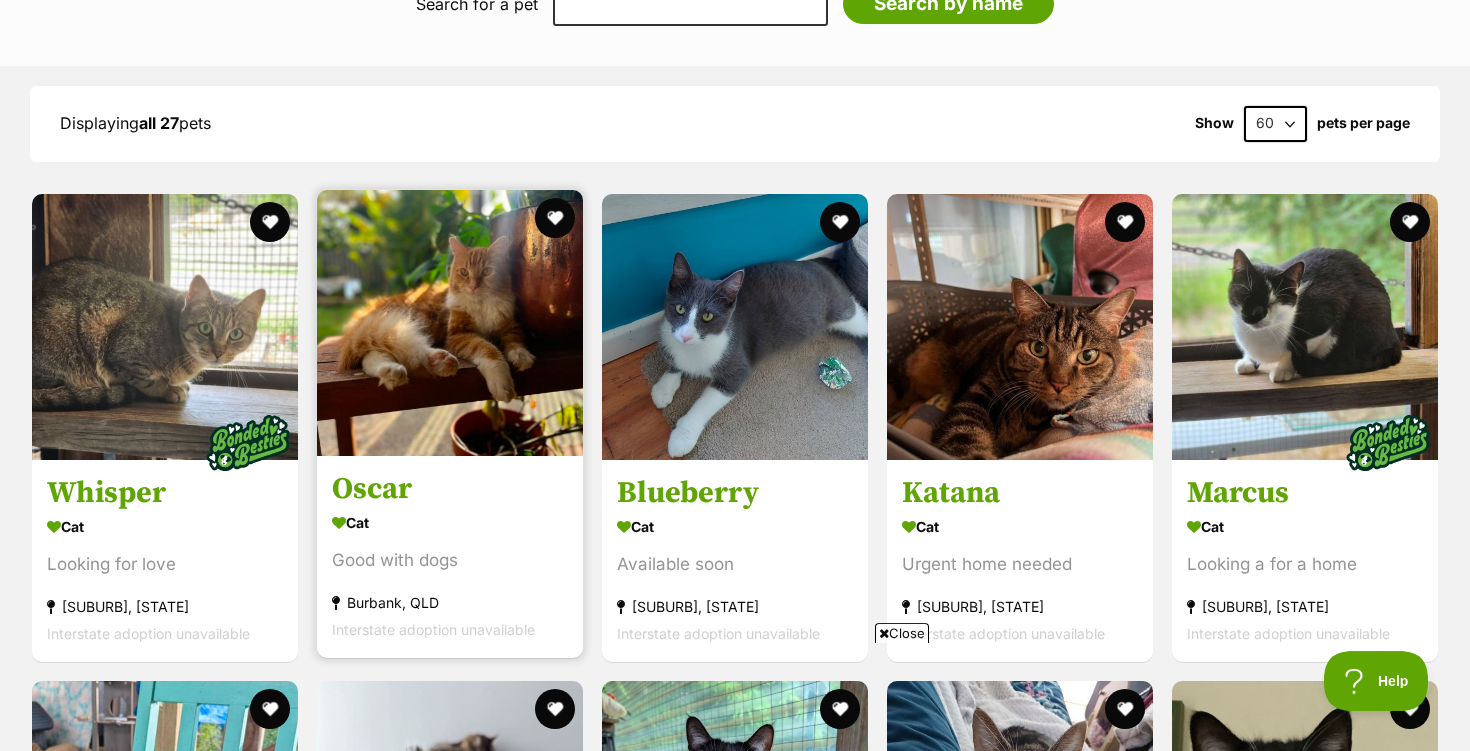 click at bounding box center [450, 323] 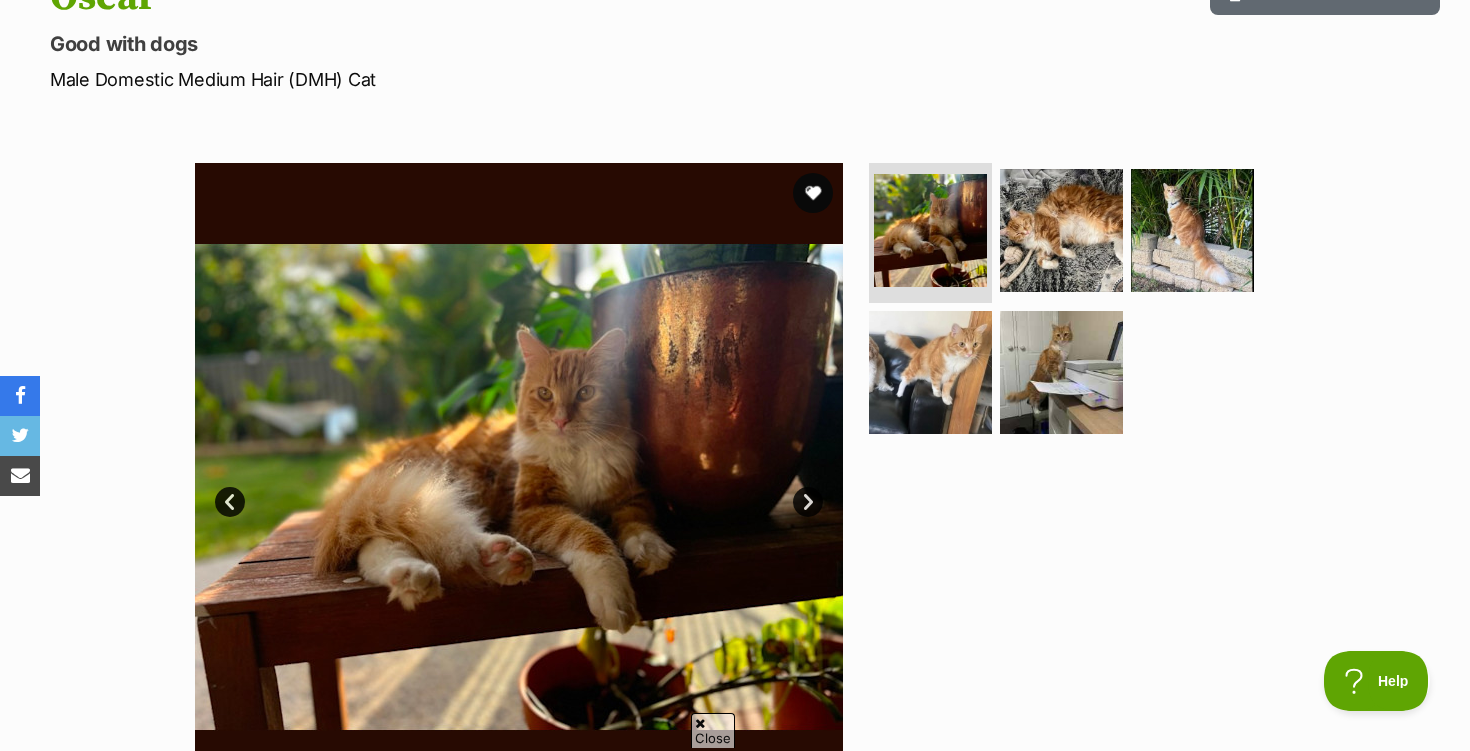 scroll, scrollTop: 0, scrollLeft: 0, axis: both 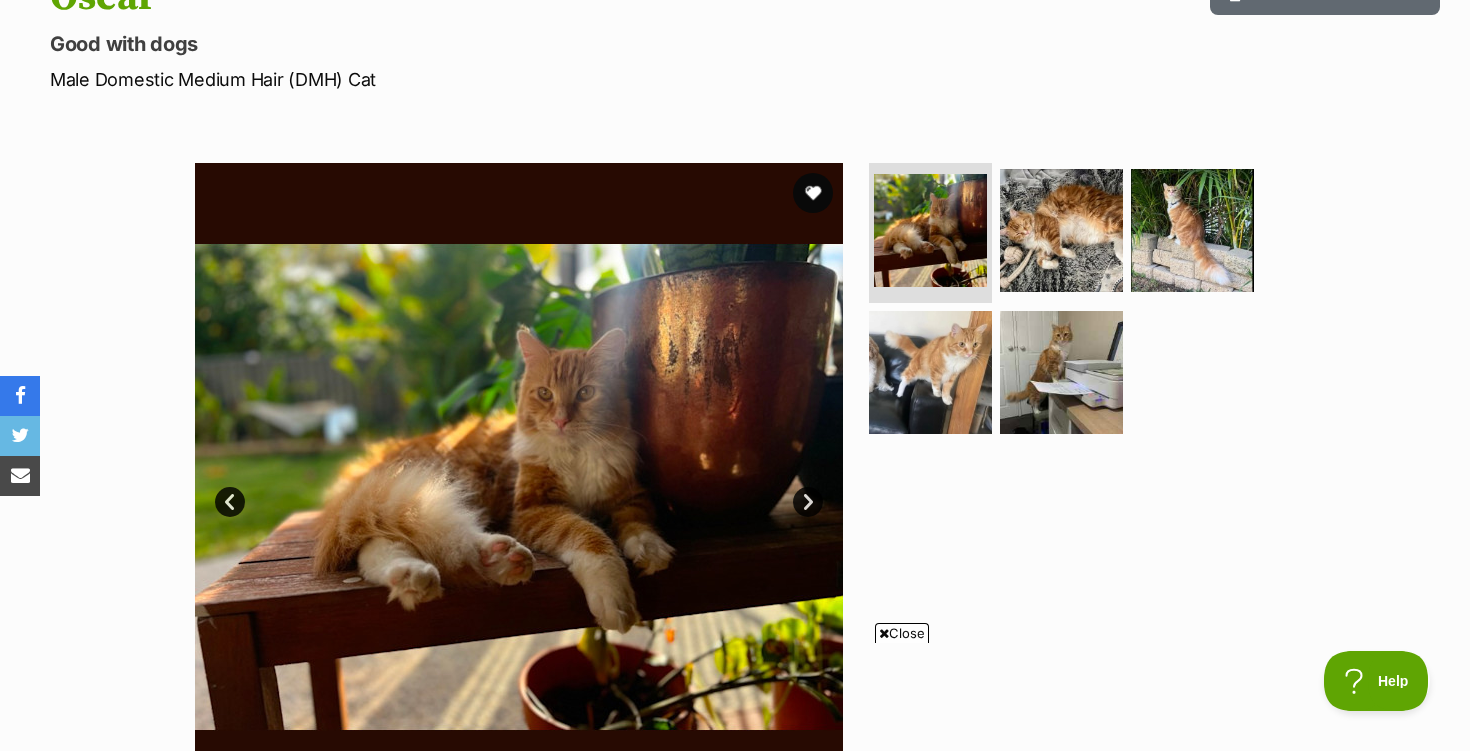 click on "Next" at bounding box center (808, 502) 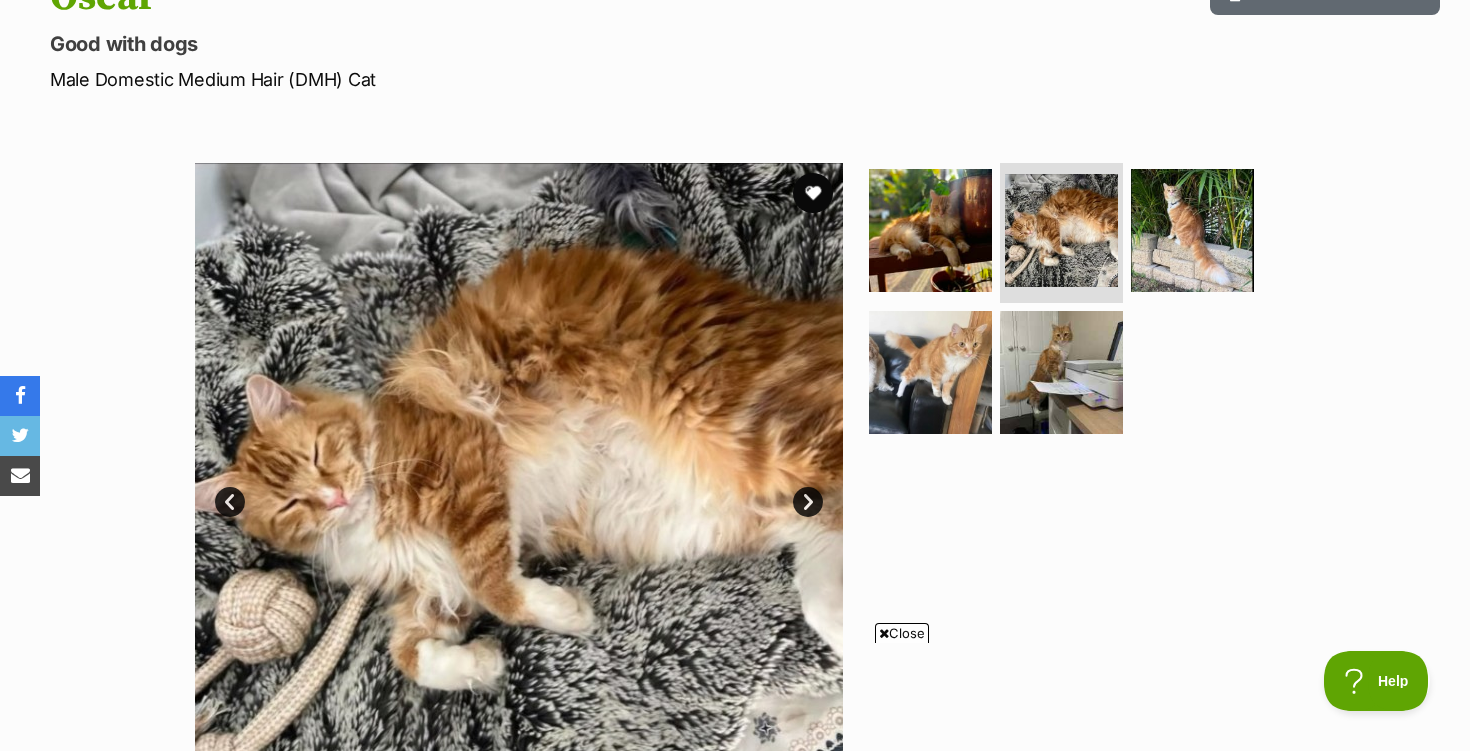 click on "Next" at bounding box center [808, 502] 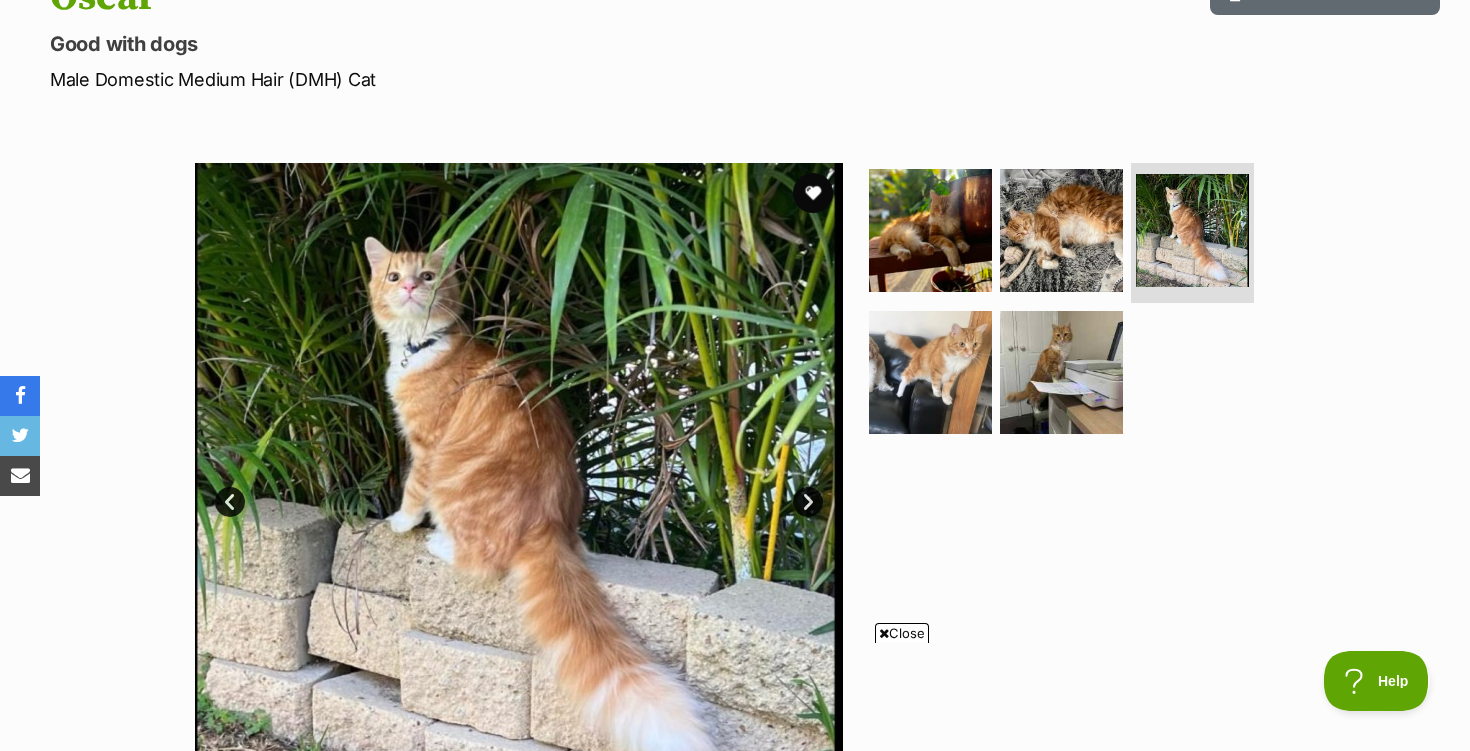 click on "Next" at bounding box center (808, 502) 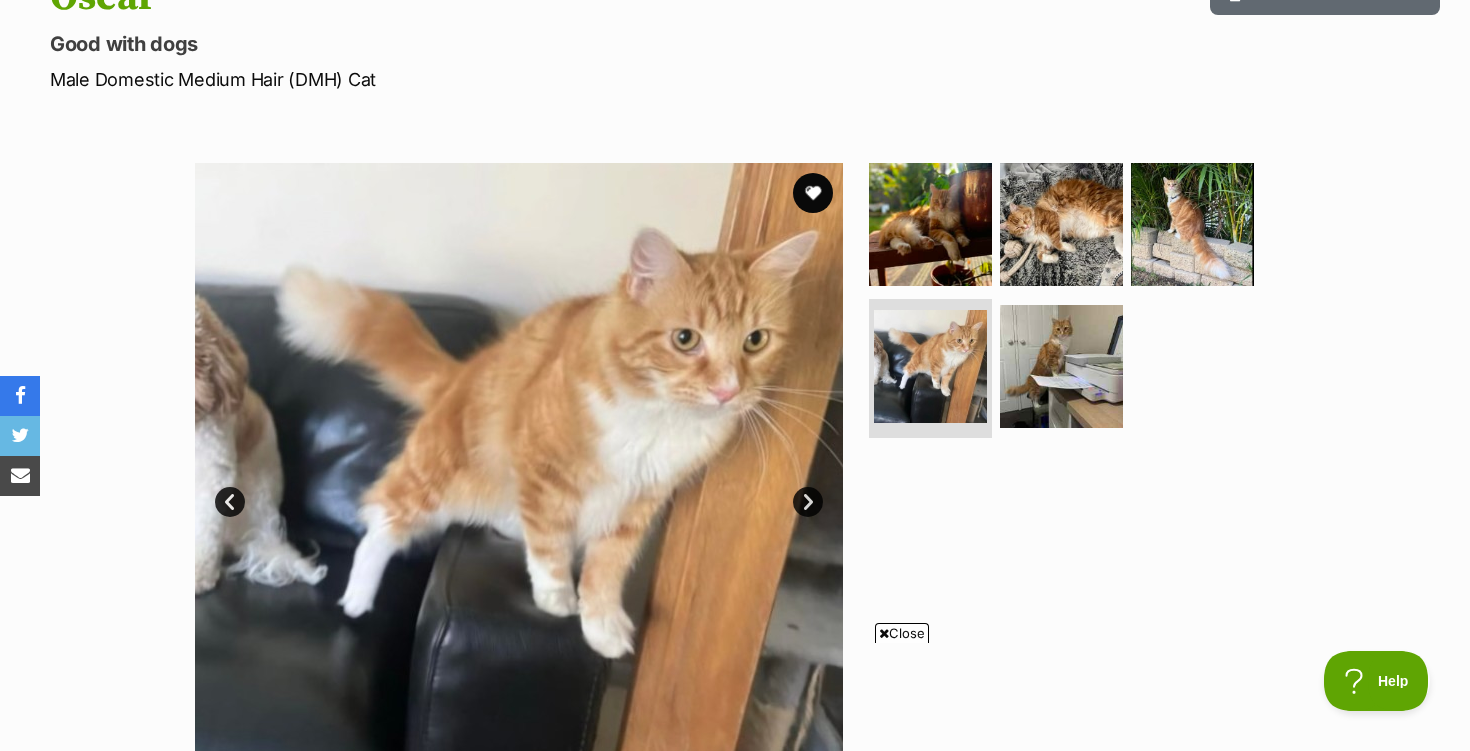 click on "Next" at bounding box center (808, 502) 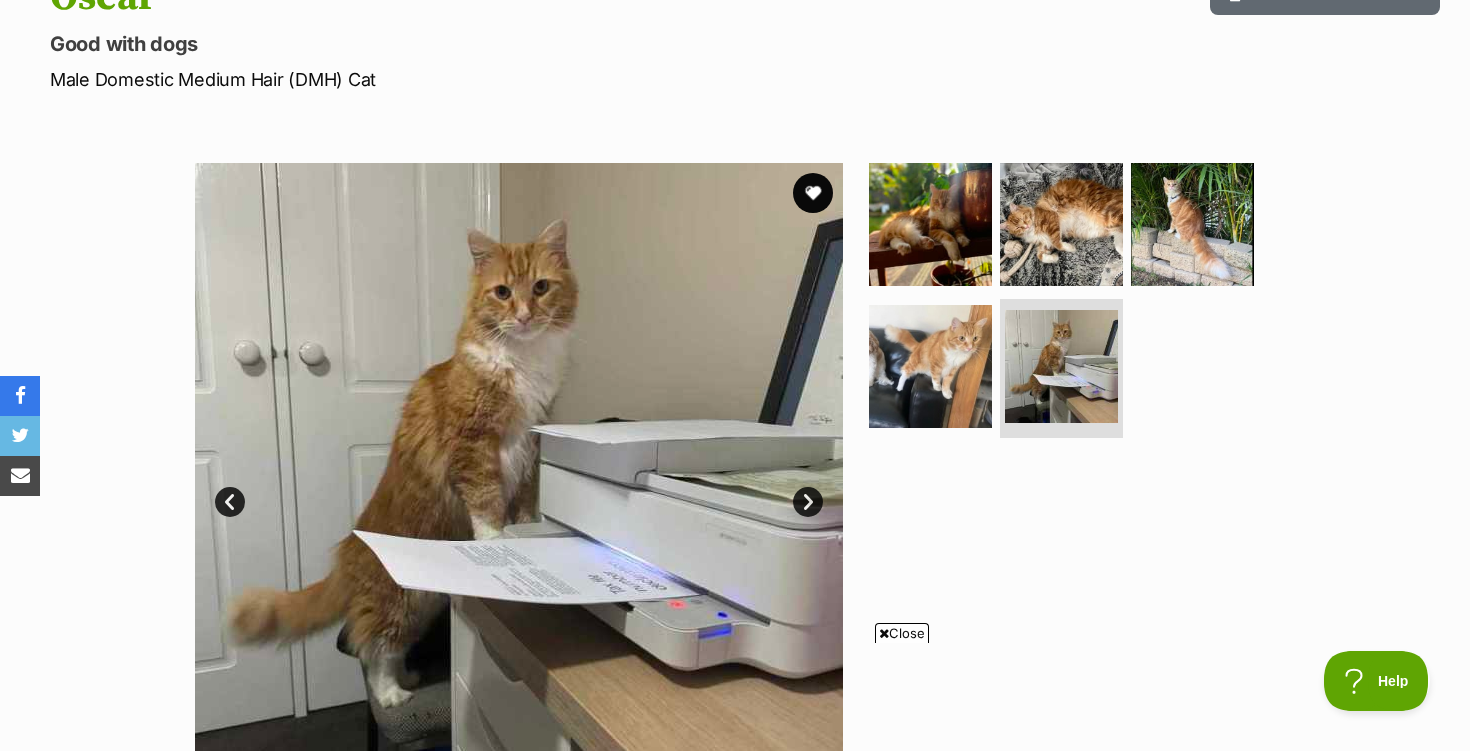 click on "Next" at bounding box center [808, 502] 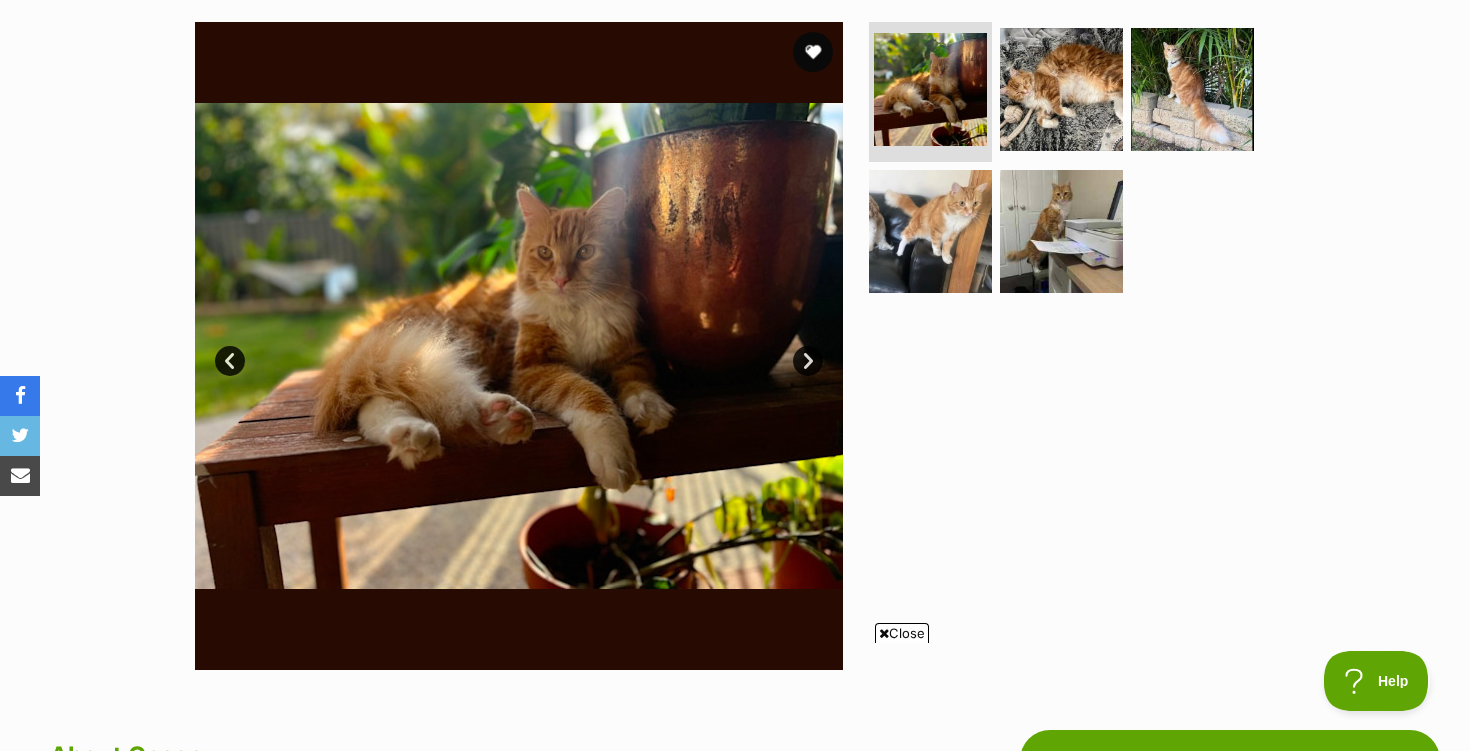 scroll, scrollTop: 392, scrollLeft: 0, axis: vertical 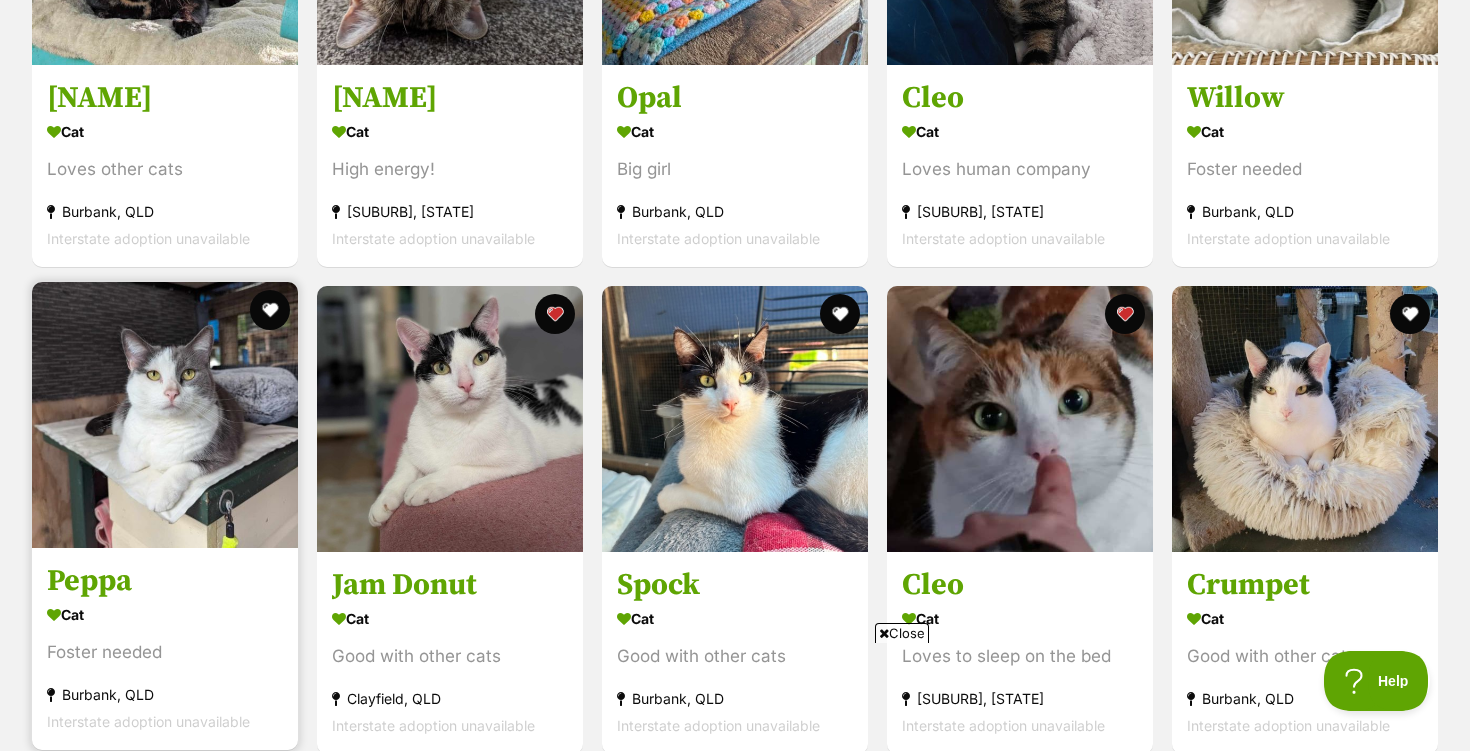 click at bounding box center (165, 415) 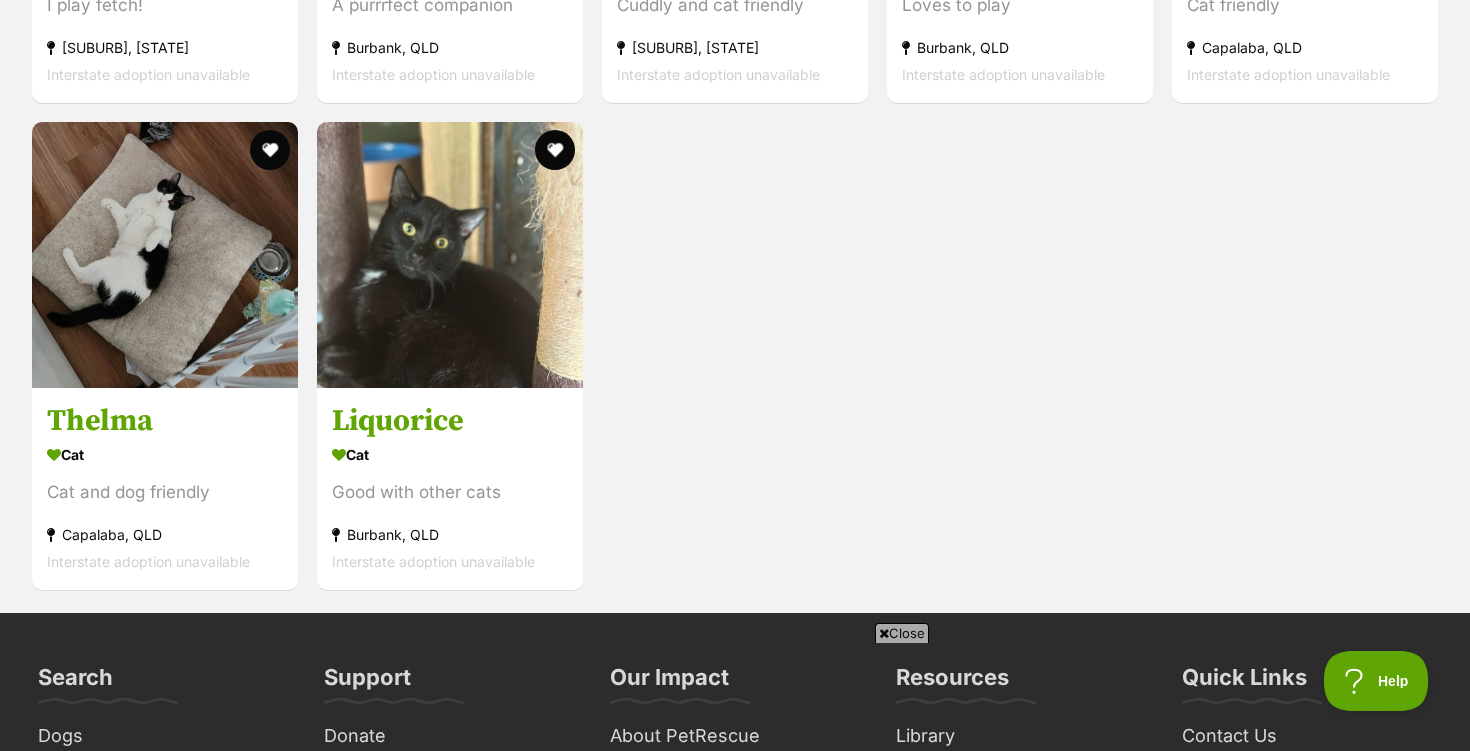 scroll, scrollTop: 3801, scrollLeft: 0, axis: vertical 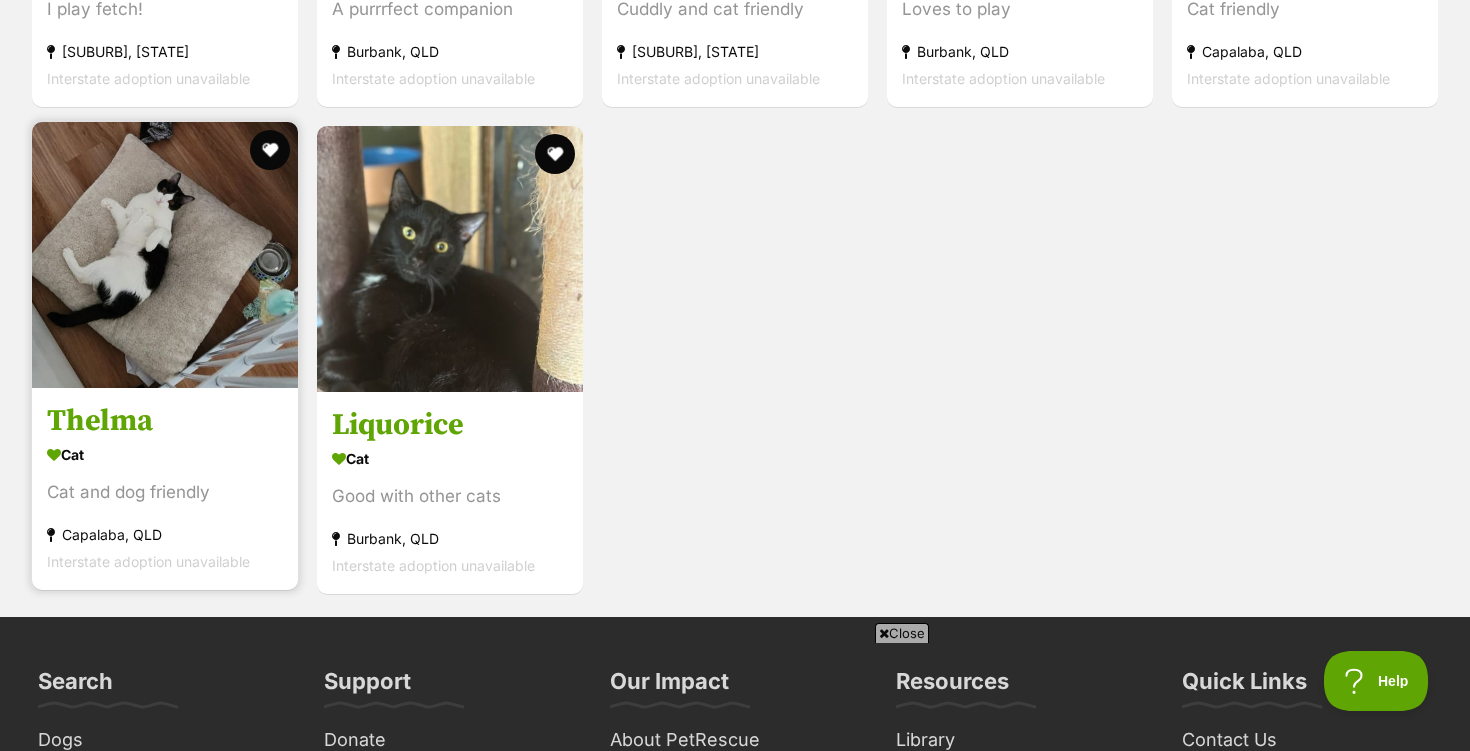 click at bounding box center [165, 255] 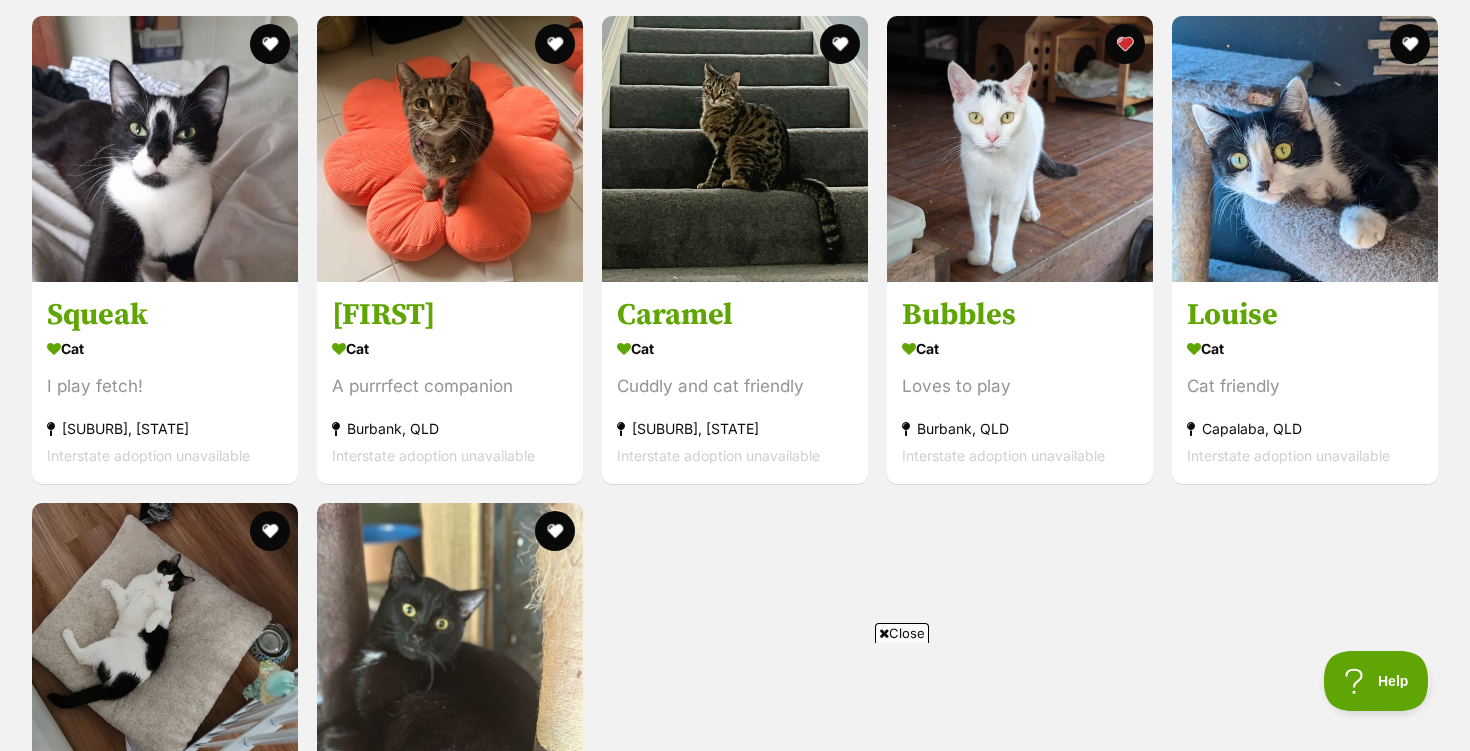 scroll, scrollTop: 3418, scrollLeft: 0, axis: vertical 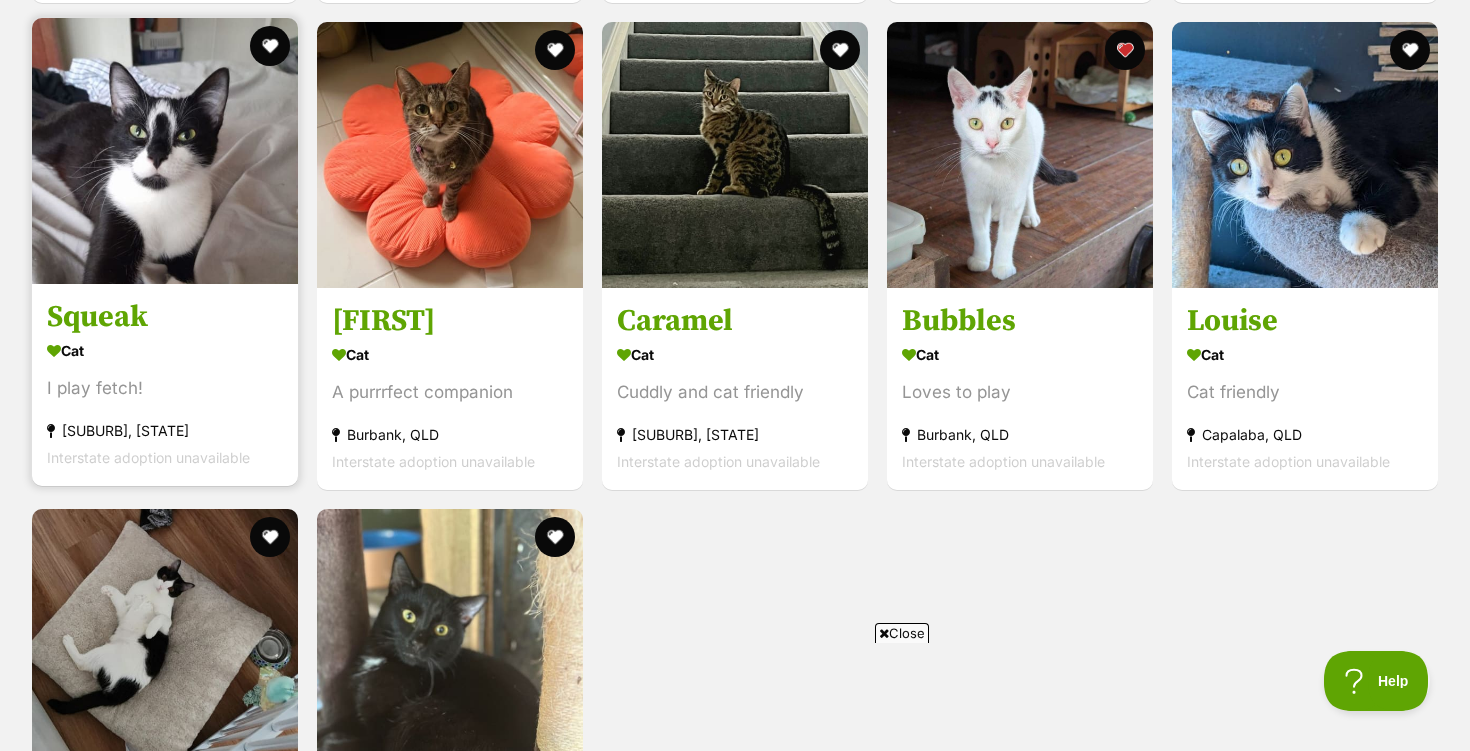 click at bounding box center [165, 151] 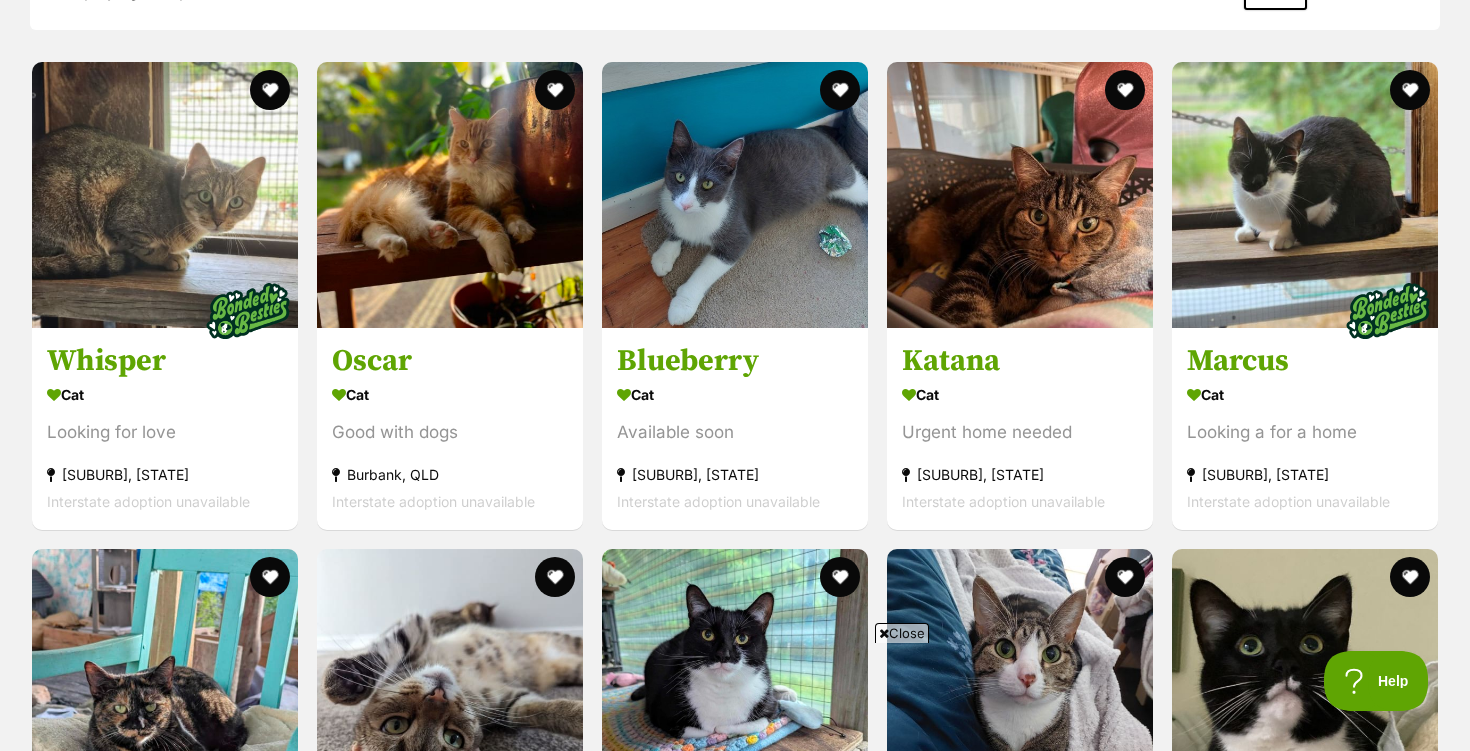 scroll, scrollTop: 1432, scrollLeft: 0, axis: vertical 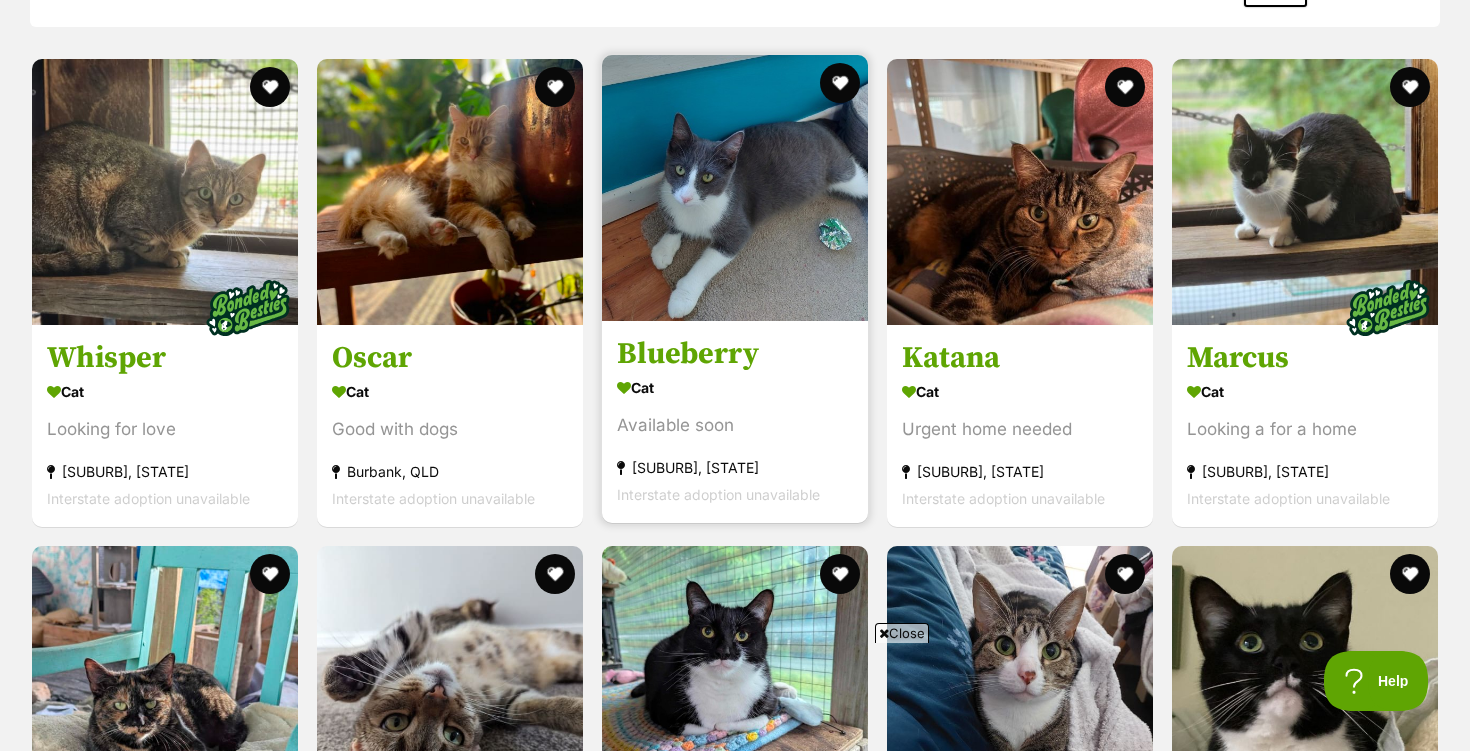 click at bounding box center (735, 188) 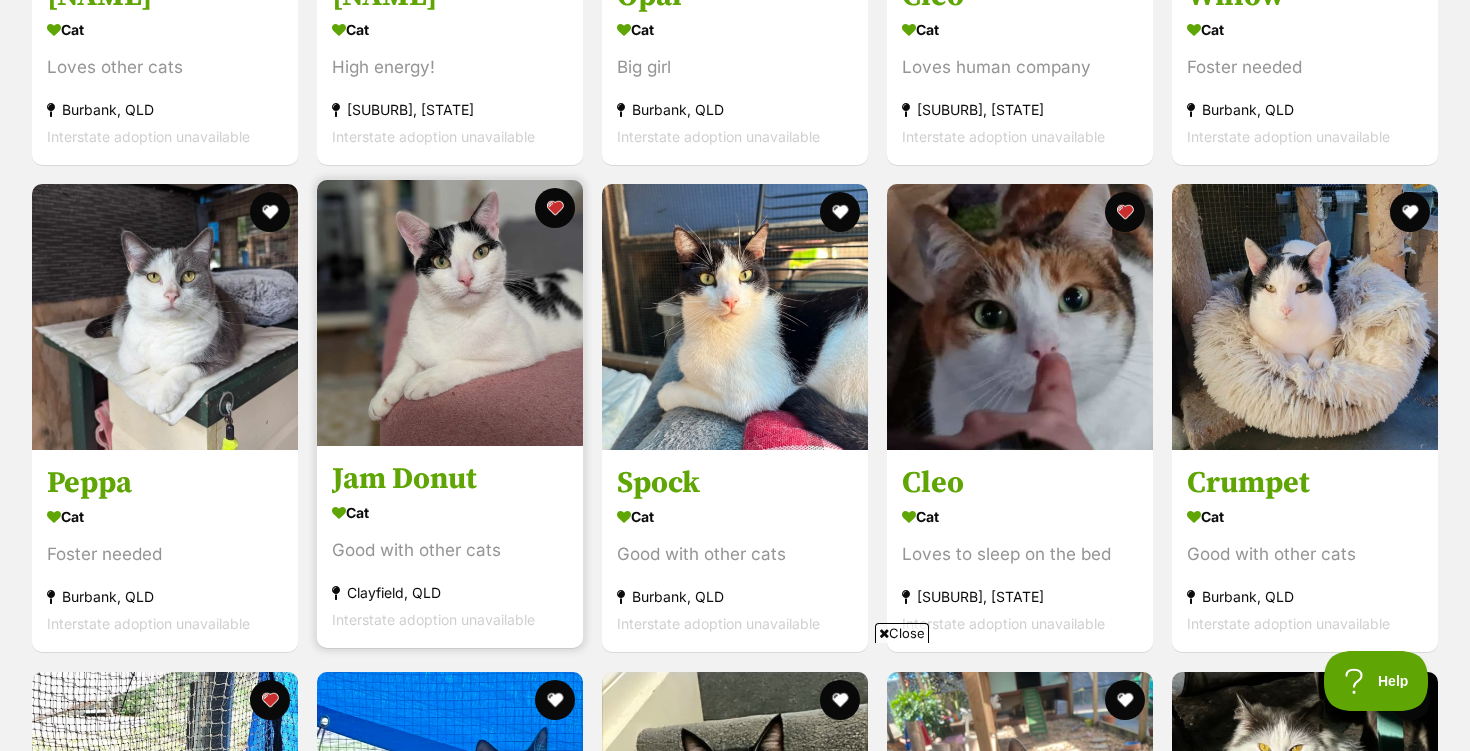 scroll, scrollTop: 2284, scrollLeft: 0, axis: vertical 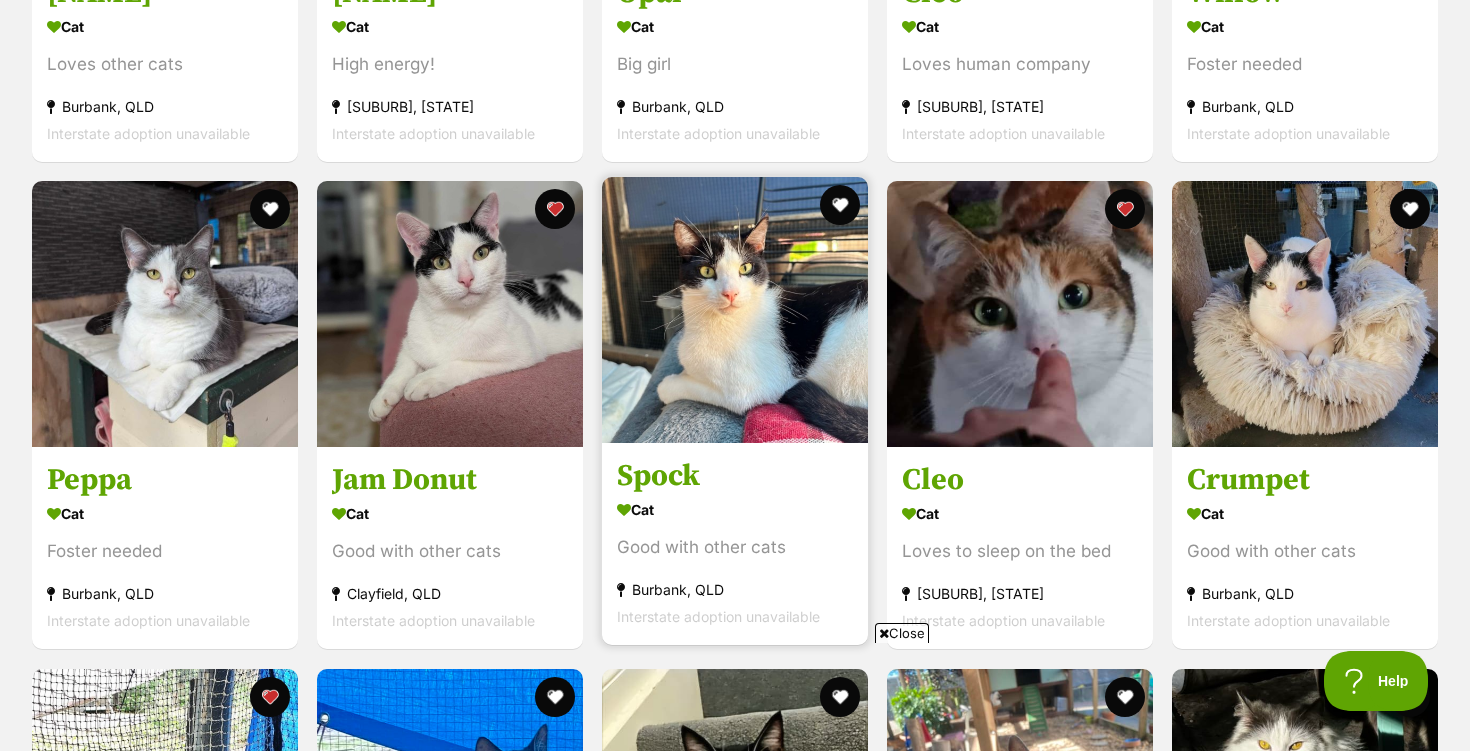 click at bounding box center [735, 310] 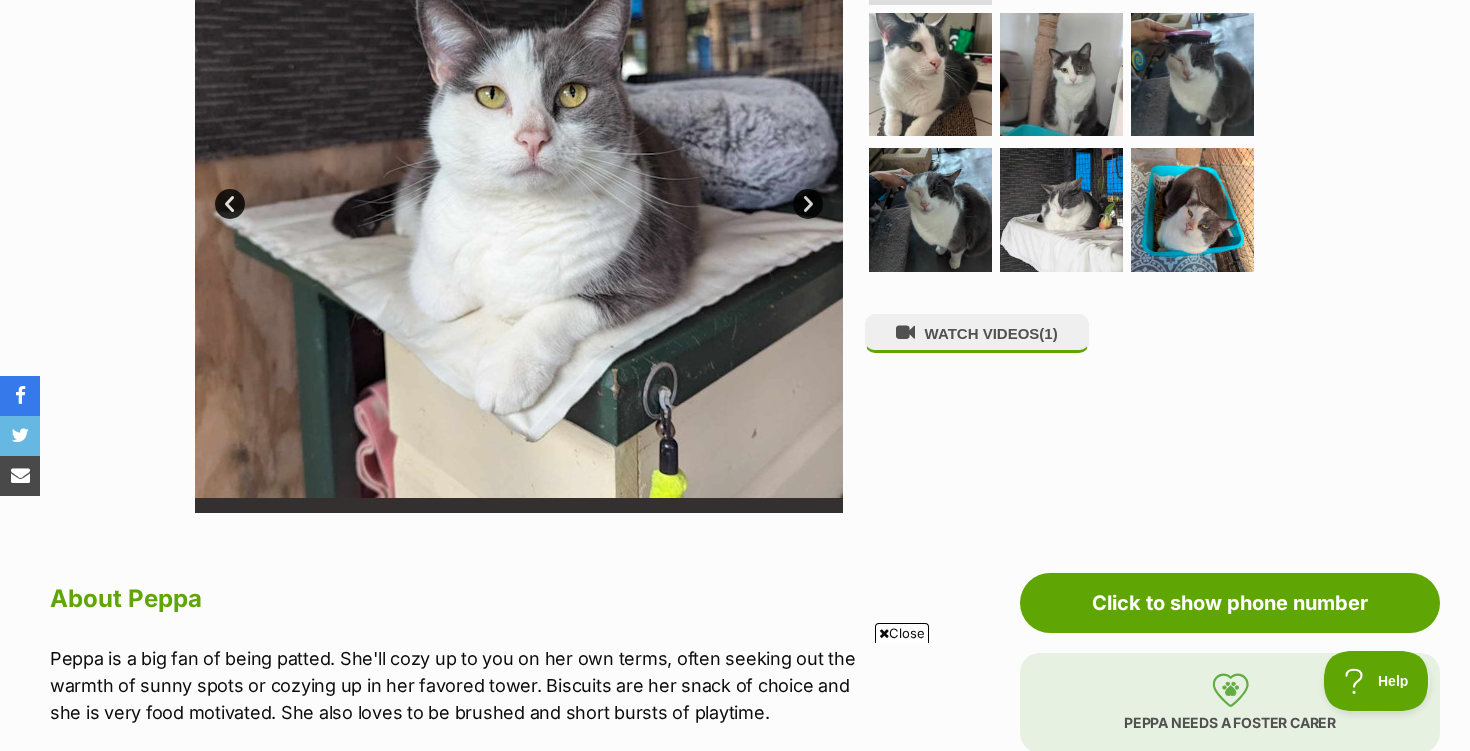 scroll, scrollTop: 548, scrollLeft: 0, axis: vertical 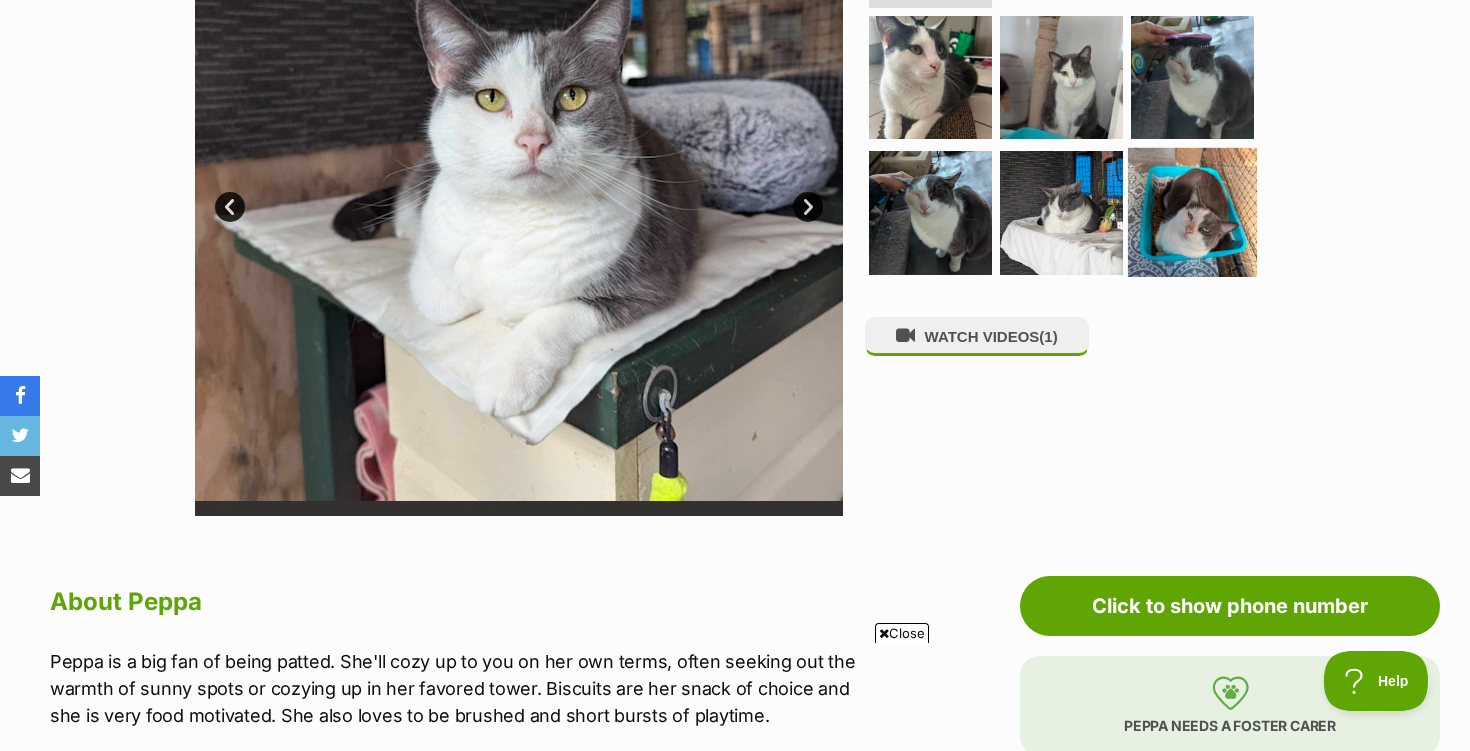 click at bounding box center [1192, 212] 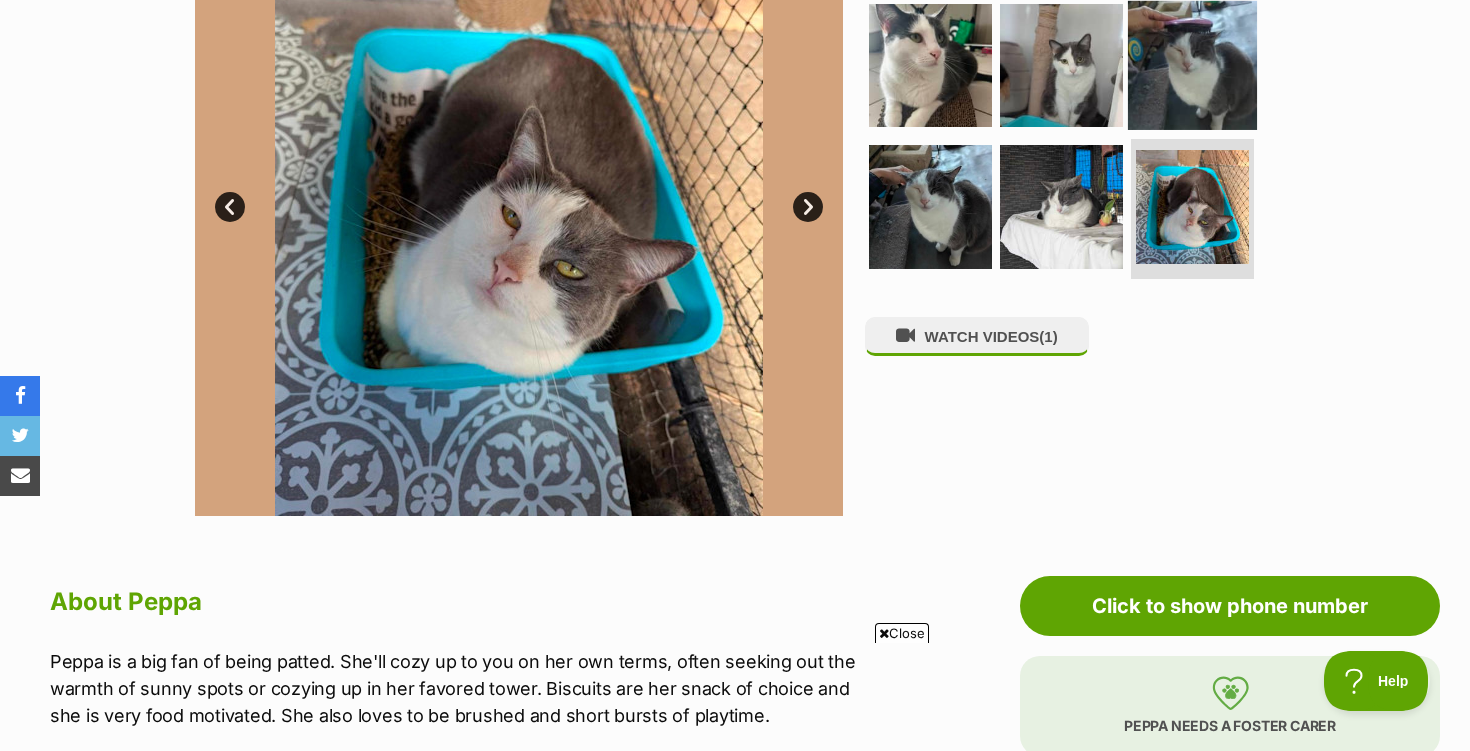 click at bounding box center (1192, 64) 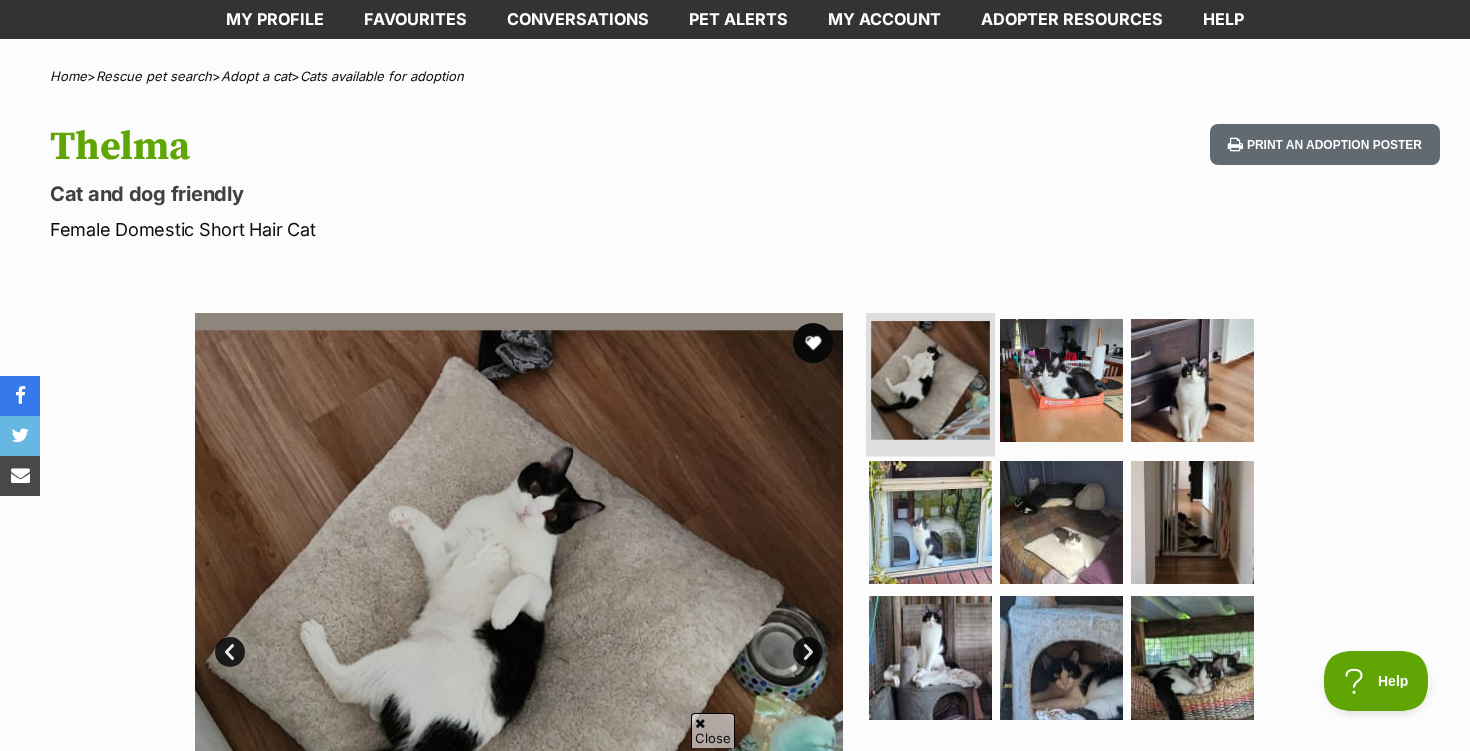 scroll, scrollTop: 0, scrollLeft: 0, axis: both 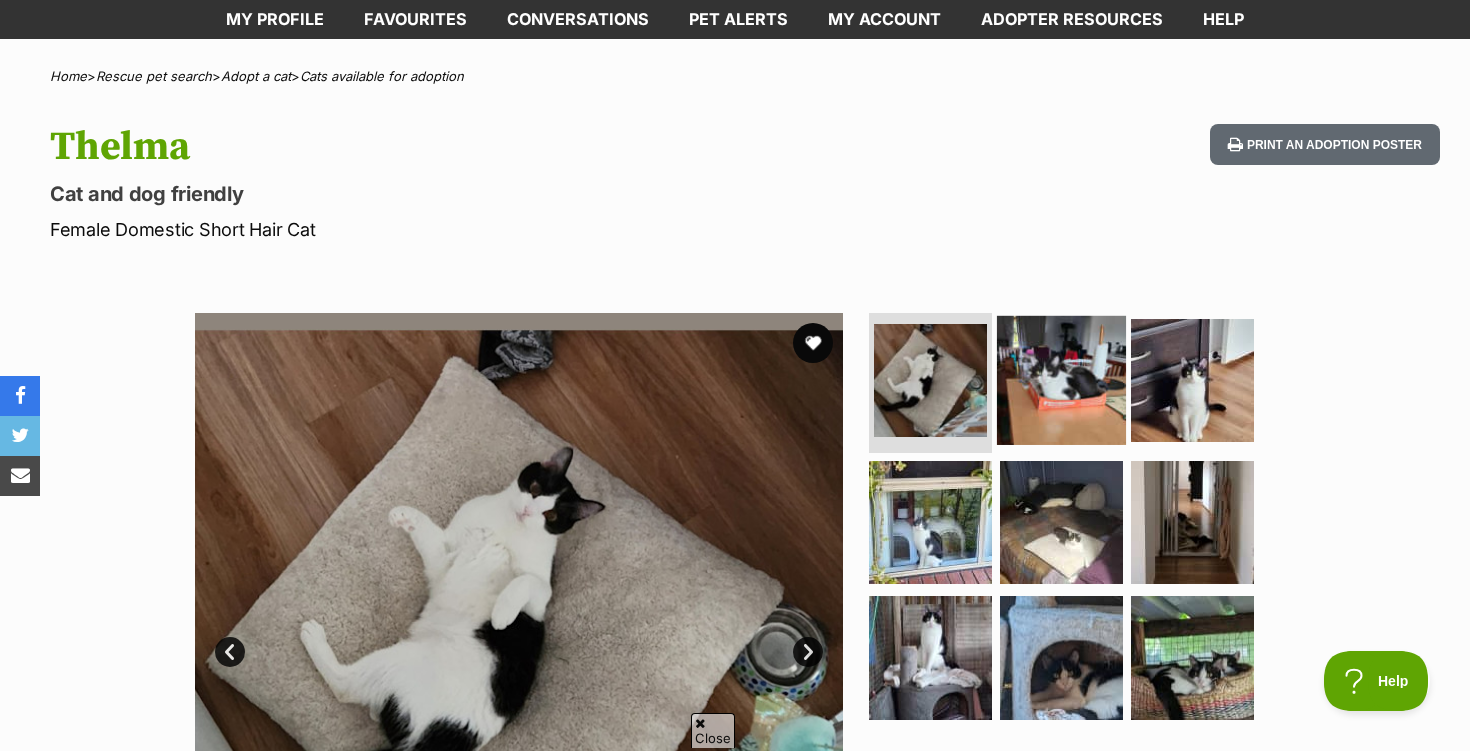 click at bounding box center (1061, 380) 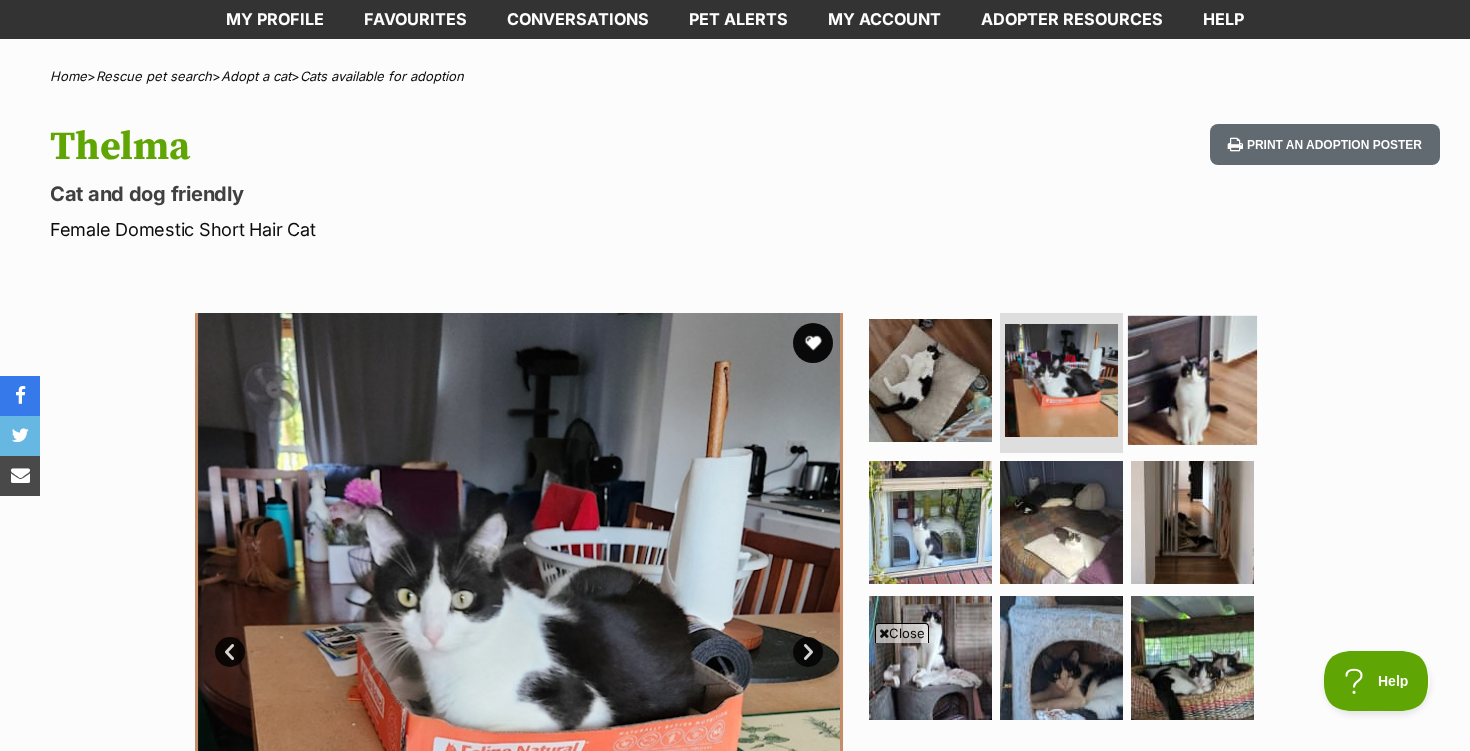 click at bounding box center [1192, 380] 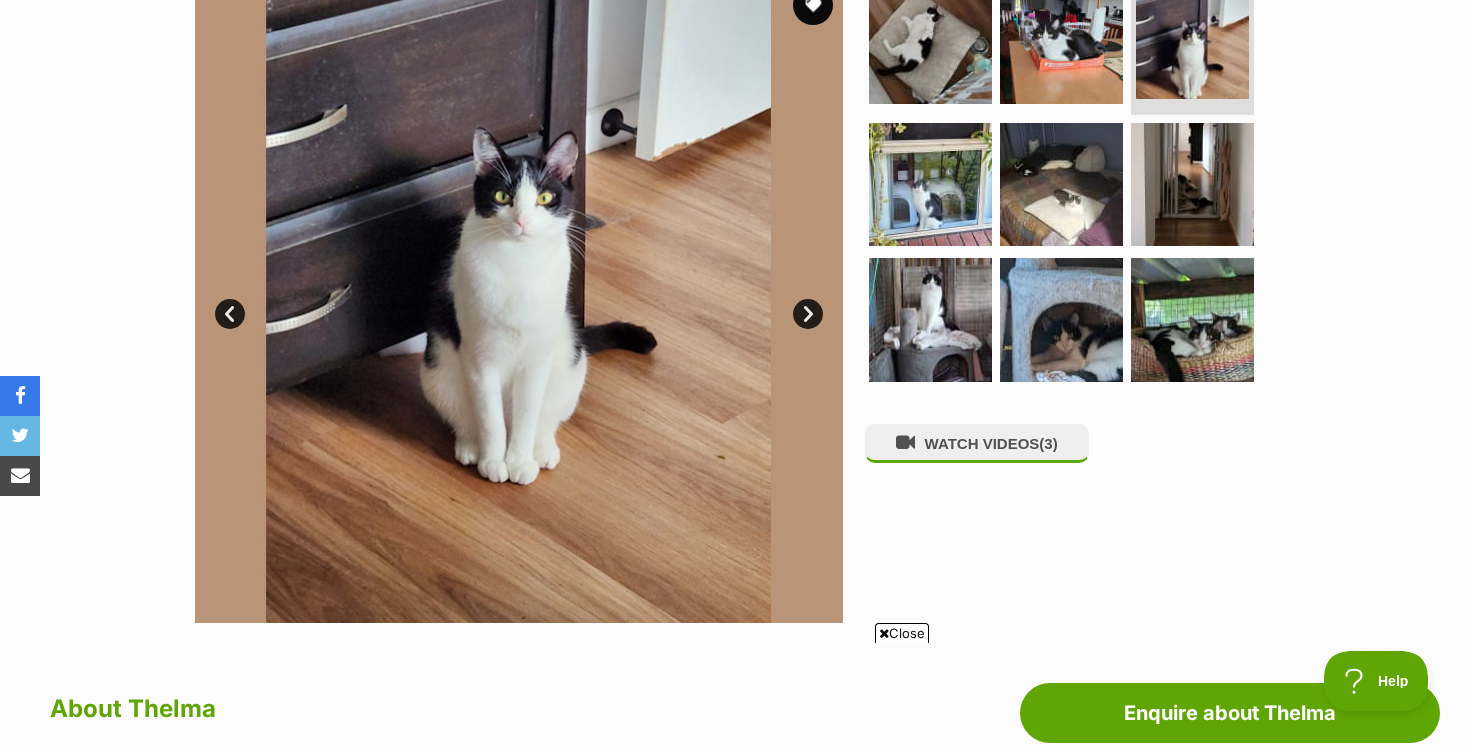 scroll, scrollTop: 443, scrollLeft: 0, axis: vertical 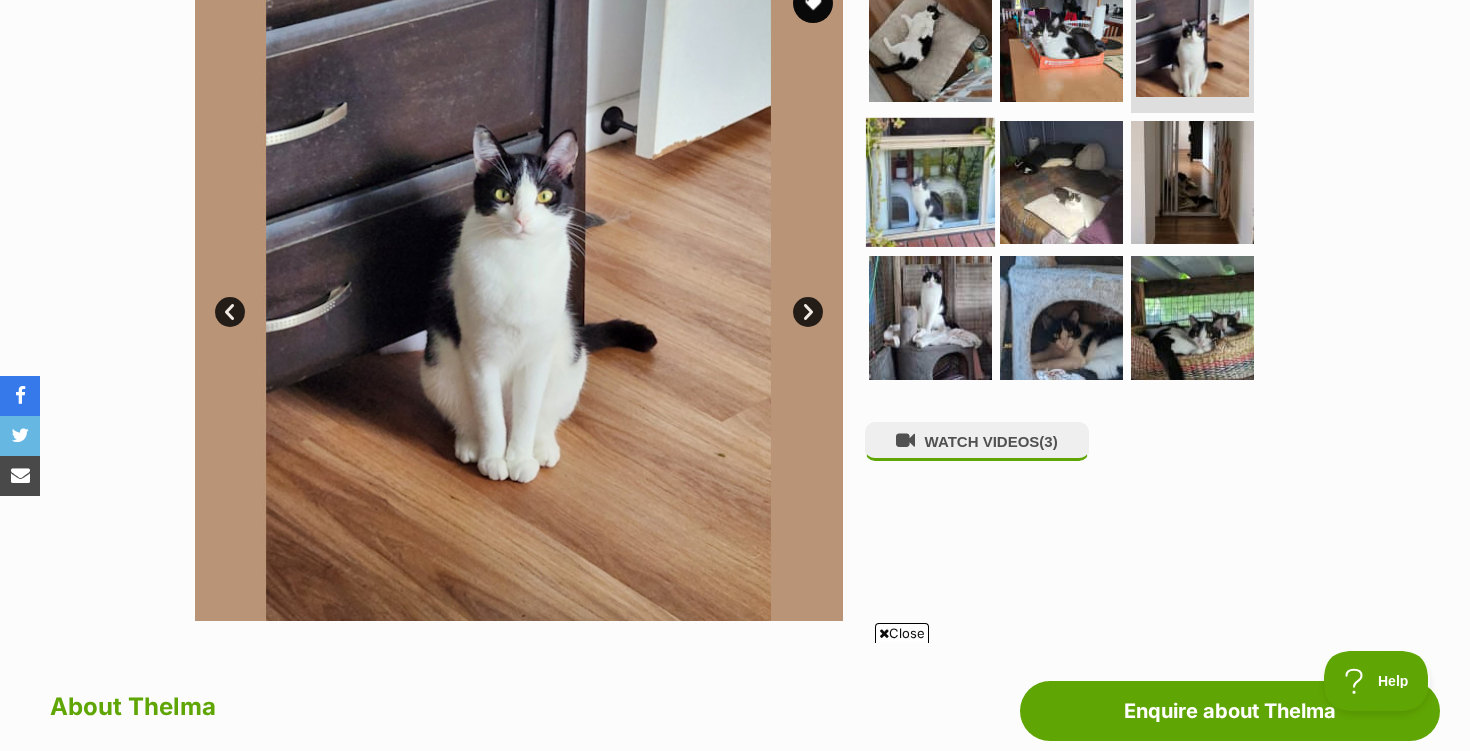 click at bounding box center (930, 181) 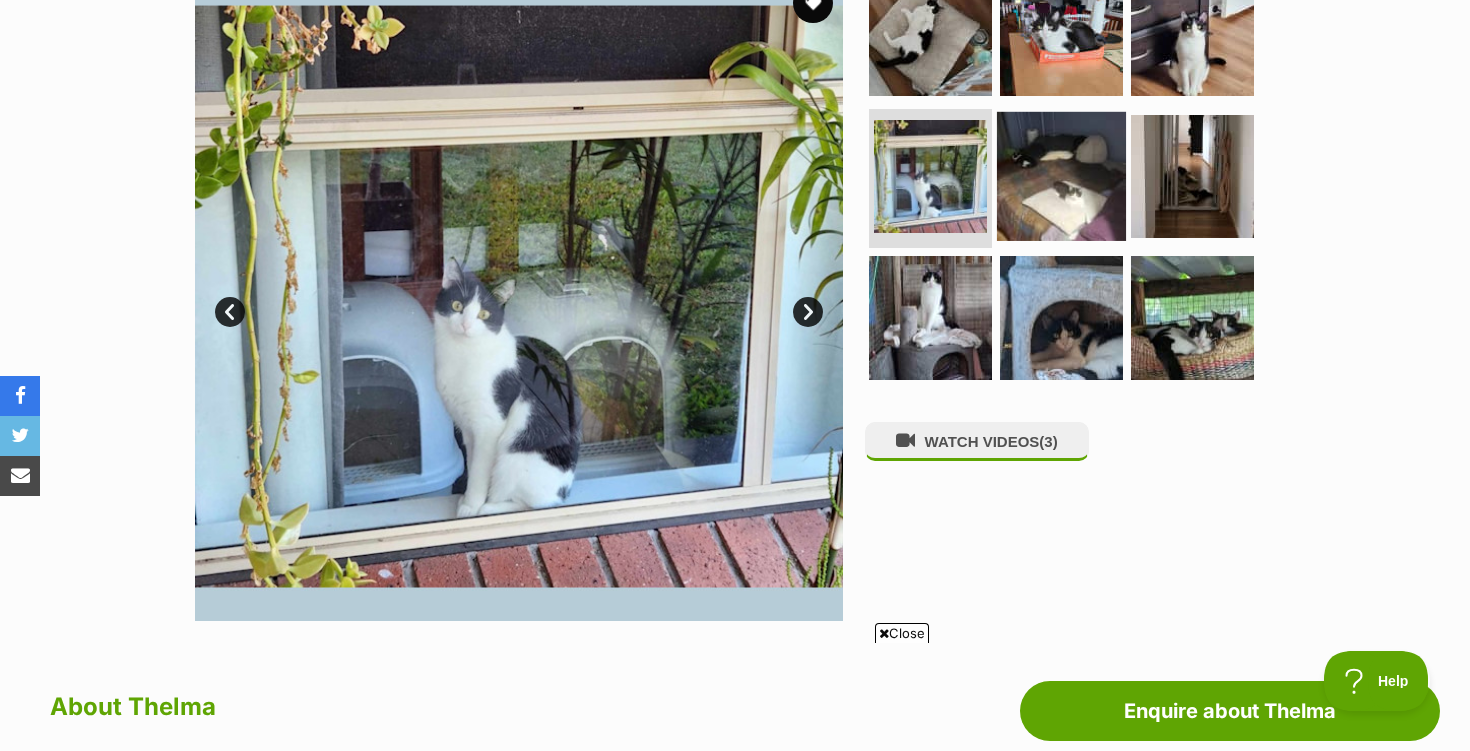 click at bounding box center [1061, 175] 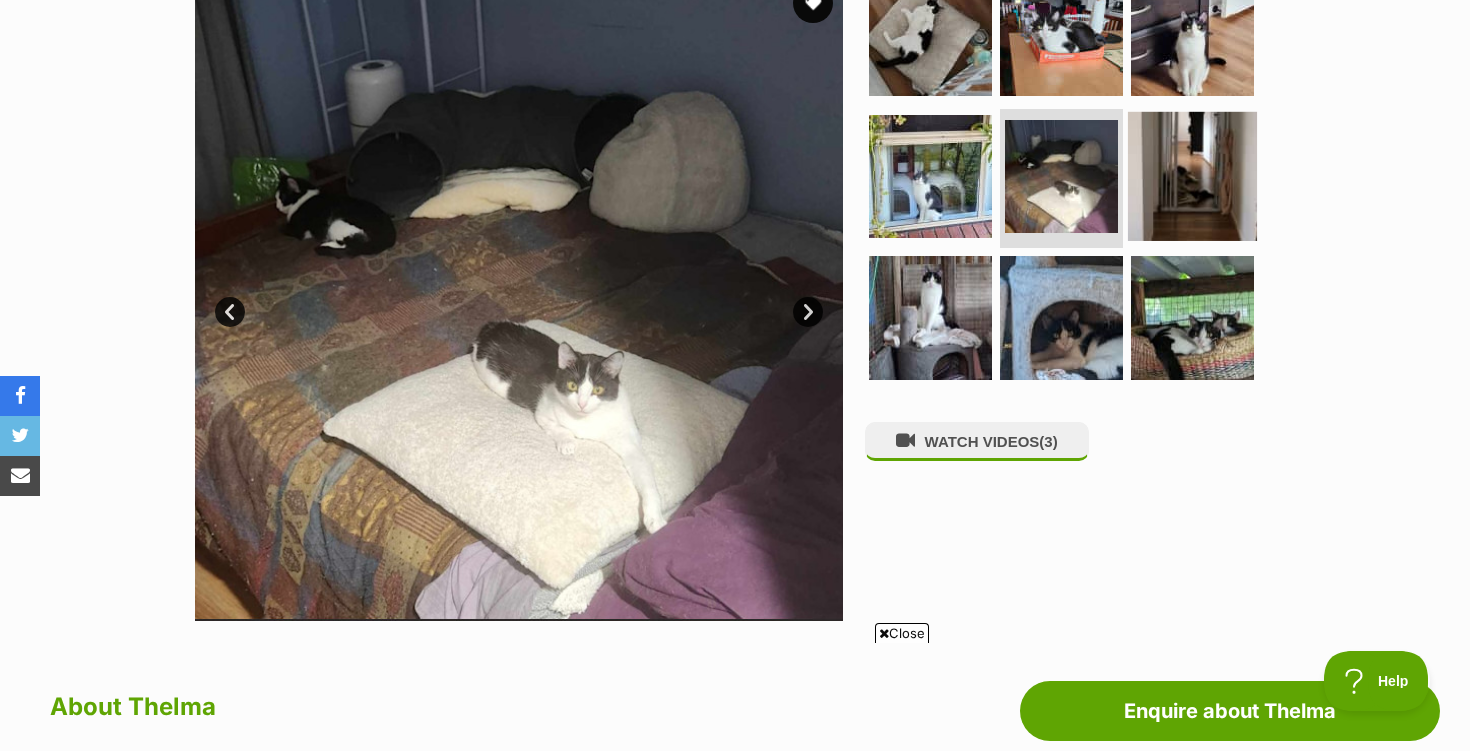 click at bounding box center (1192, 175) 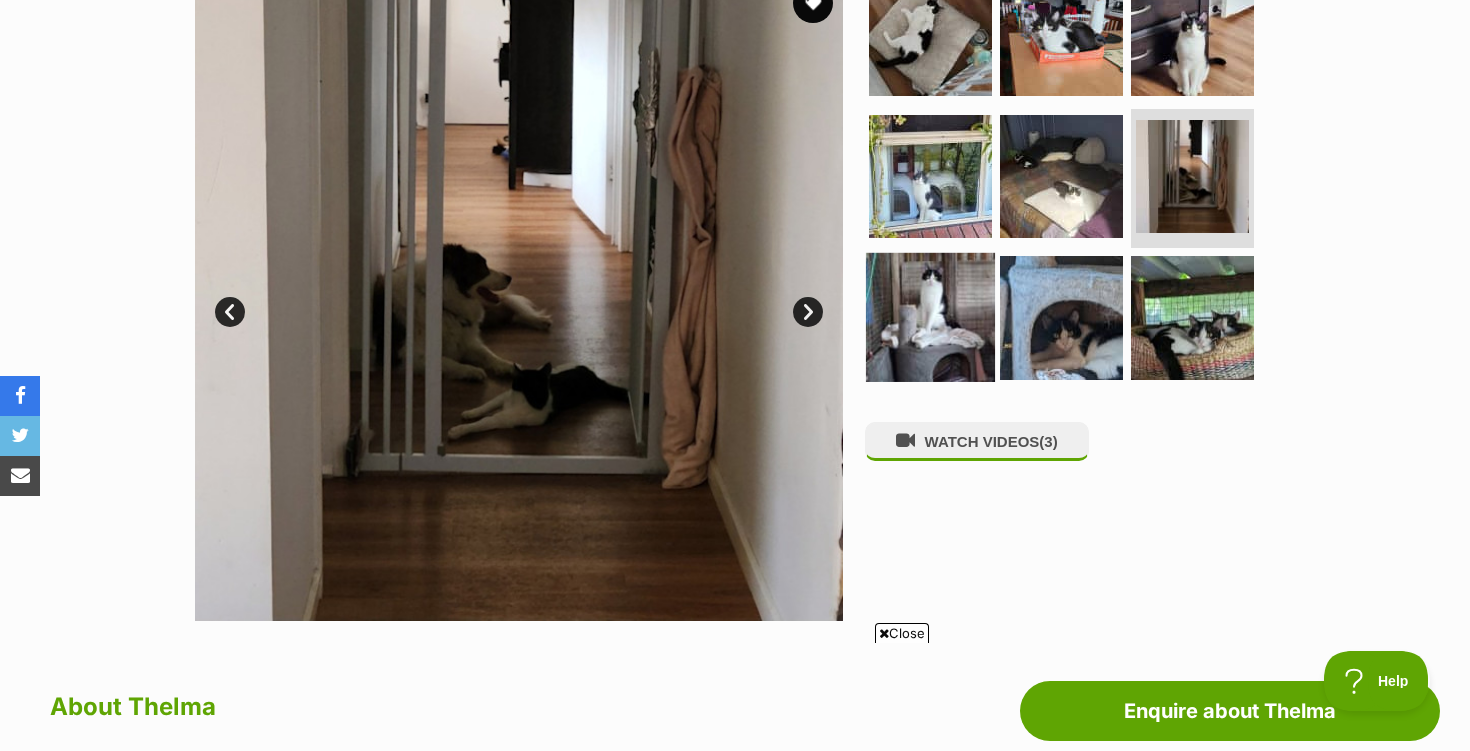 click at bounding box center [930, 317] 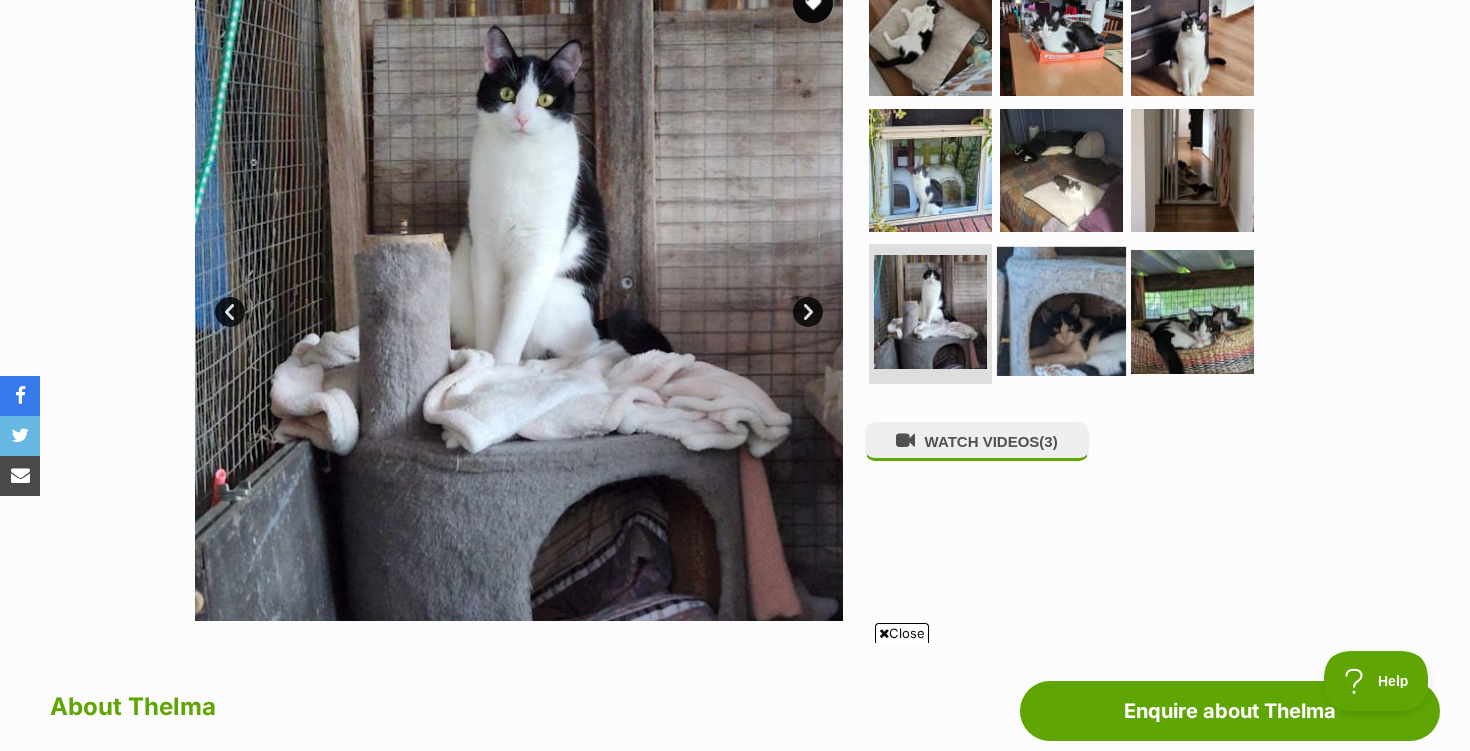 click at bounding box center [1061, 311] 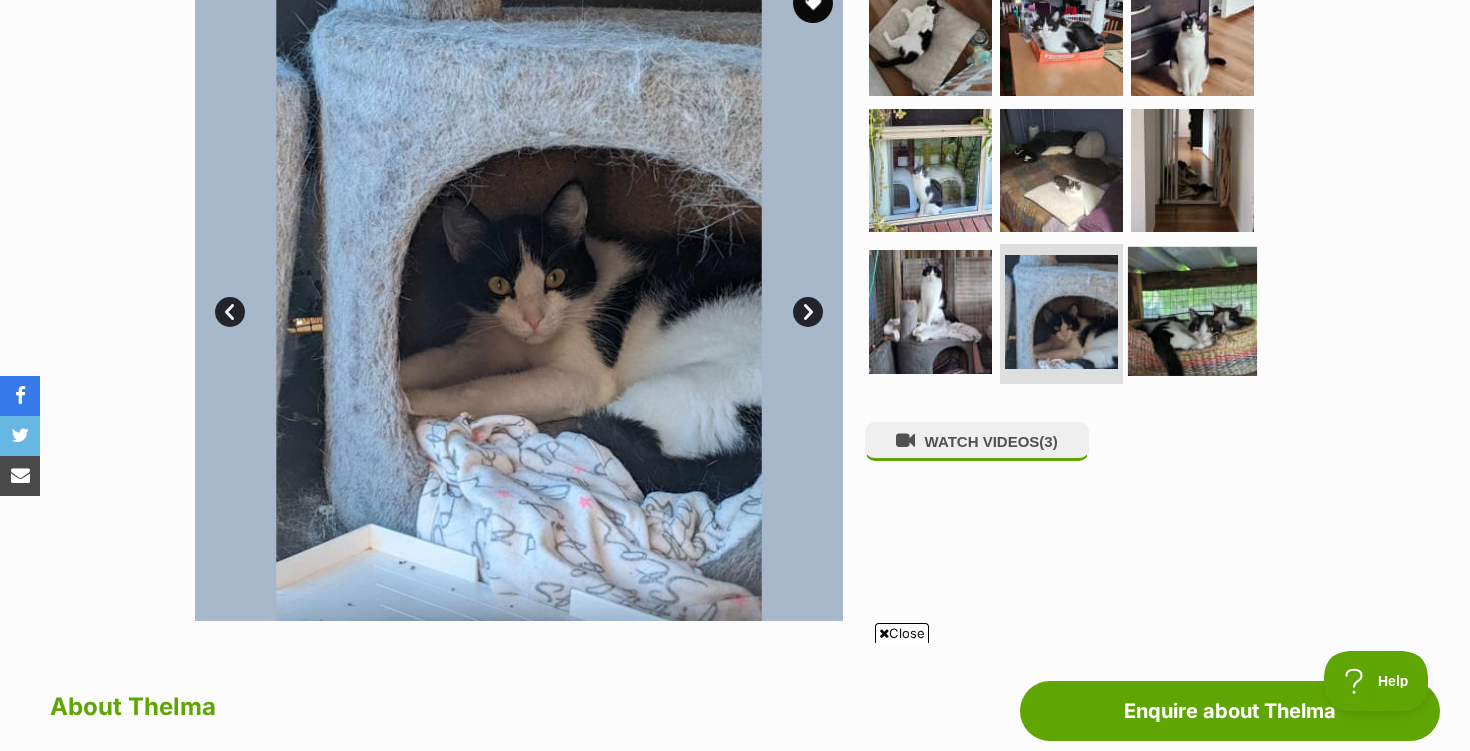 click at bounding box center (1192, 311) 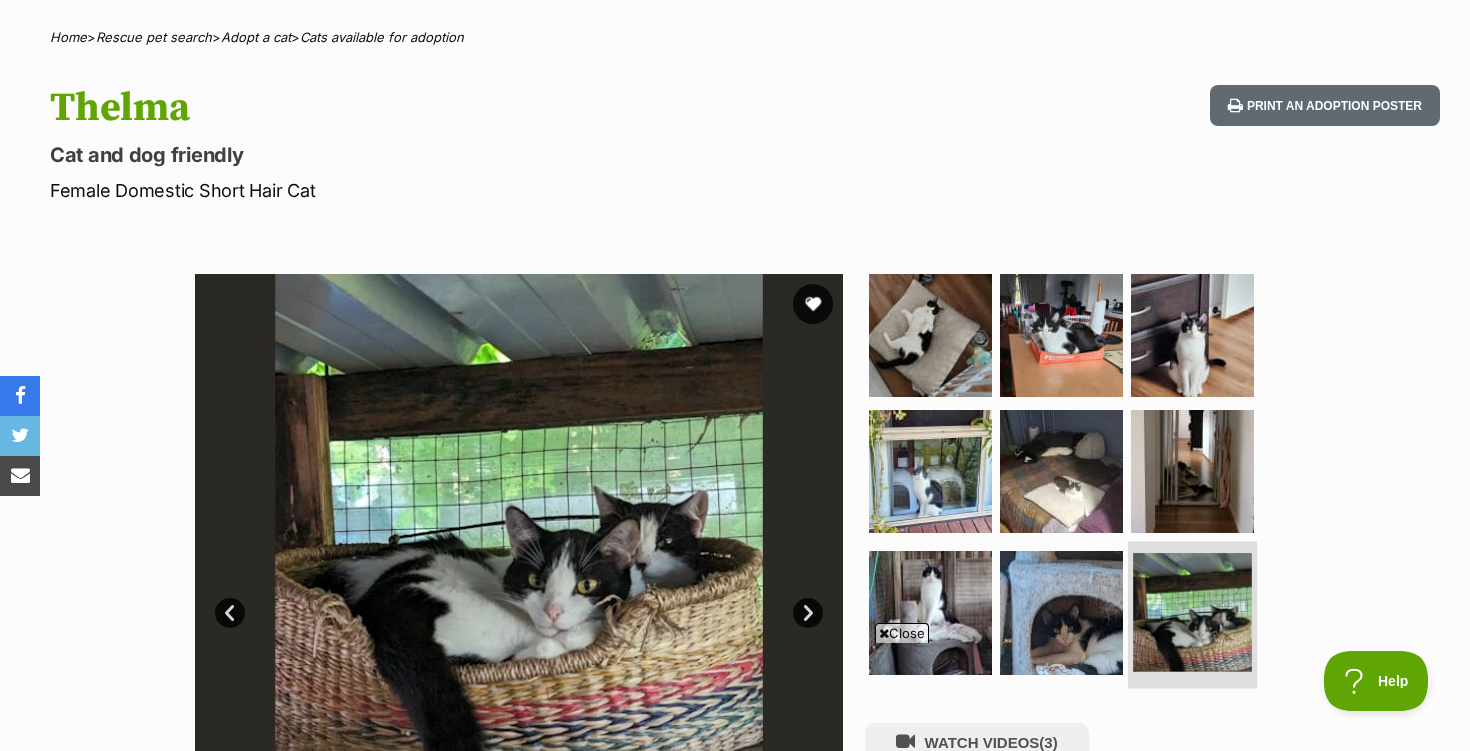 scroll, scrollTop: 136, scrollLeft: 0, axis: vertical 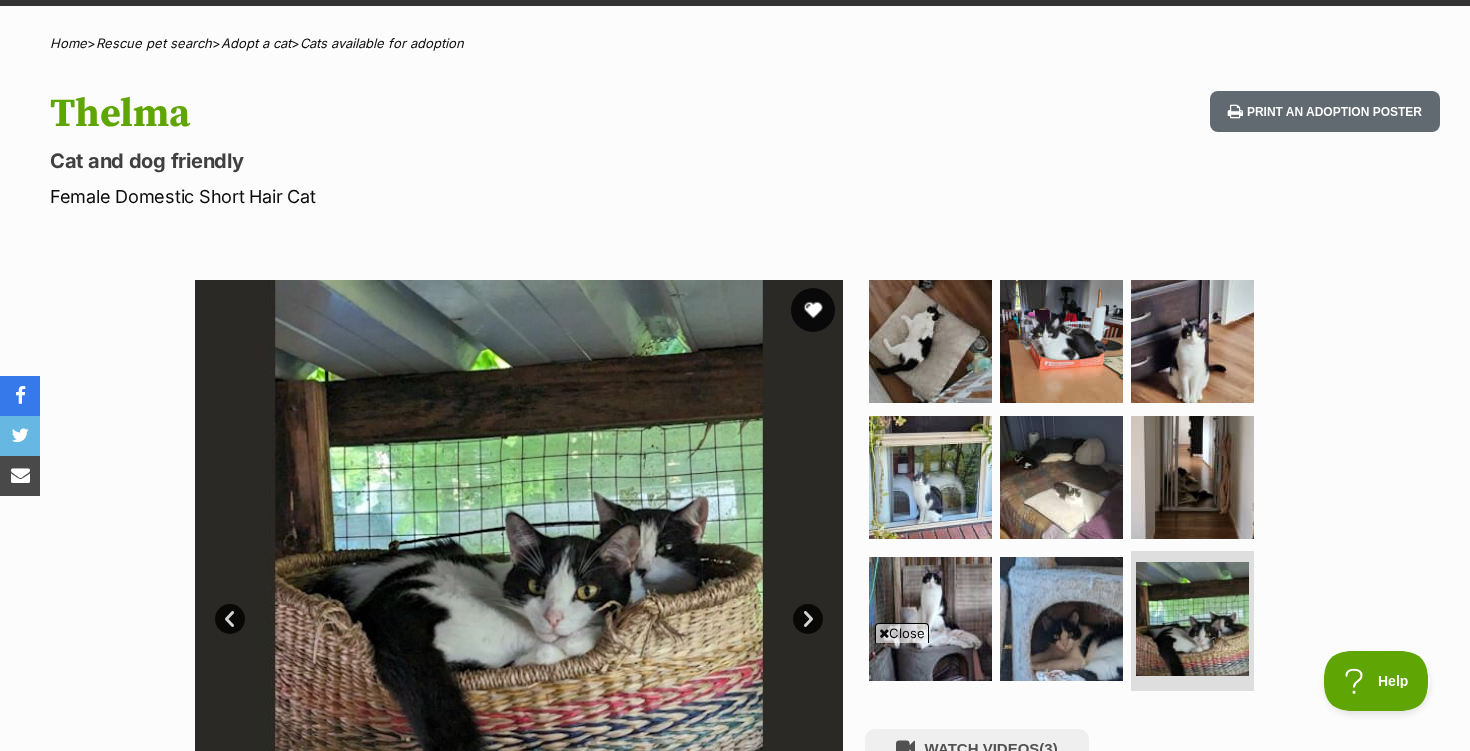 click at bounding box center [813, 310] 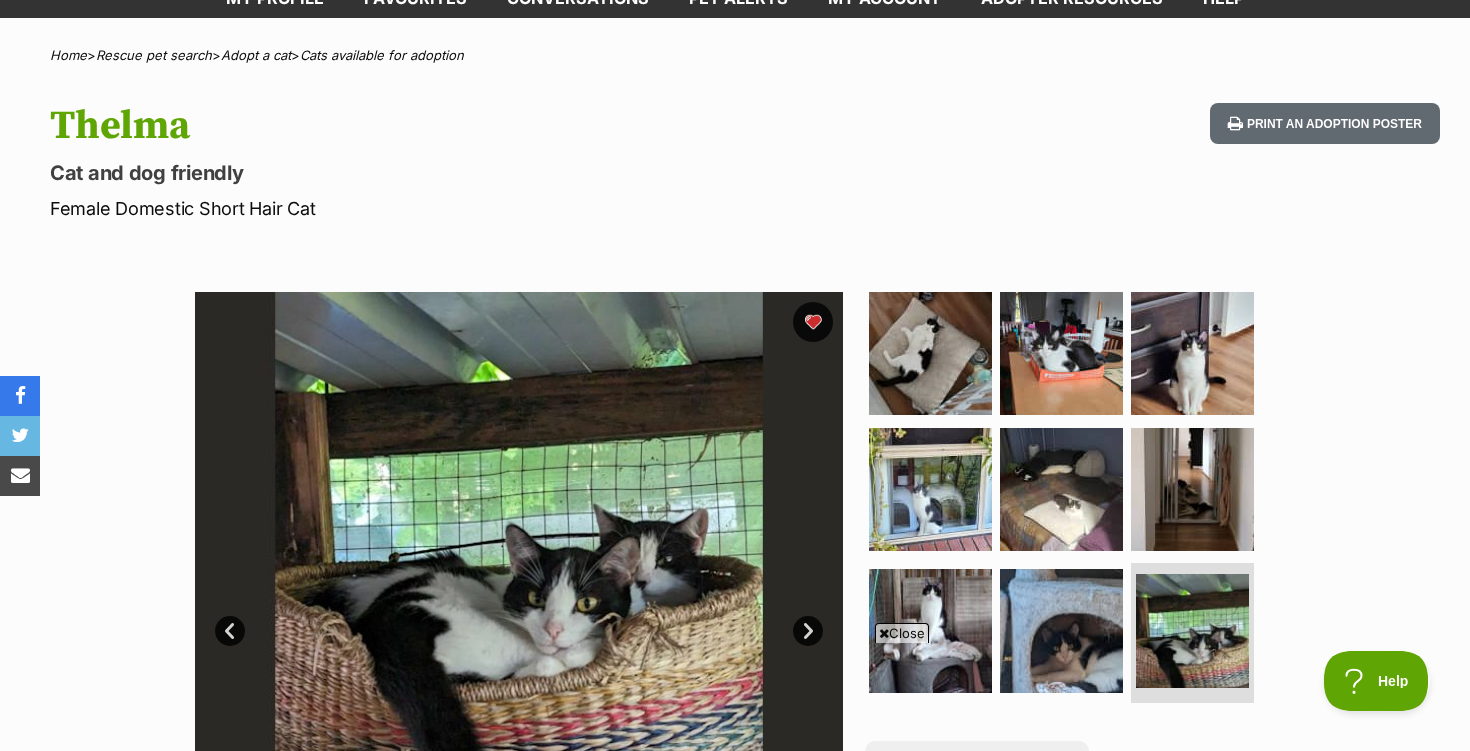 scroll, scrollTop: 0, scrollLeft: 0, axis: both 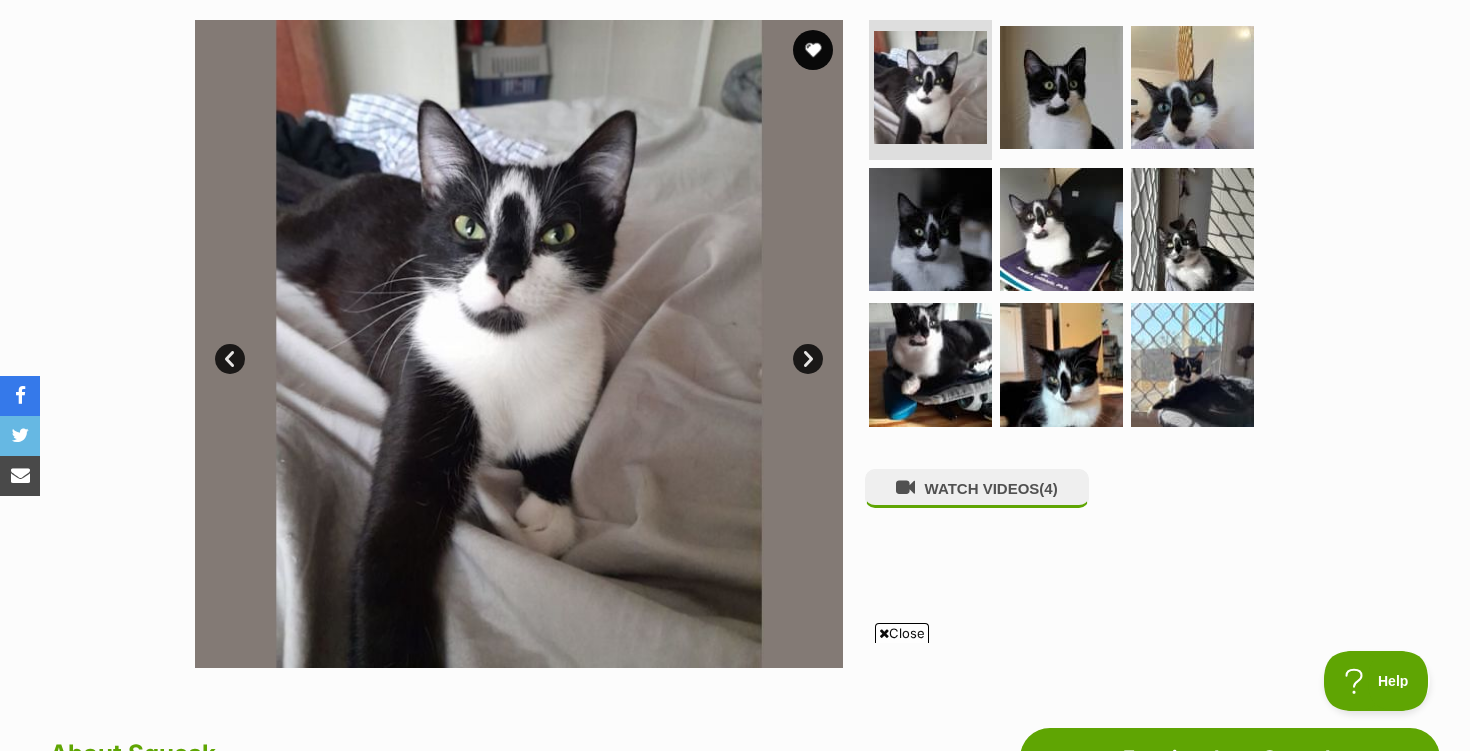 click on "Next" at bounding box center (808, 359) 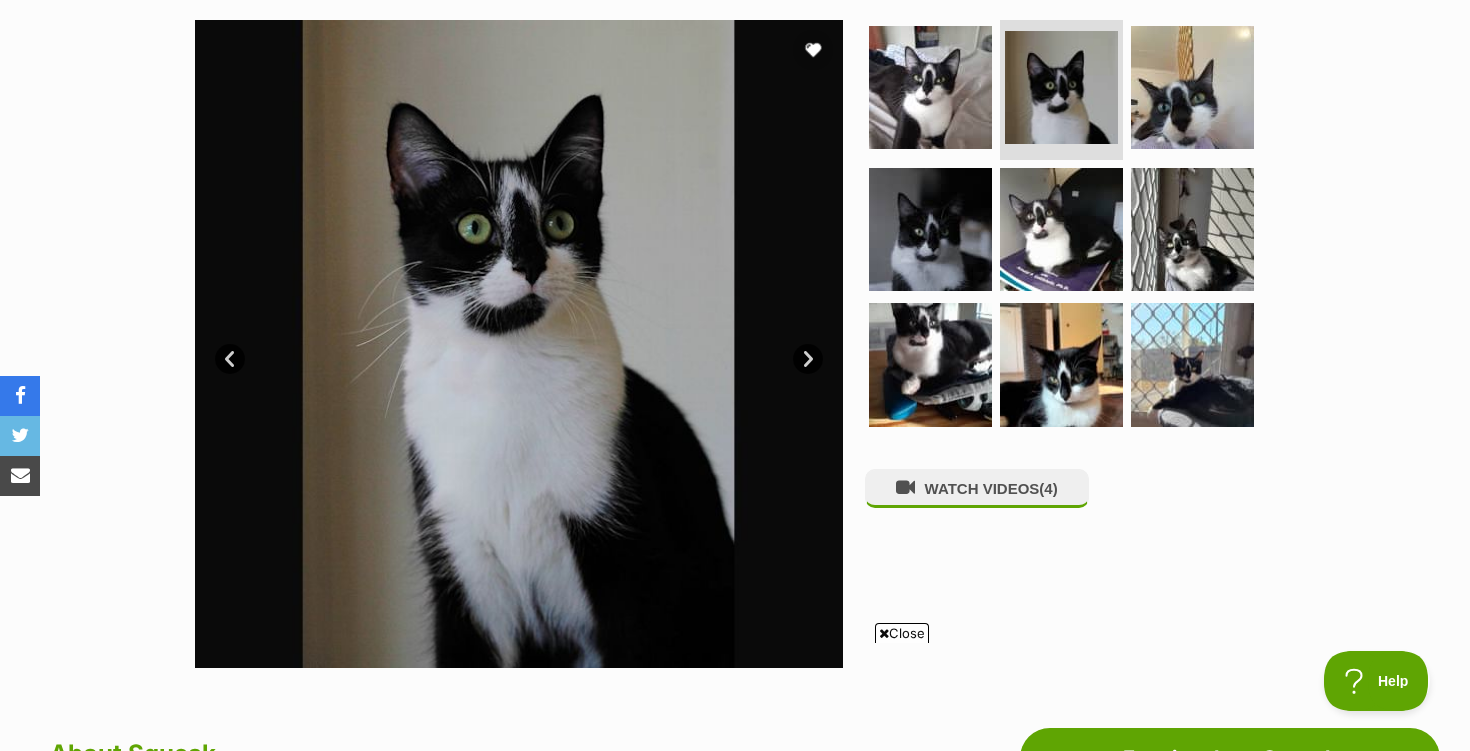 click on "Next" at bounding box center [808, 359] 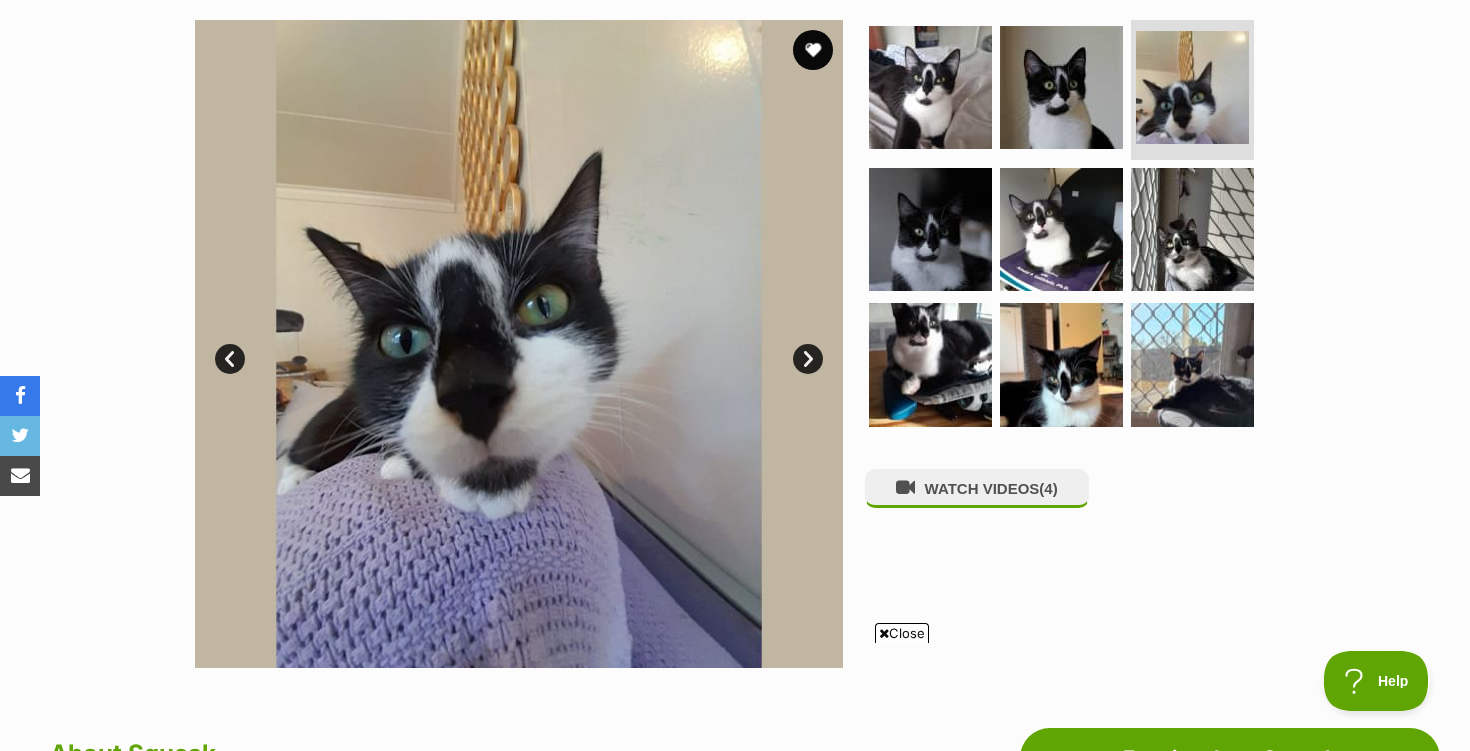 click on "Next" at bounding box center (808, 359) 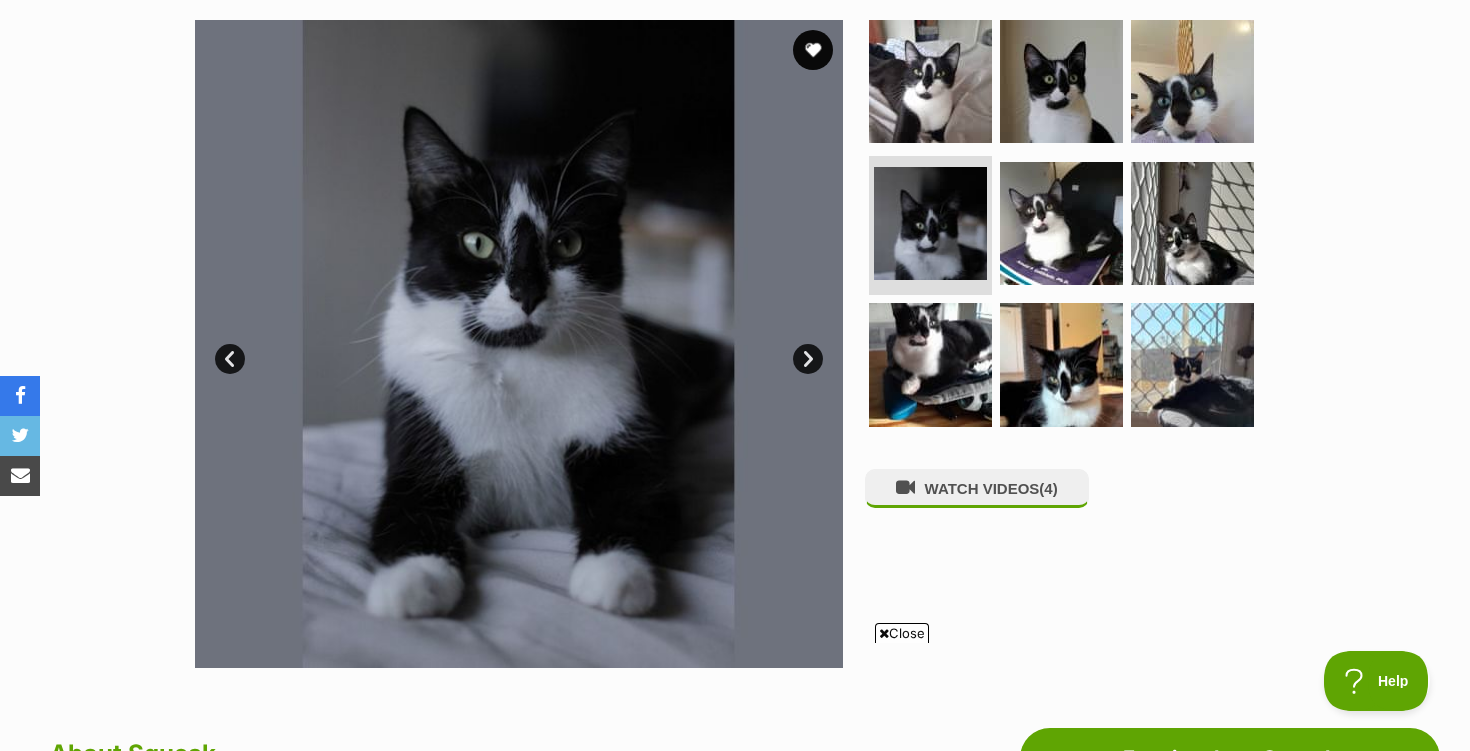click on "Next" at bounding box center (808, 359) 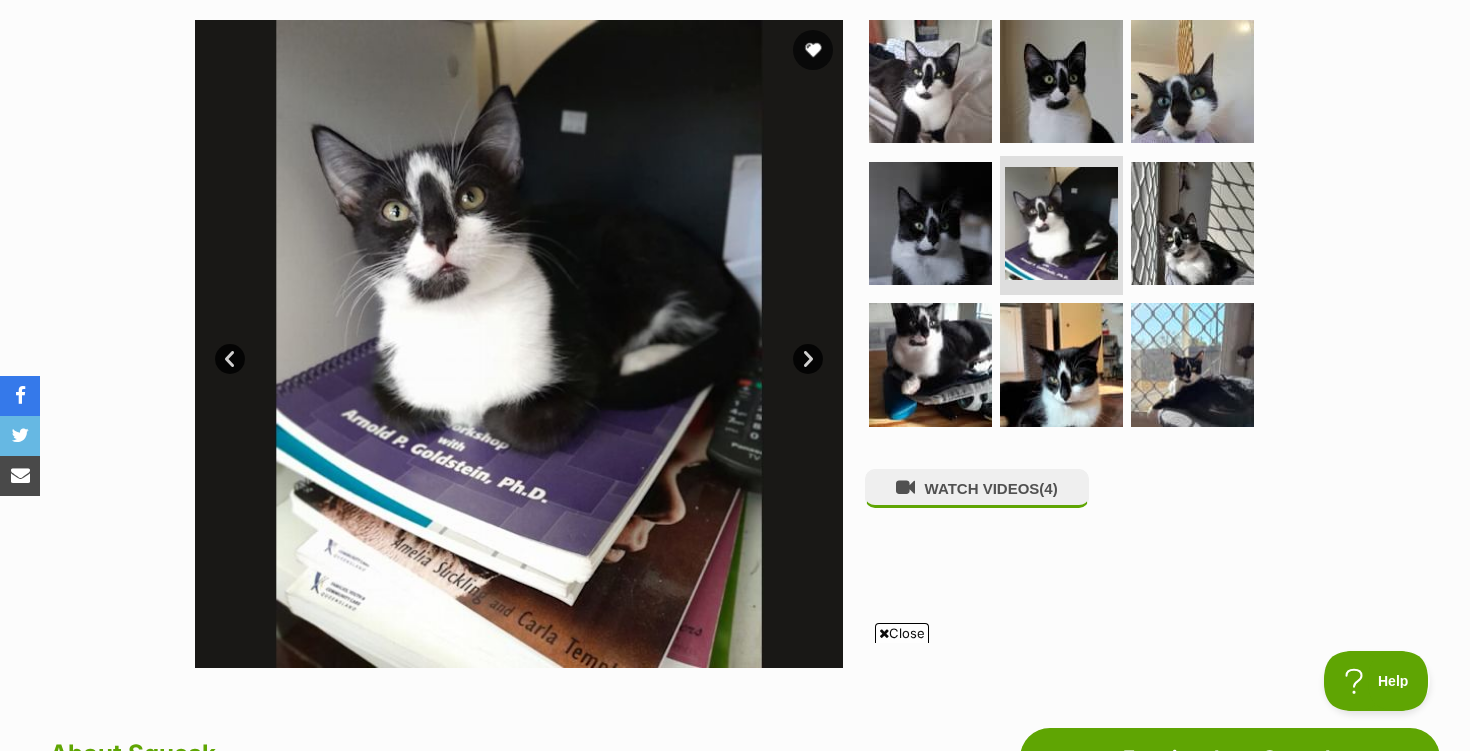 click on "Next" at bounding box center (808, 359) 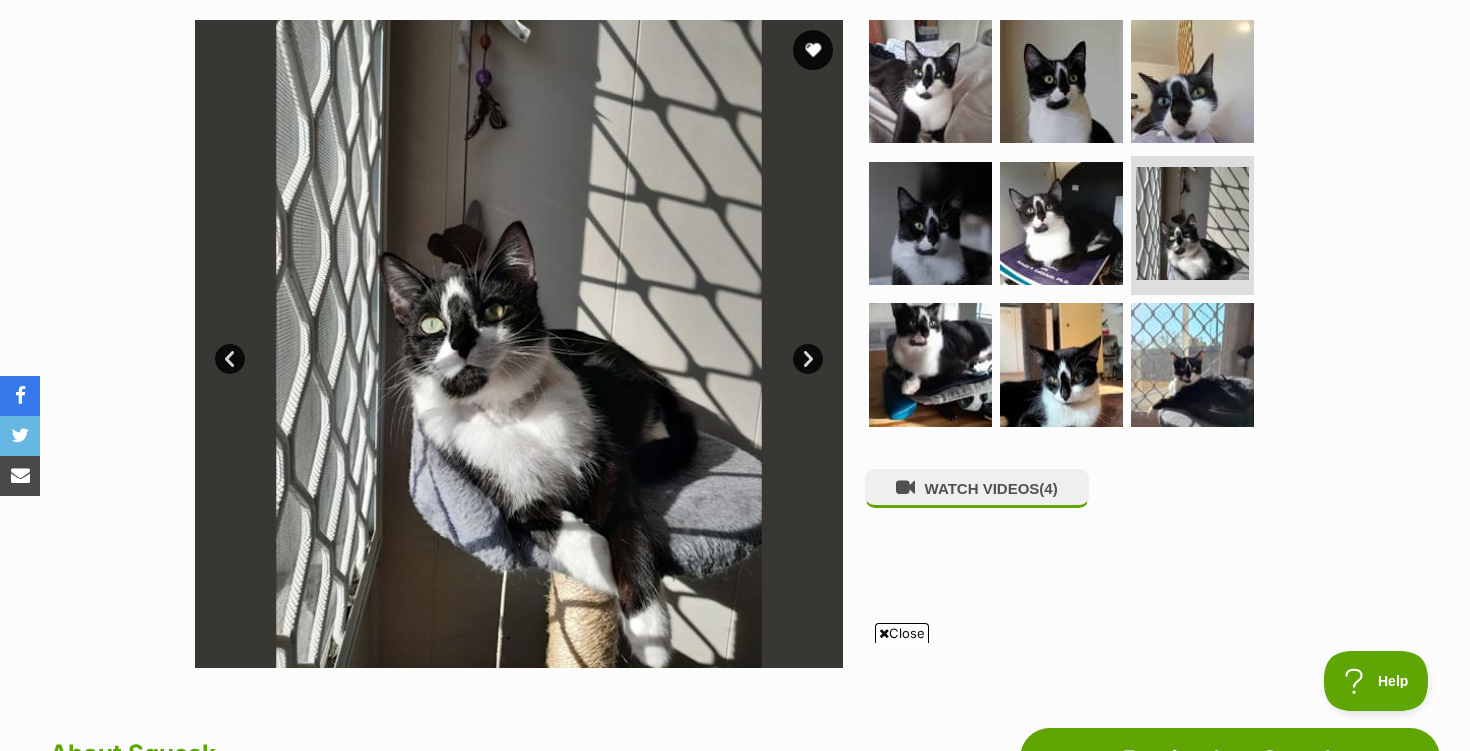click on "Next" at bounding box center (808, 359) 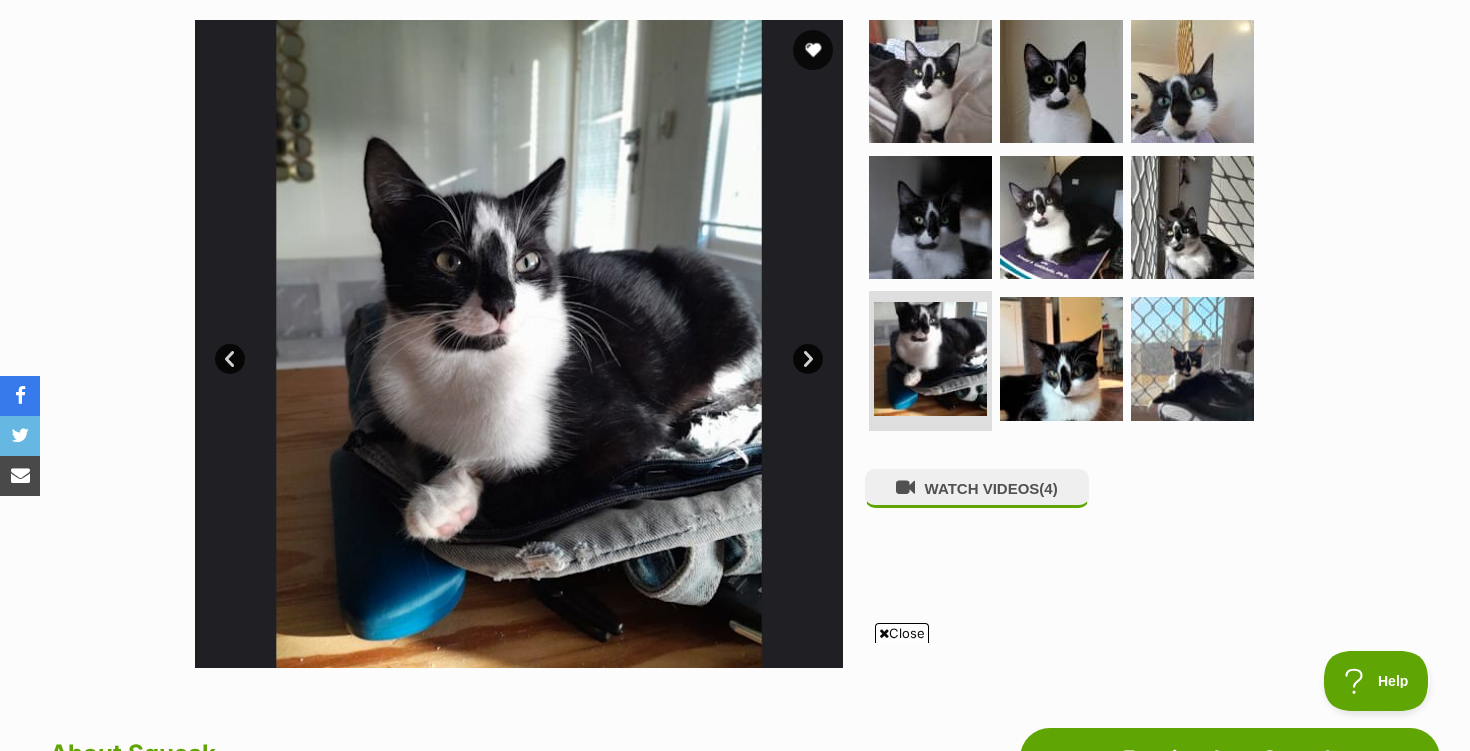 click on "Next" at bounding box center (808, 359) 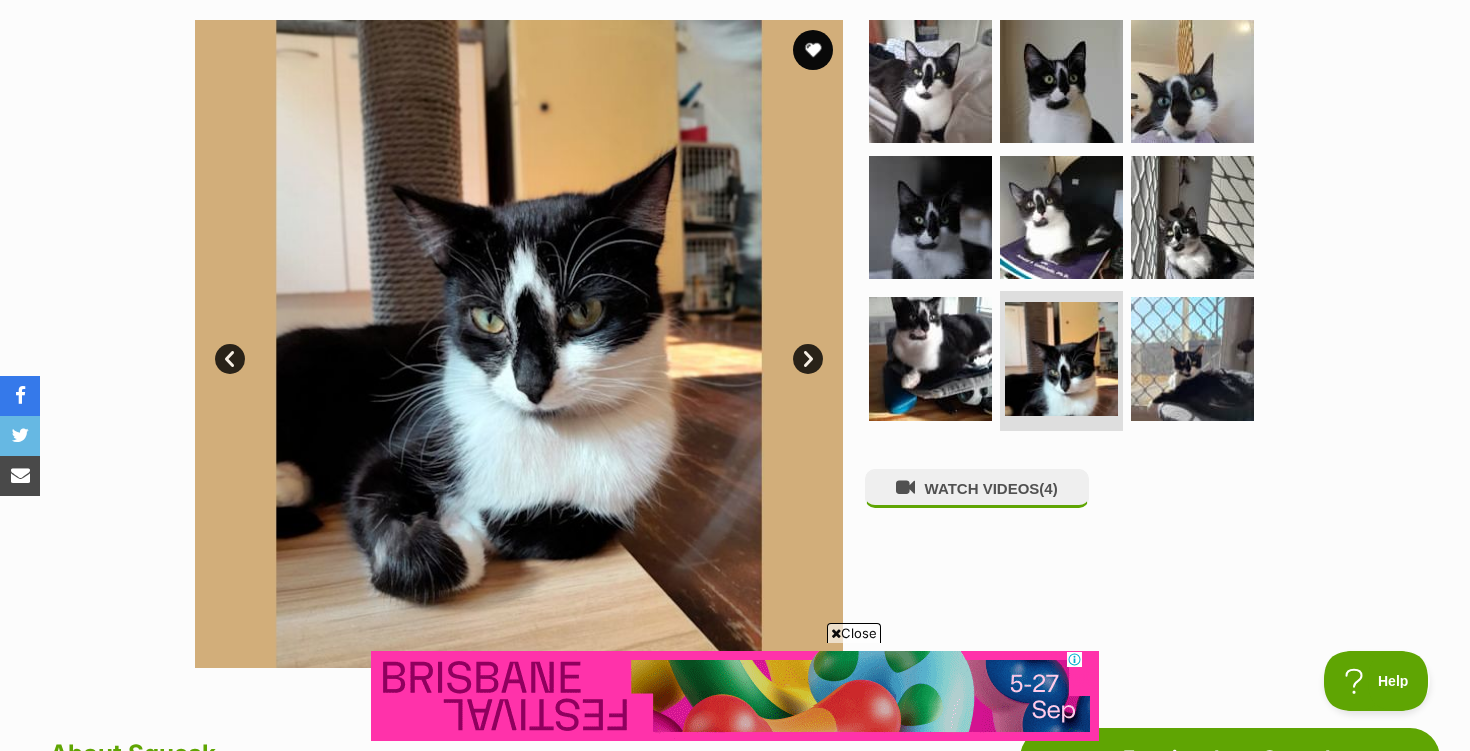 scroll, scrollTop: 0, scrollLeft: 0, axis: both 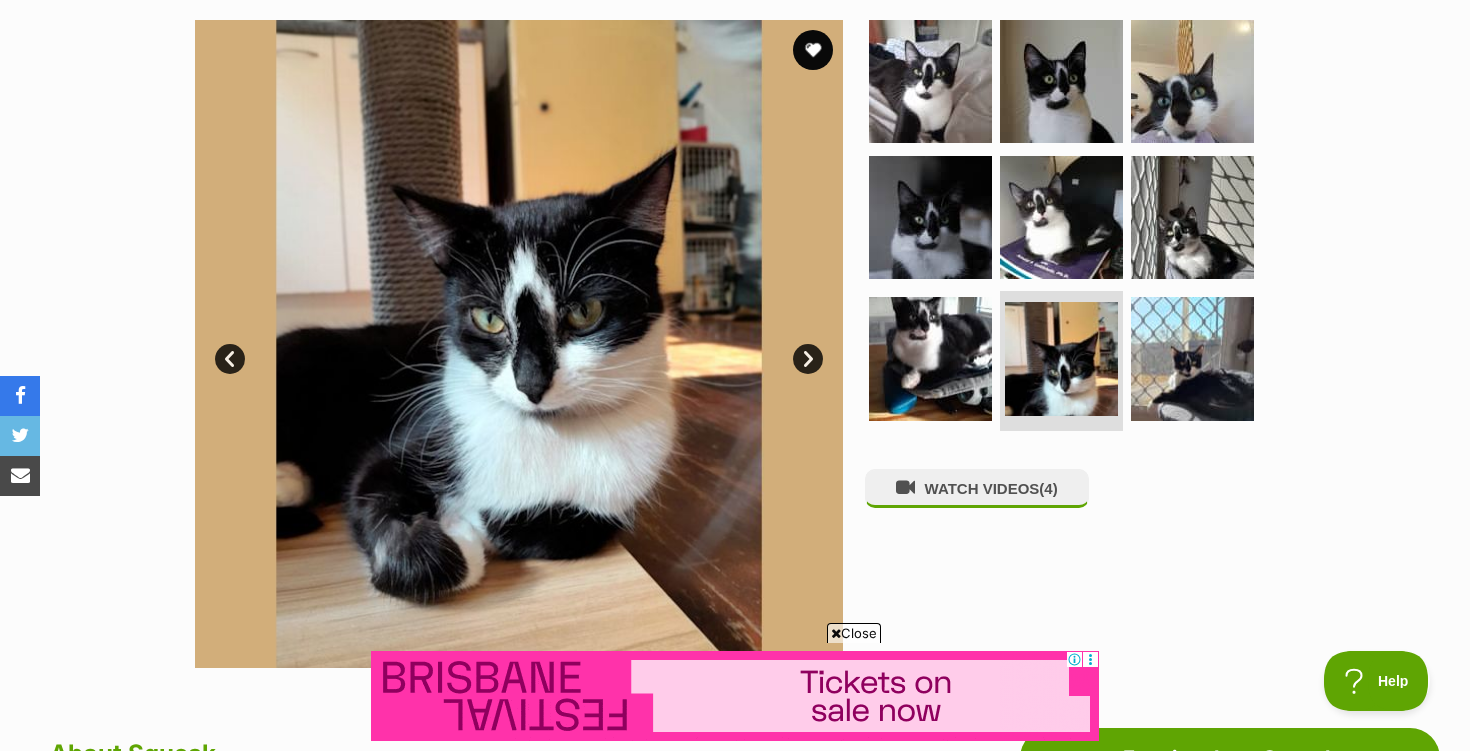 click on "Next" at bounding box center [808, 359] 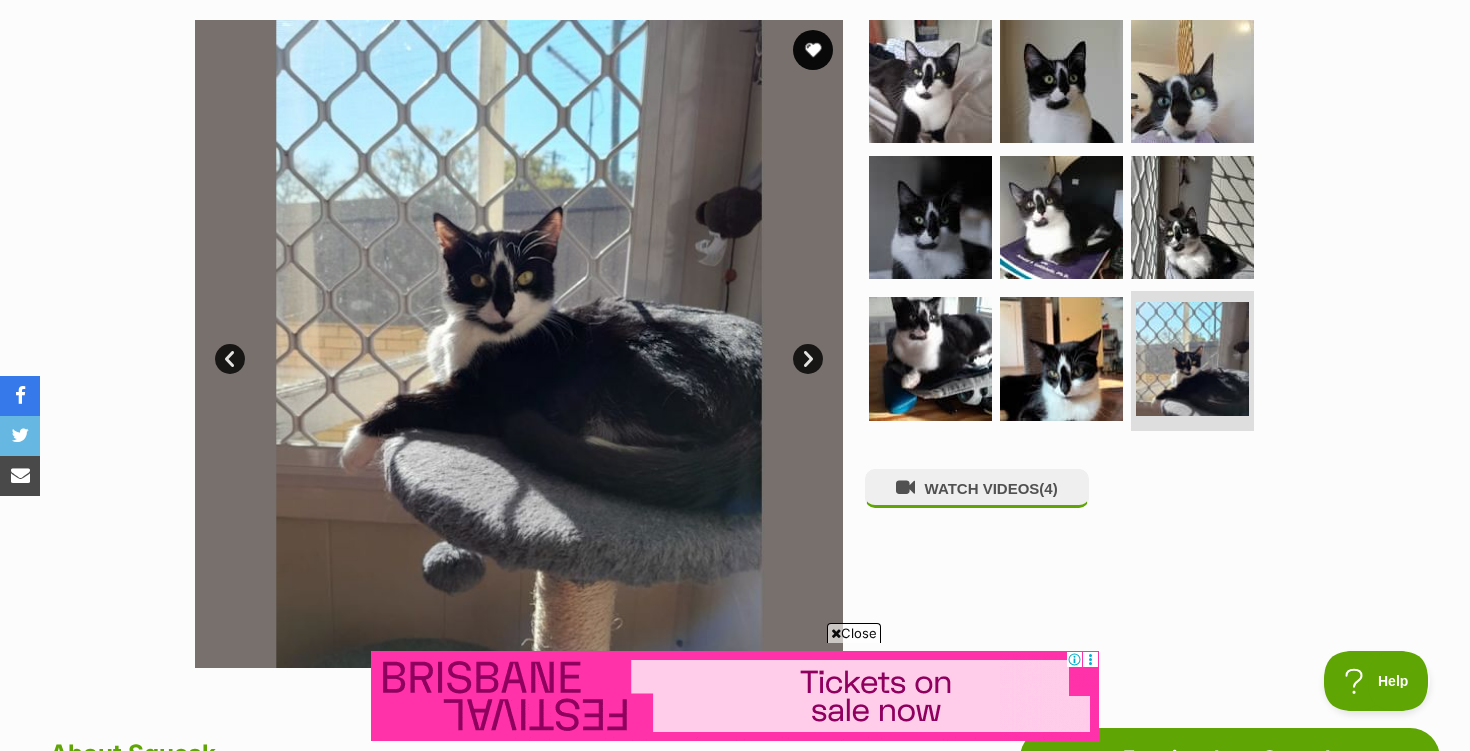 click on "Next" at bounding box center [808, 359] 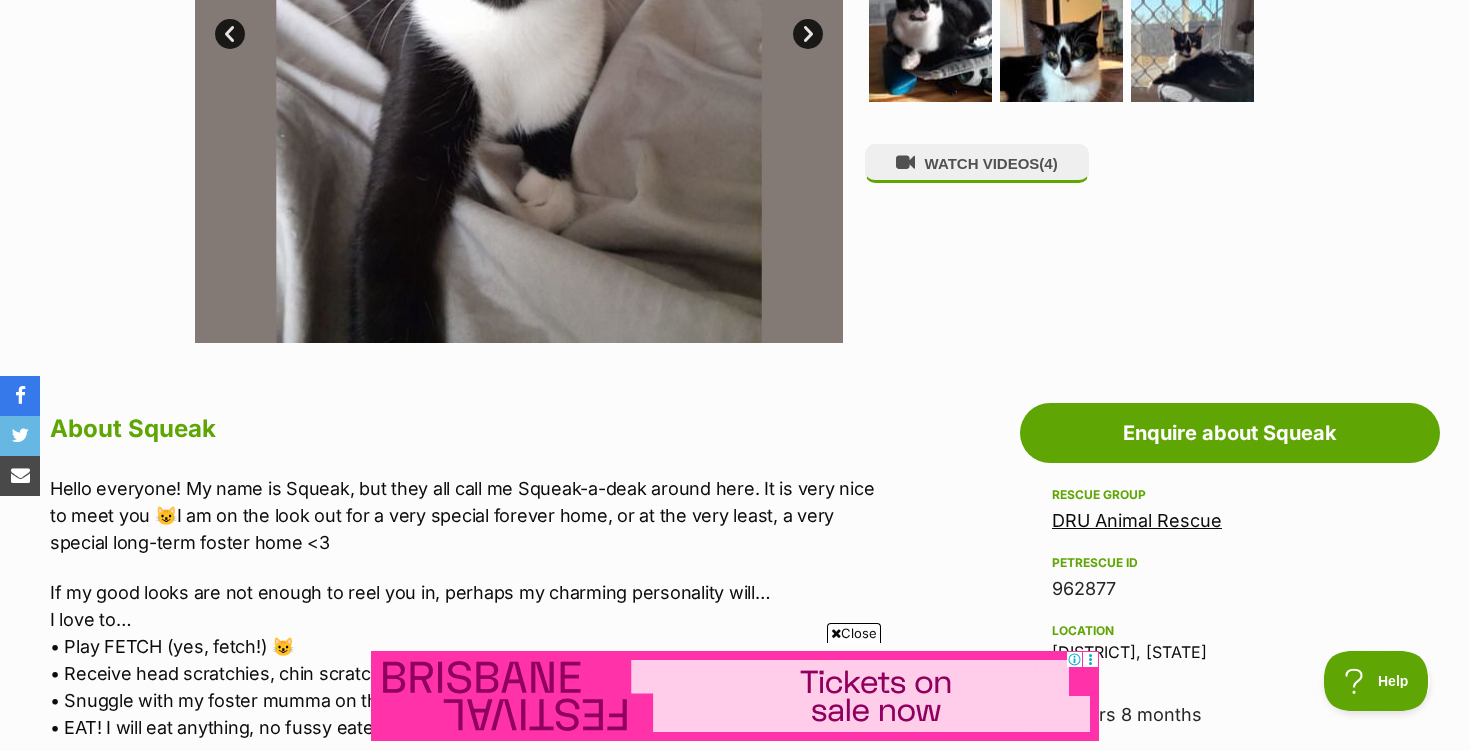 scroll, scrollTop: 725, scrollLeft: 0, axis: vertical 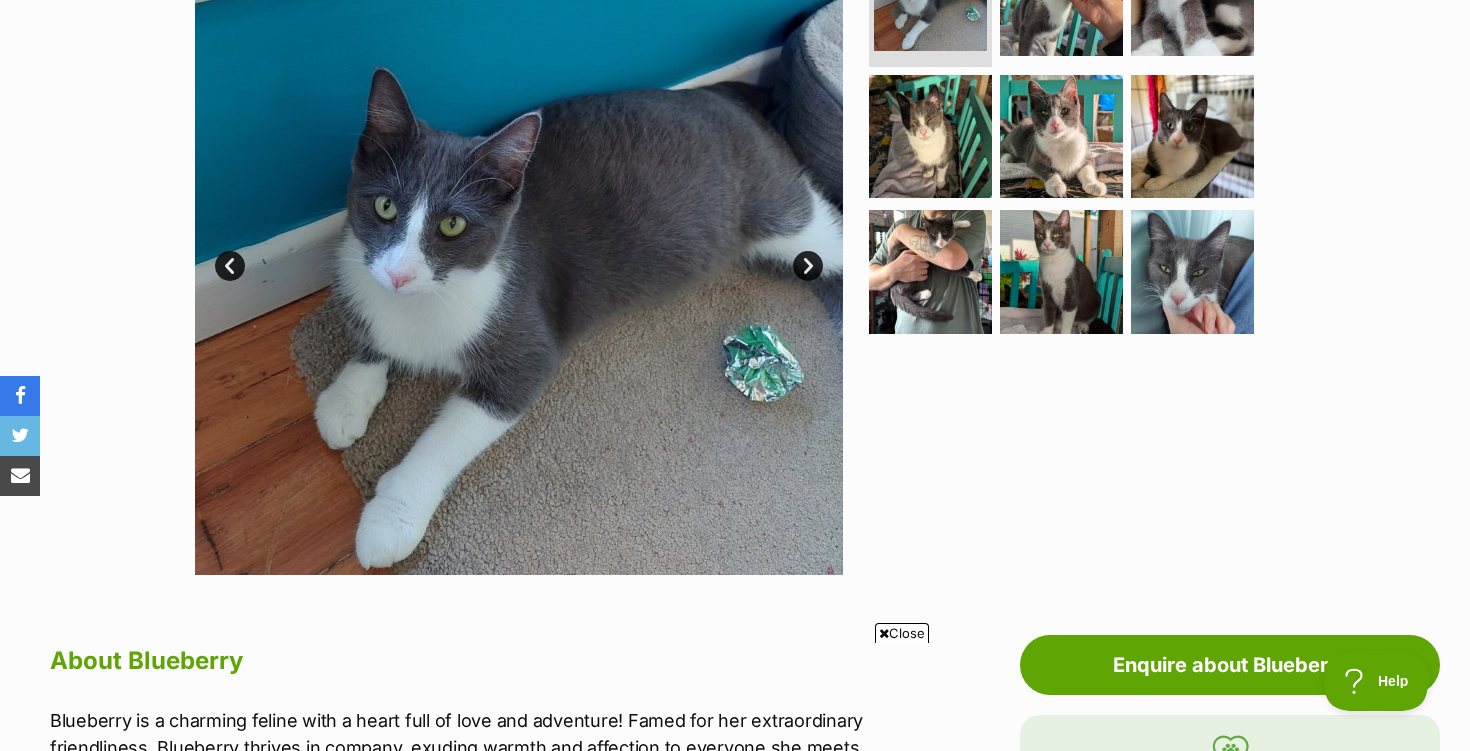 click on "Next" at bounding box center [808, 266] 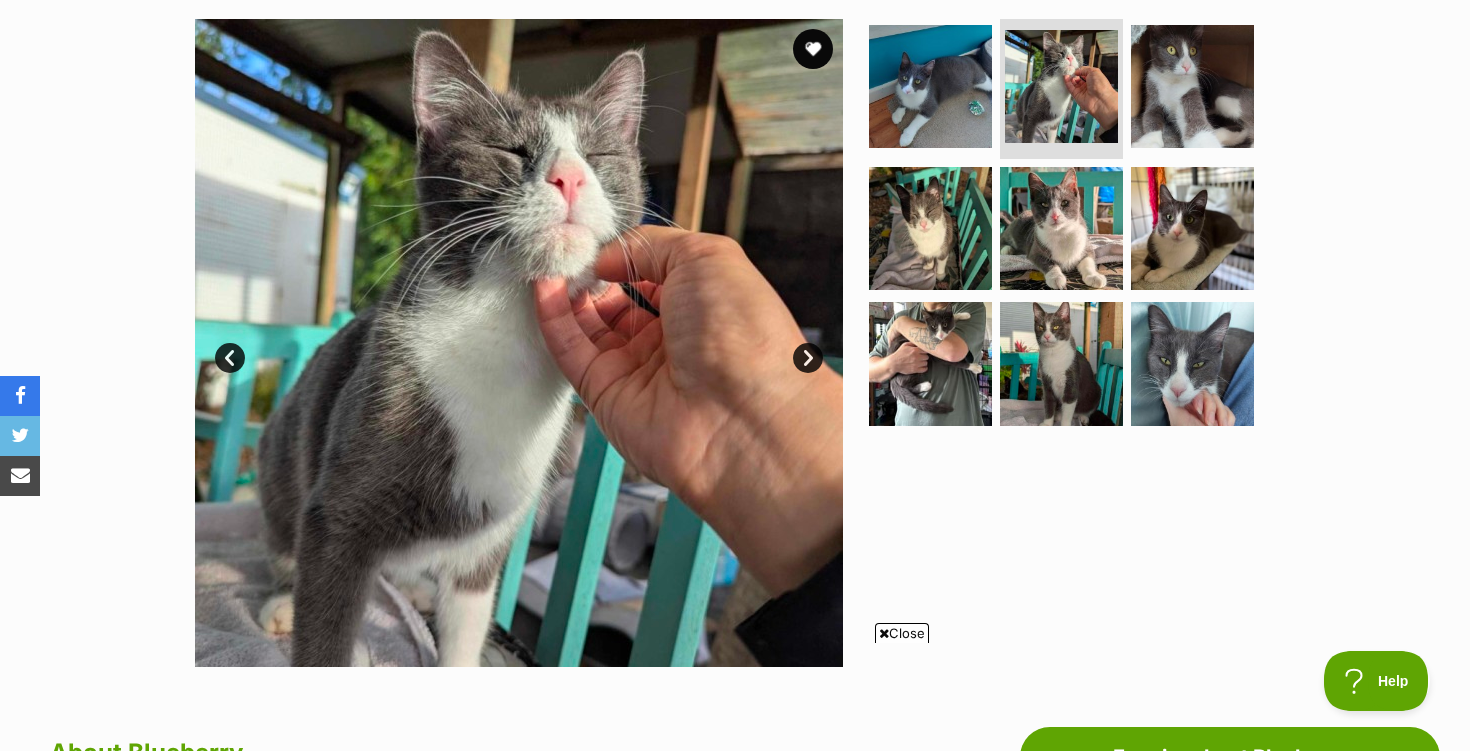 scroll, scrollTop: 400, scrollLeft: 0, axis: vertical 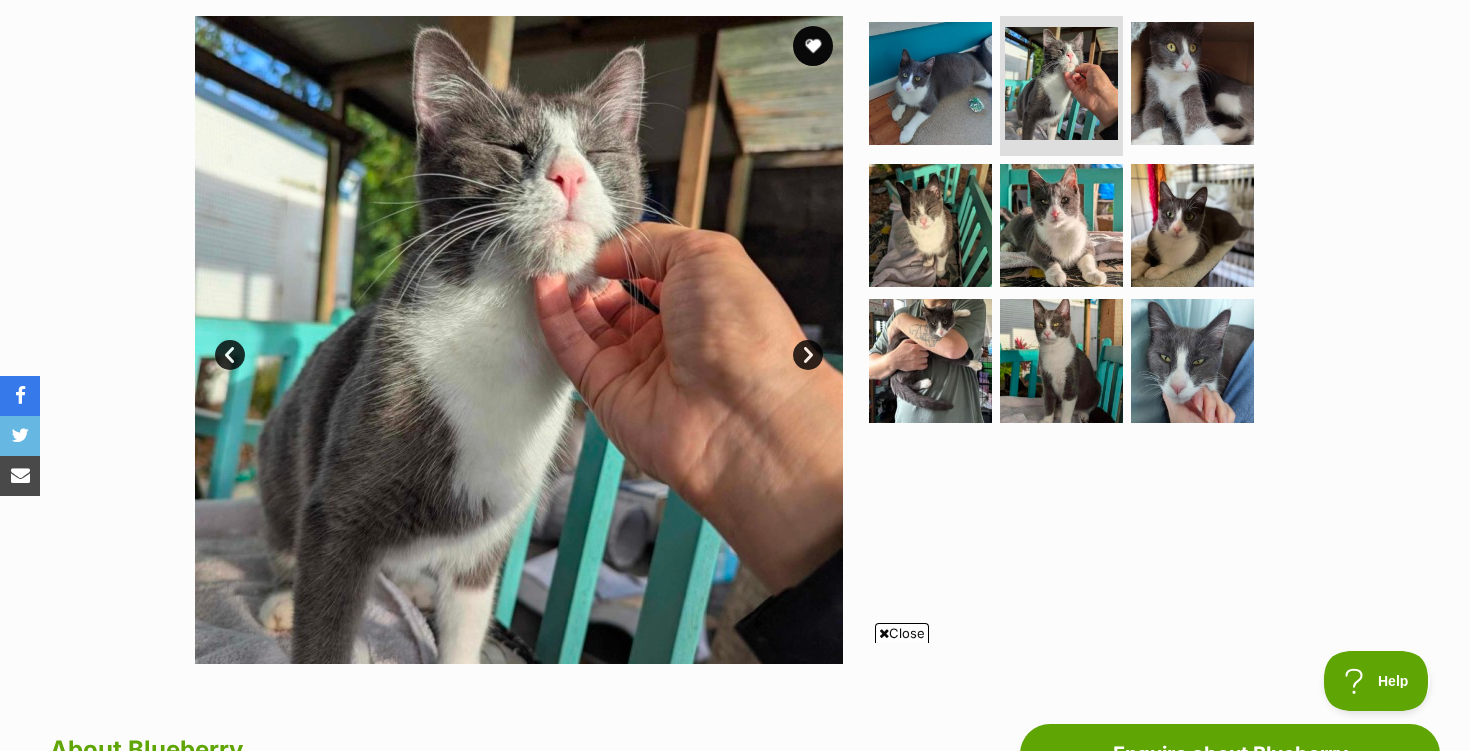 click on "Next" at bounding box center (808, 355) 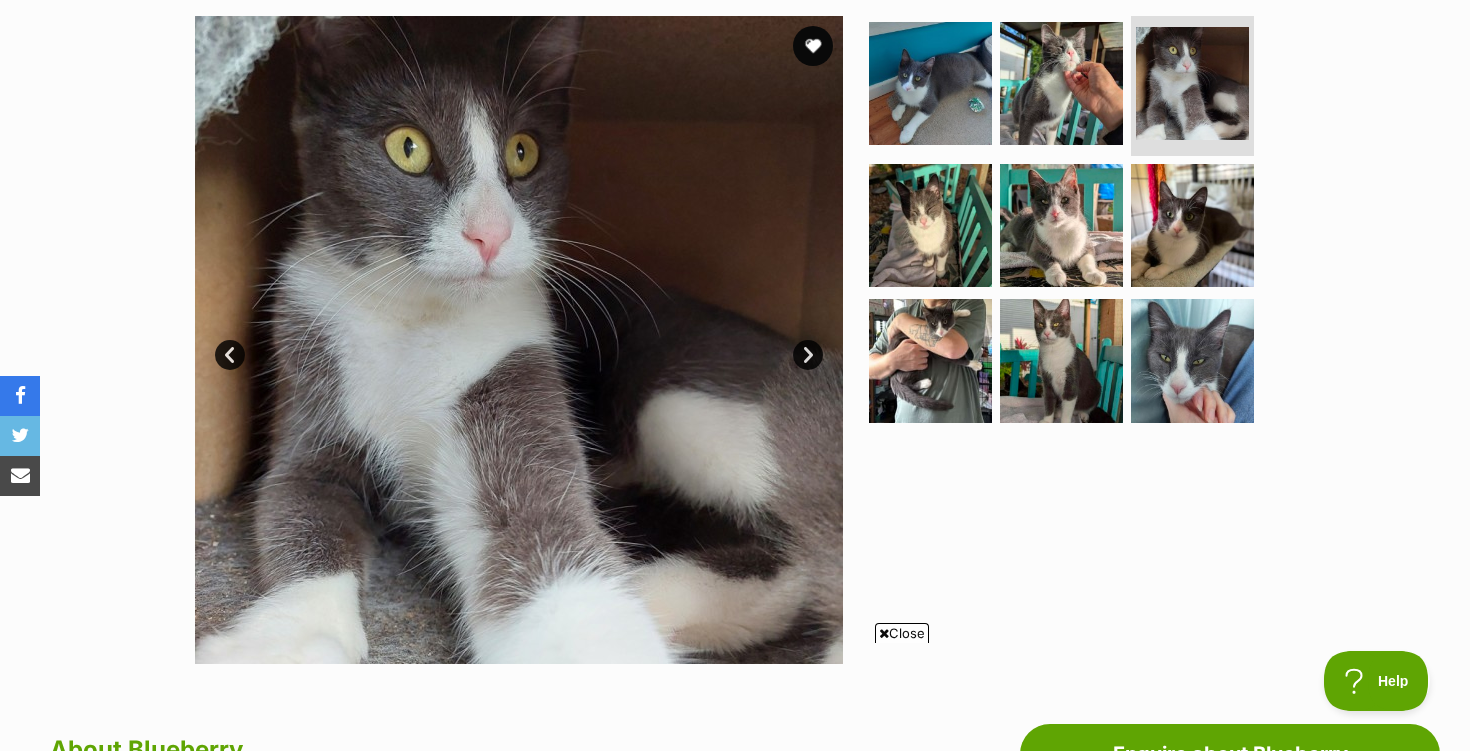 click on "Next" at bounding box center [808, 355] 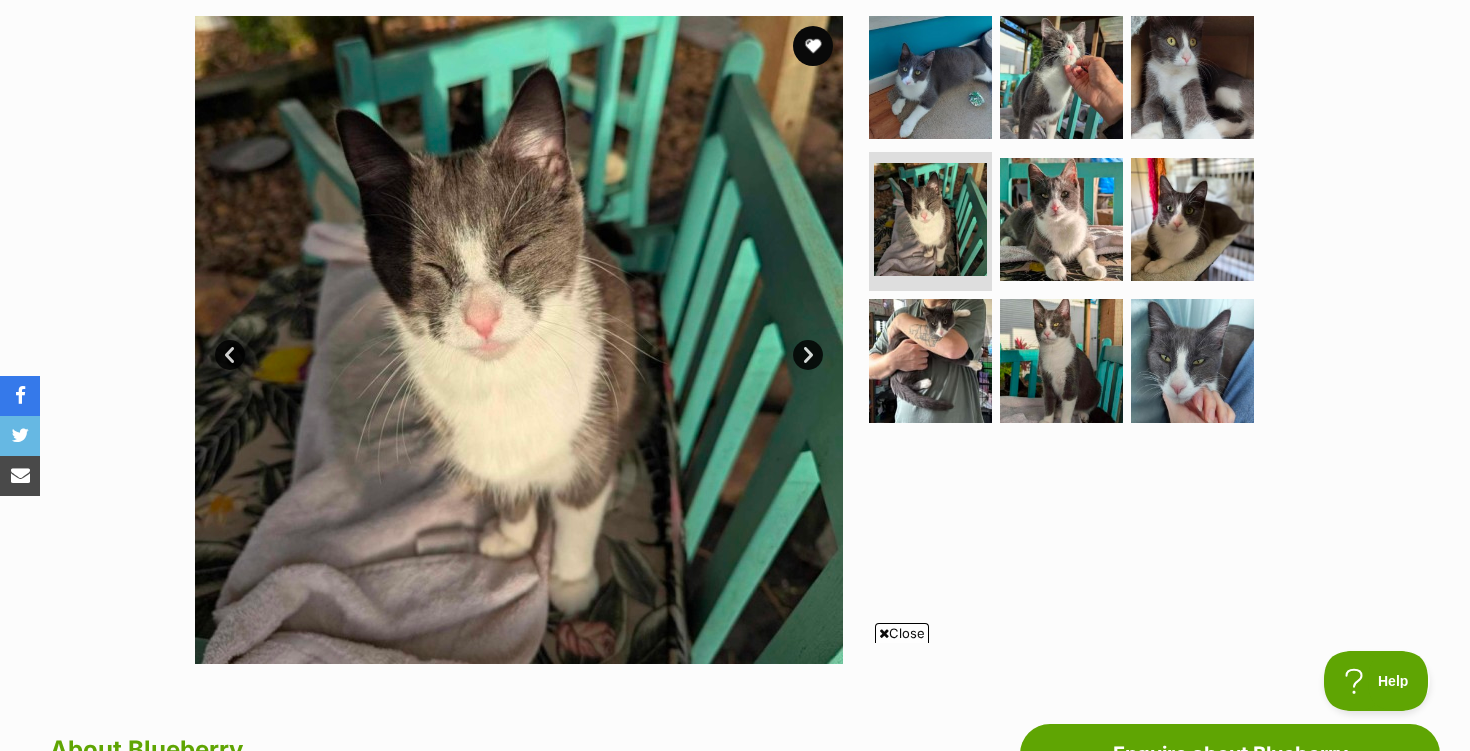 click on "Next" at bounding box center [808, 355] 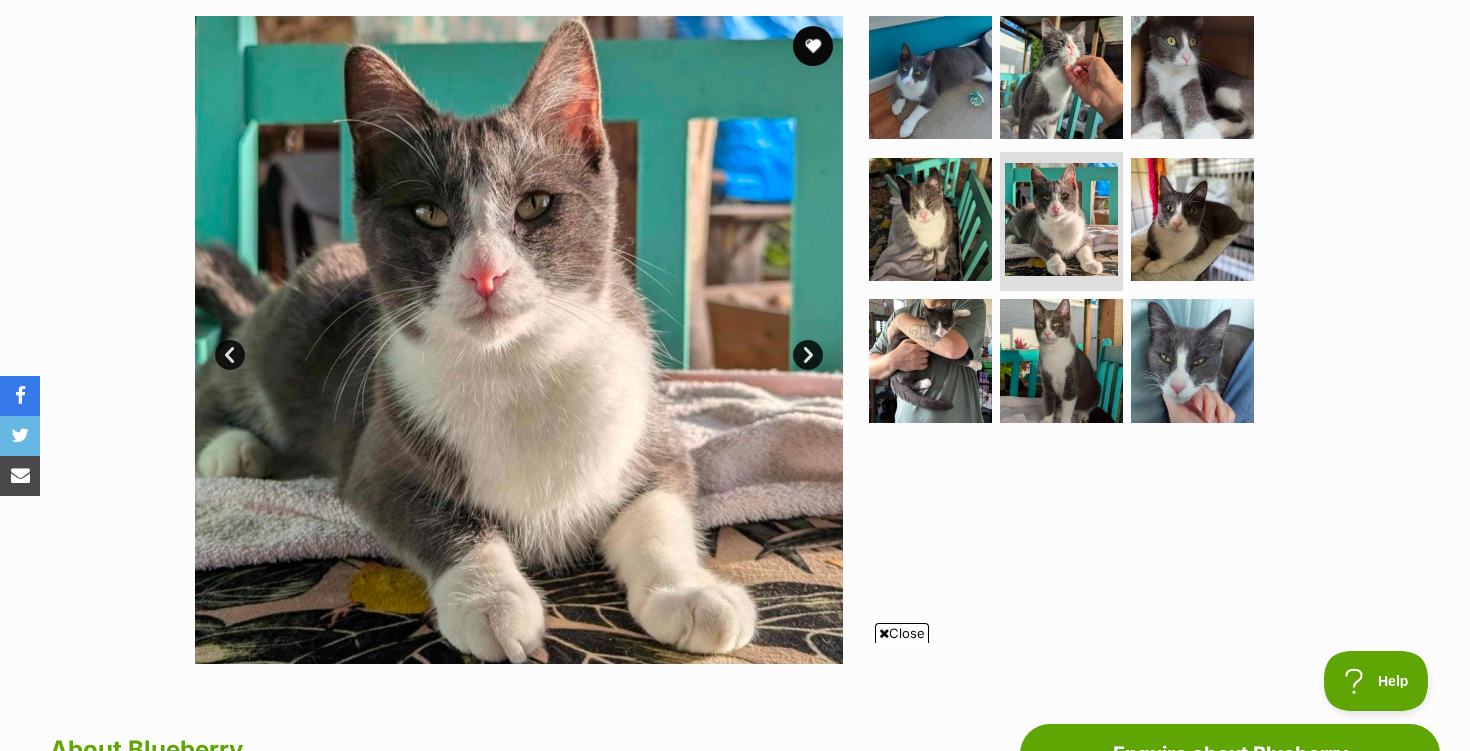 click on "Next" at bounding box center [808, 355] 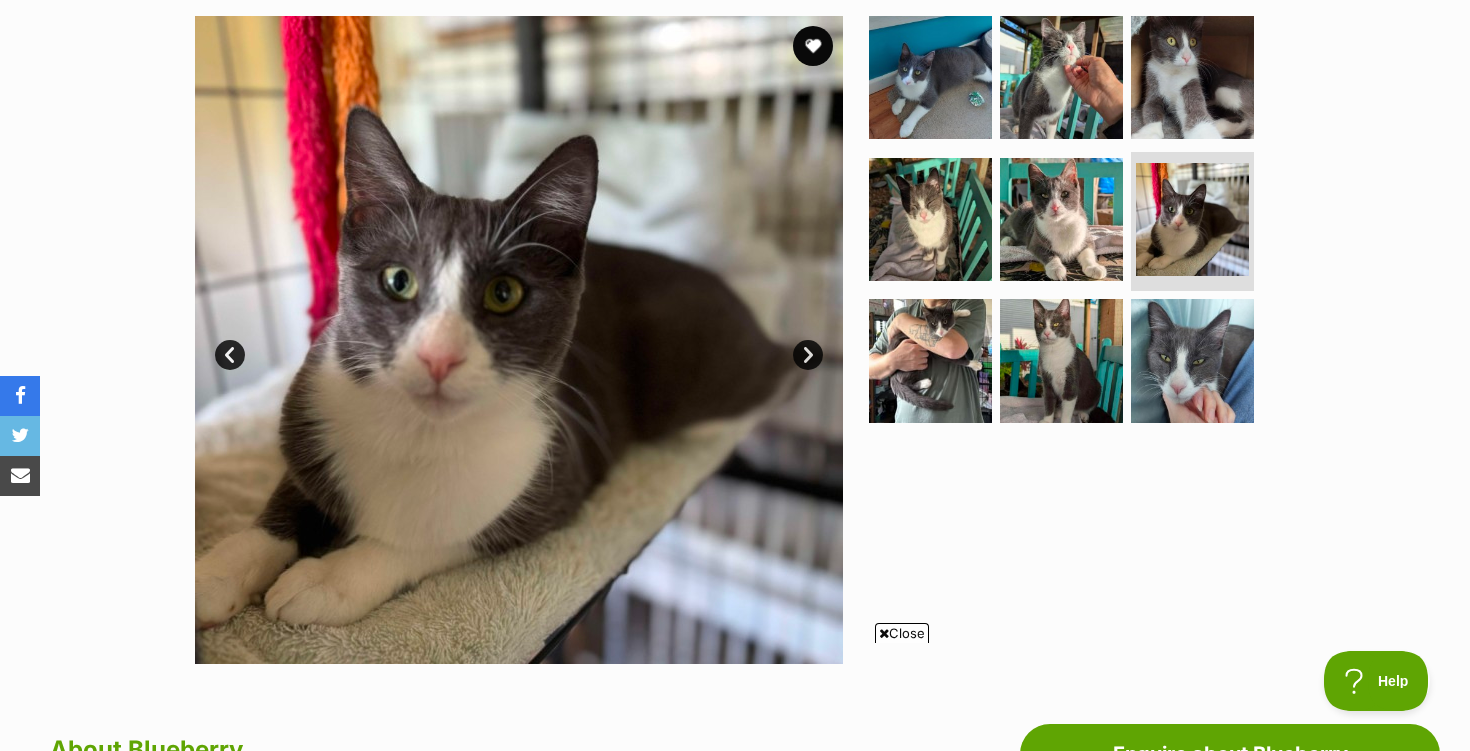 click on "Next" at bounding box center (808, 355) 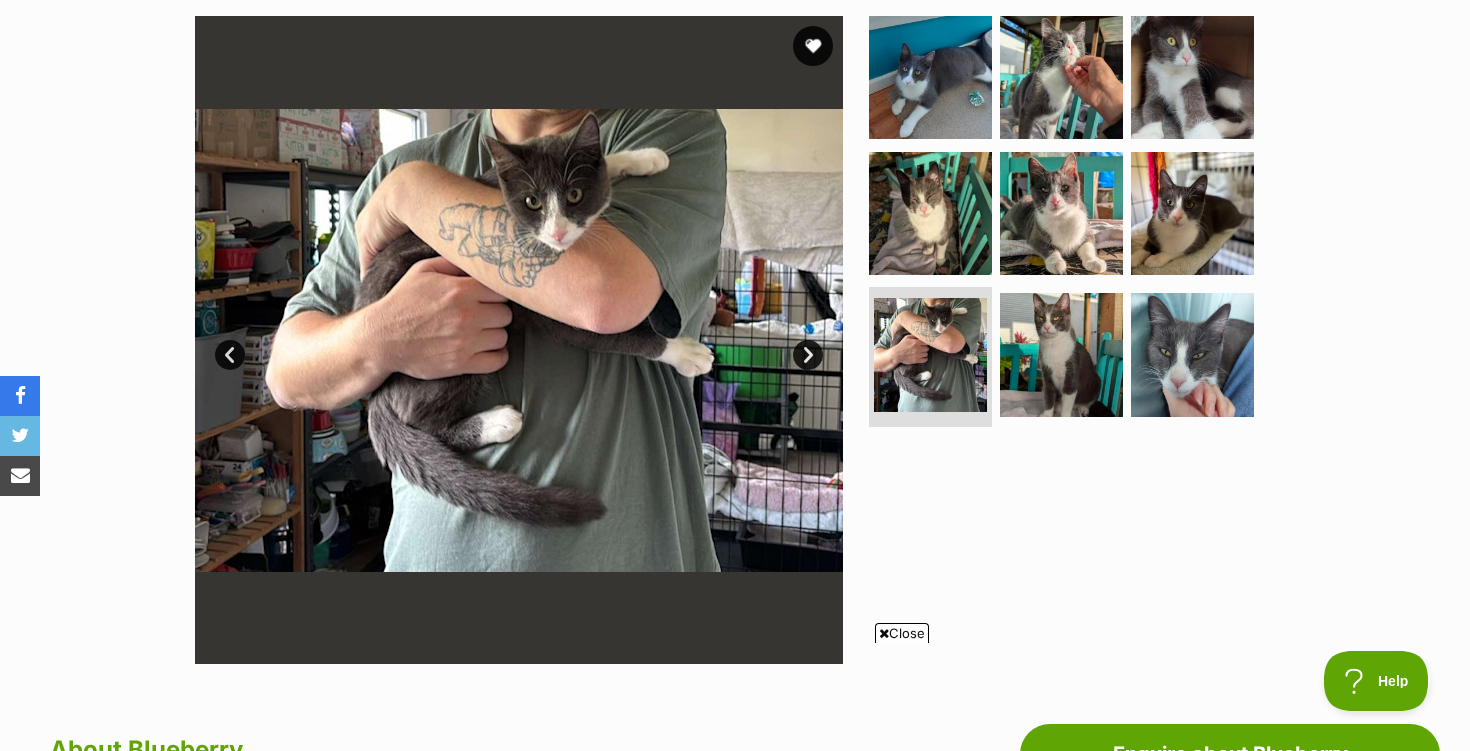 click on "Next" at bounding box center (808, 355) 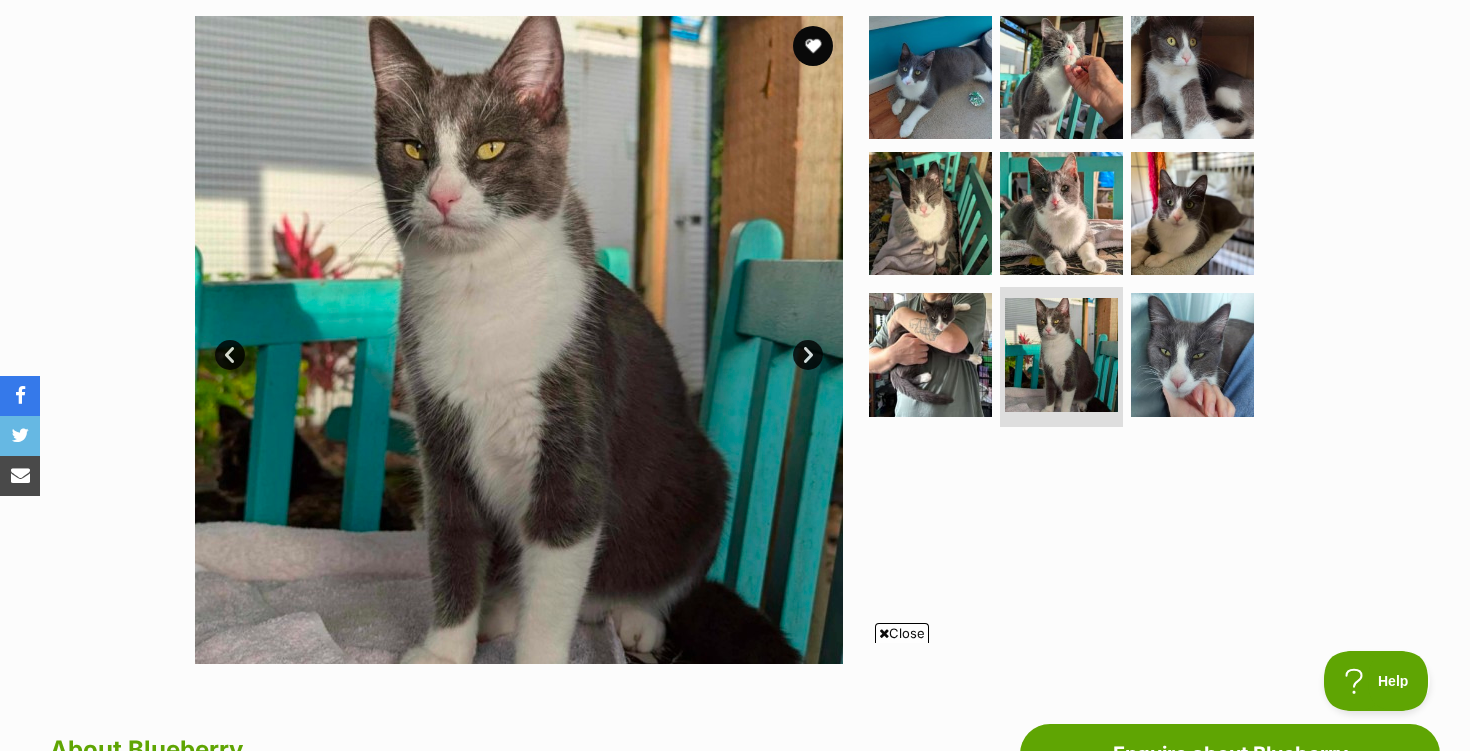 click on "Next" at bounding box center [808, 355] 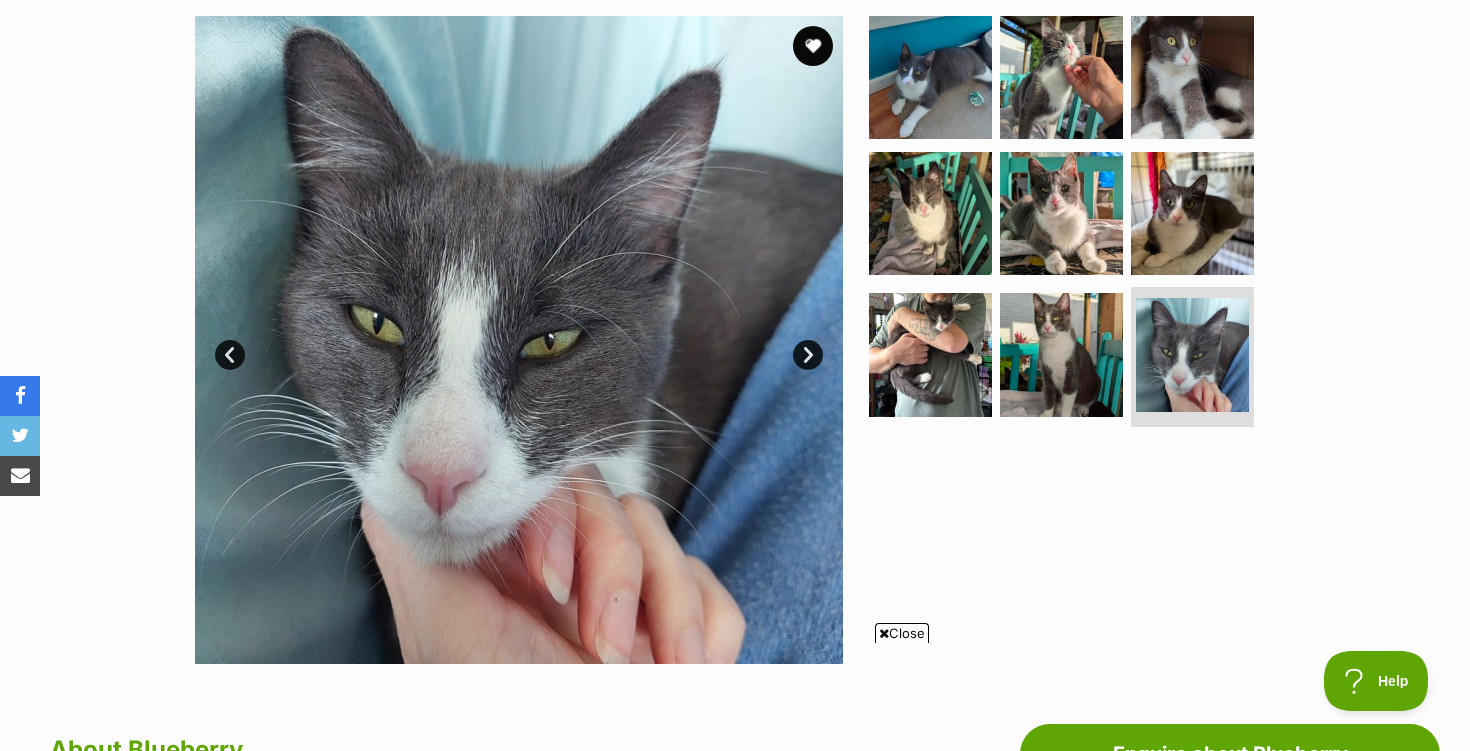 click on "Next" at bounding box center [808, 355] 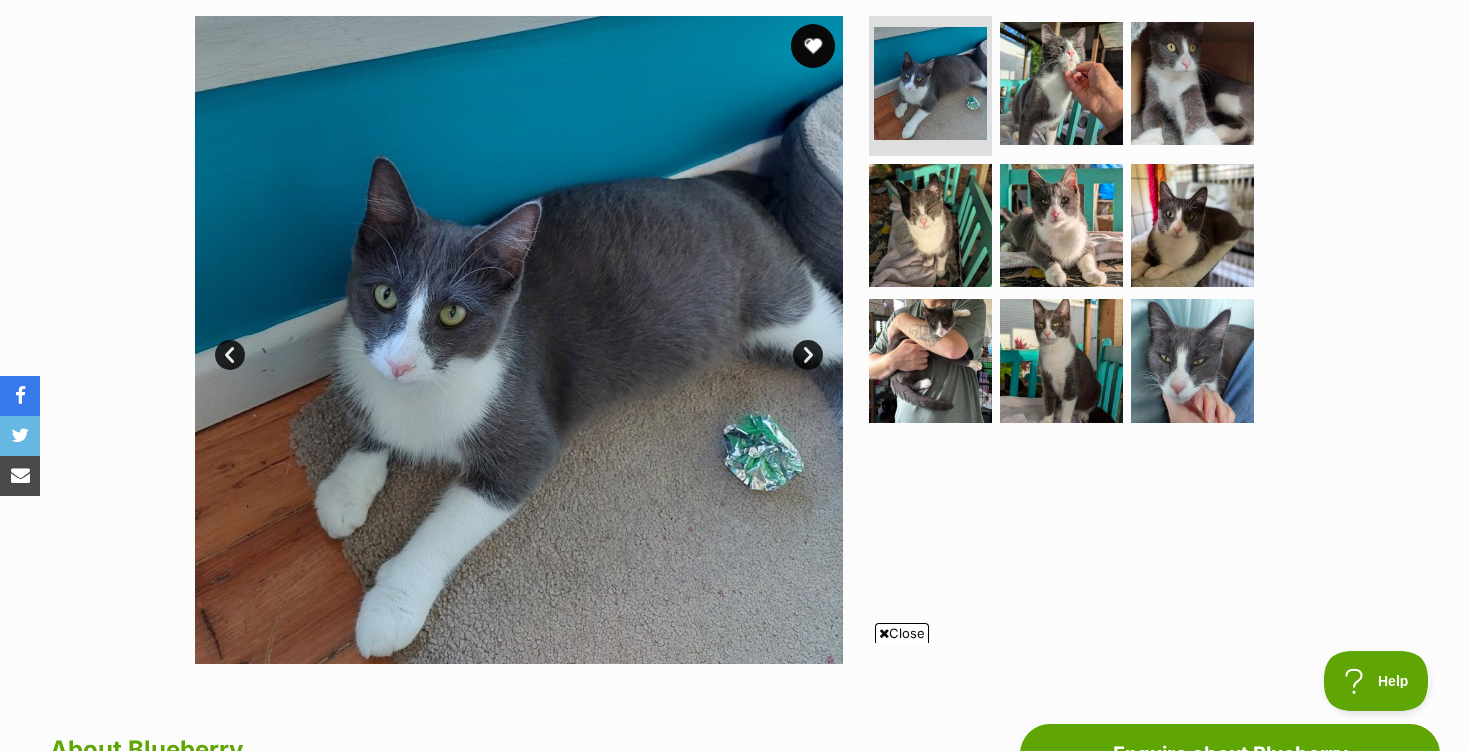 click at bounding box center [813, 46] 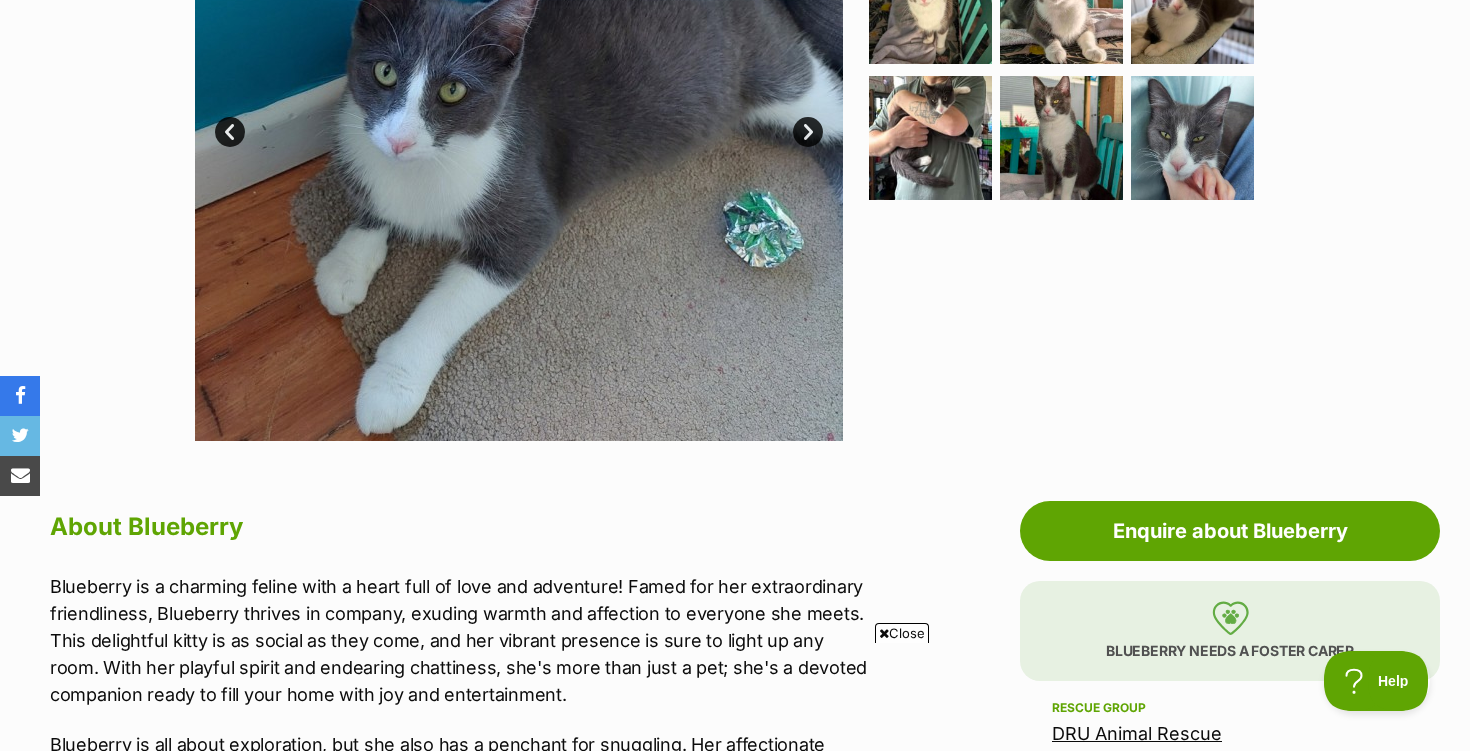 scroll, scrollTop: 622, scrollLeft: 0, axis: vertical 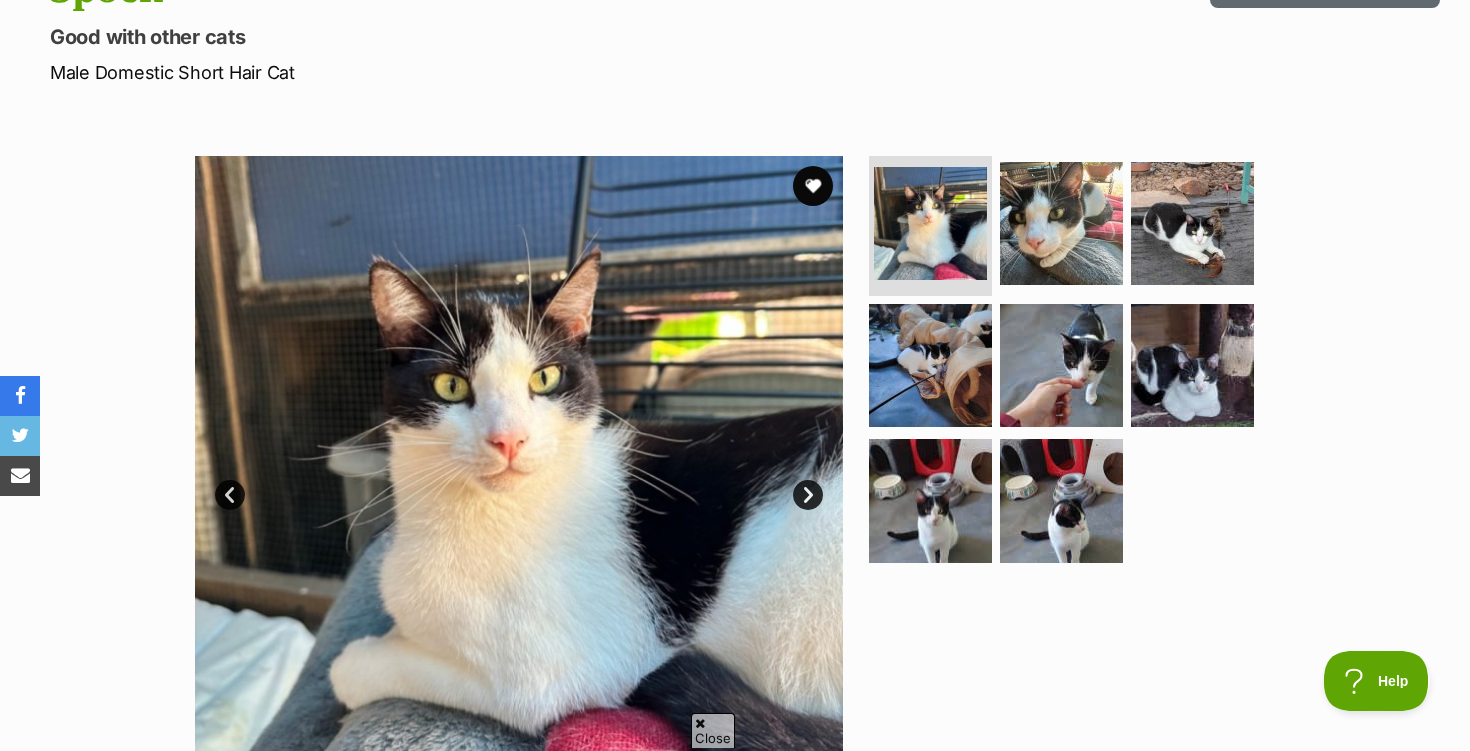 click on "Next" at bounding box center (808, 495) 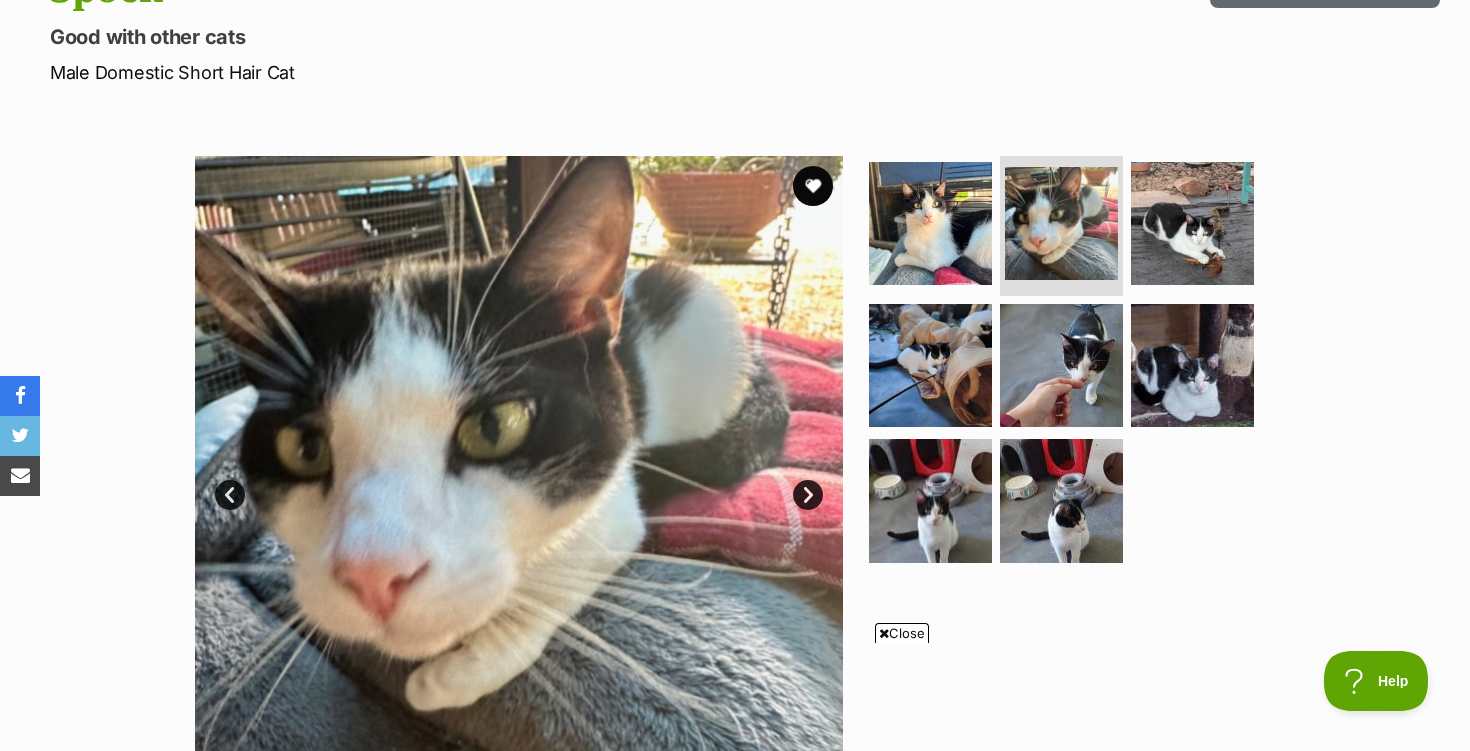 scroll, scrollTop: 0, scrollLeft: 0, axis: both 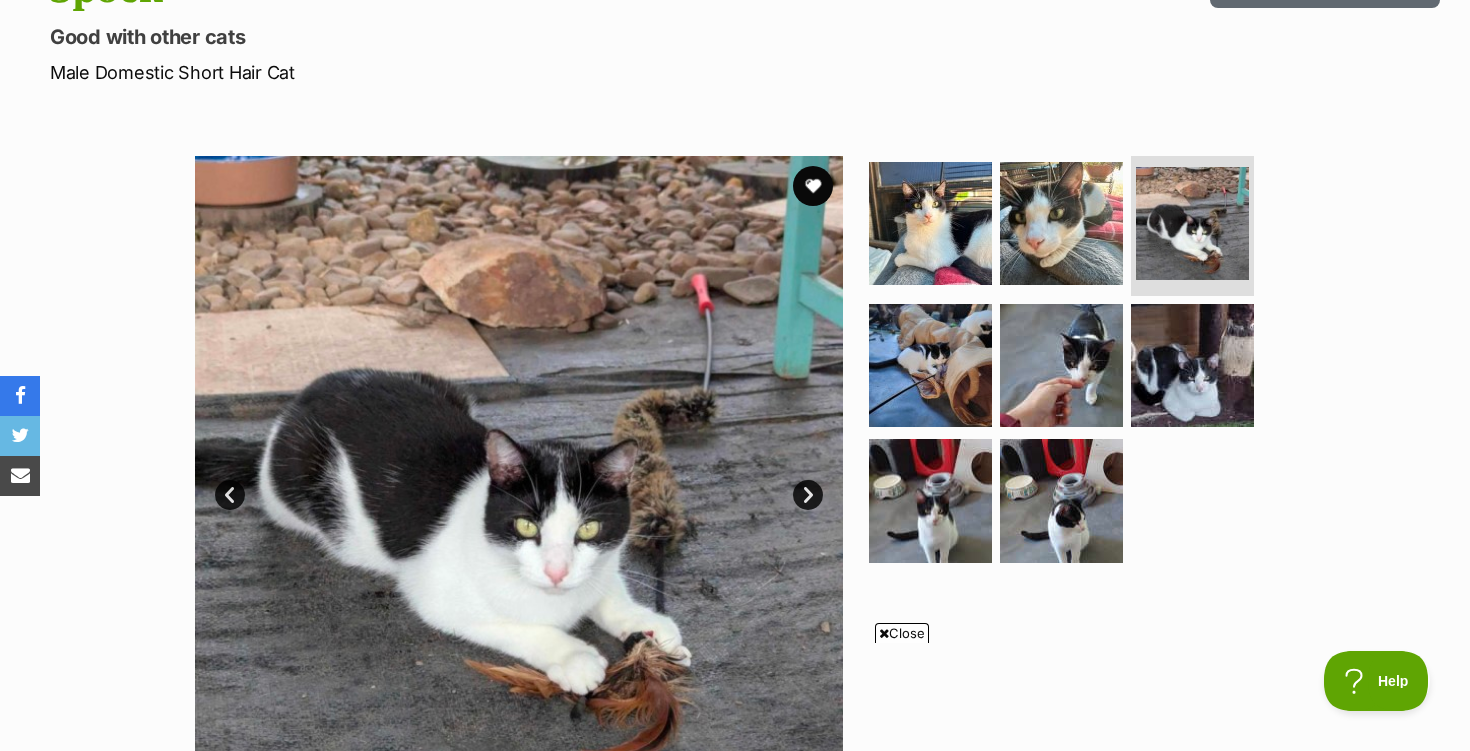click on "Next" at bounding box center (808, 495) 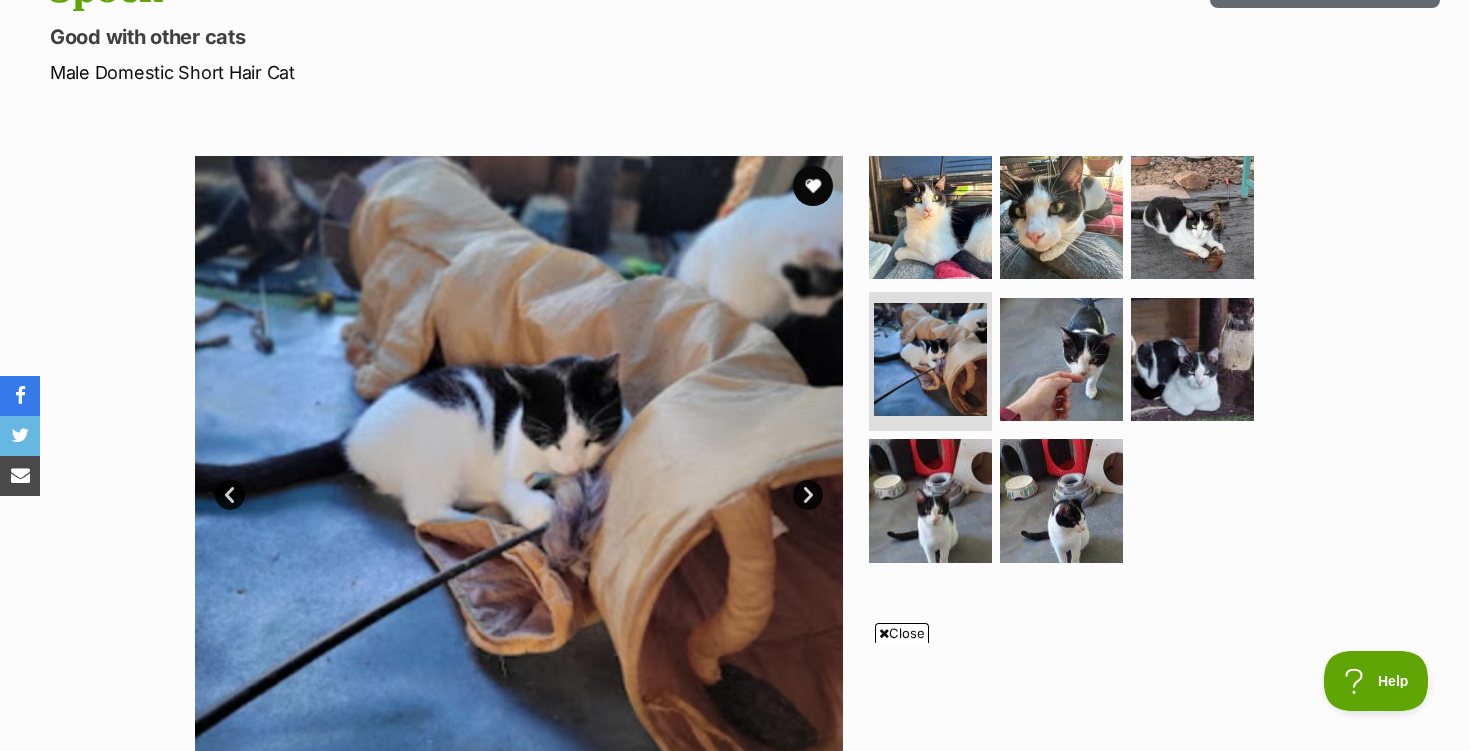 click on "Next" at bounding box center [808, 495] 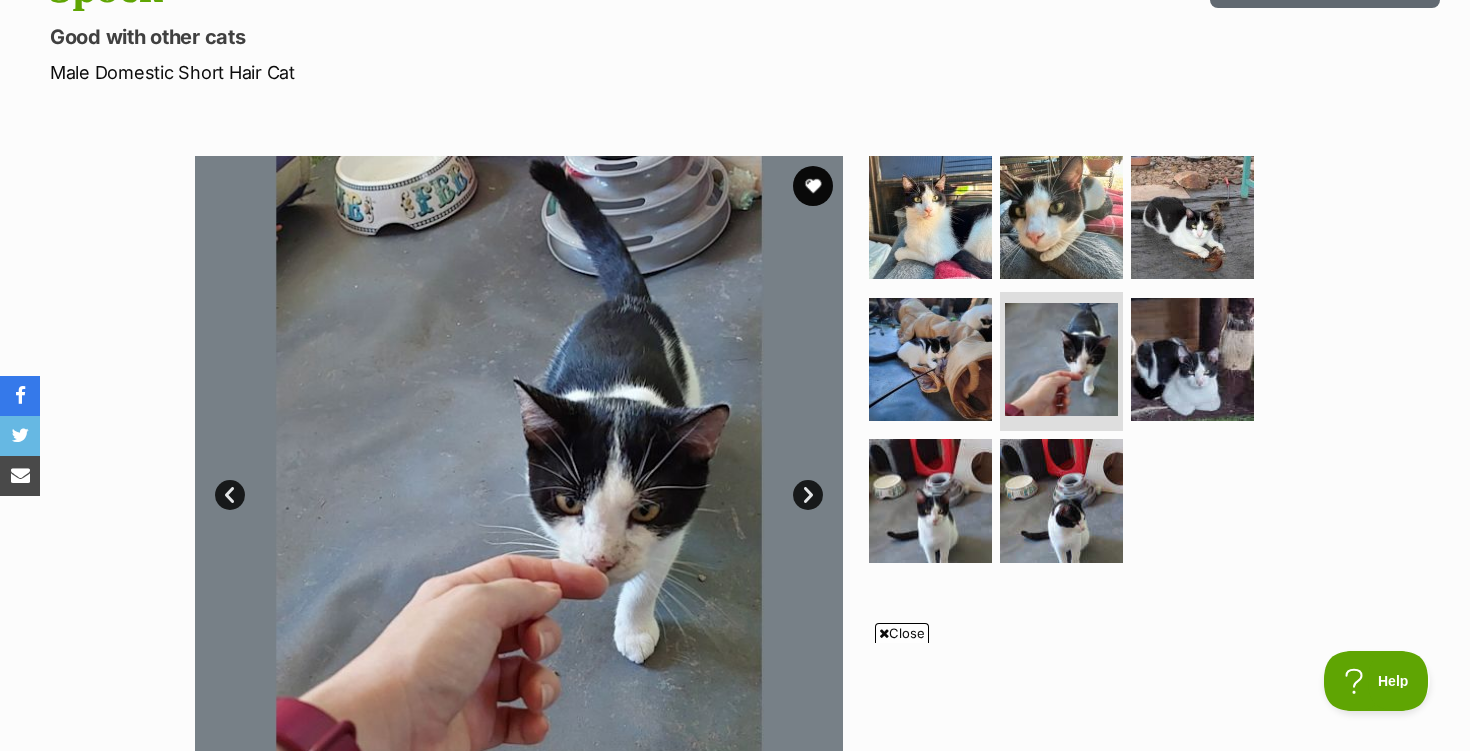 click on "Next" at bounding box center [808, 495] 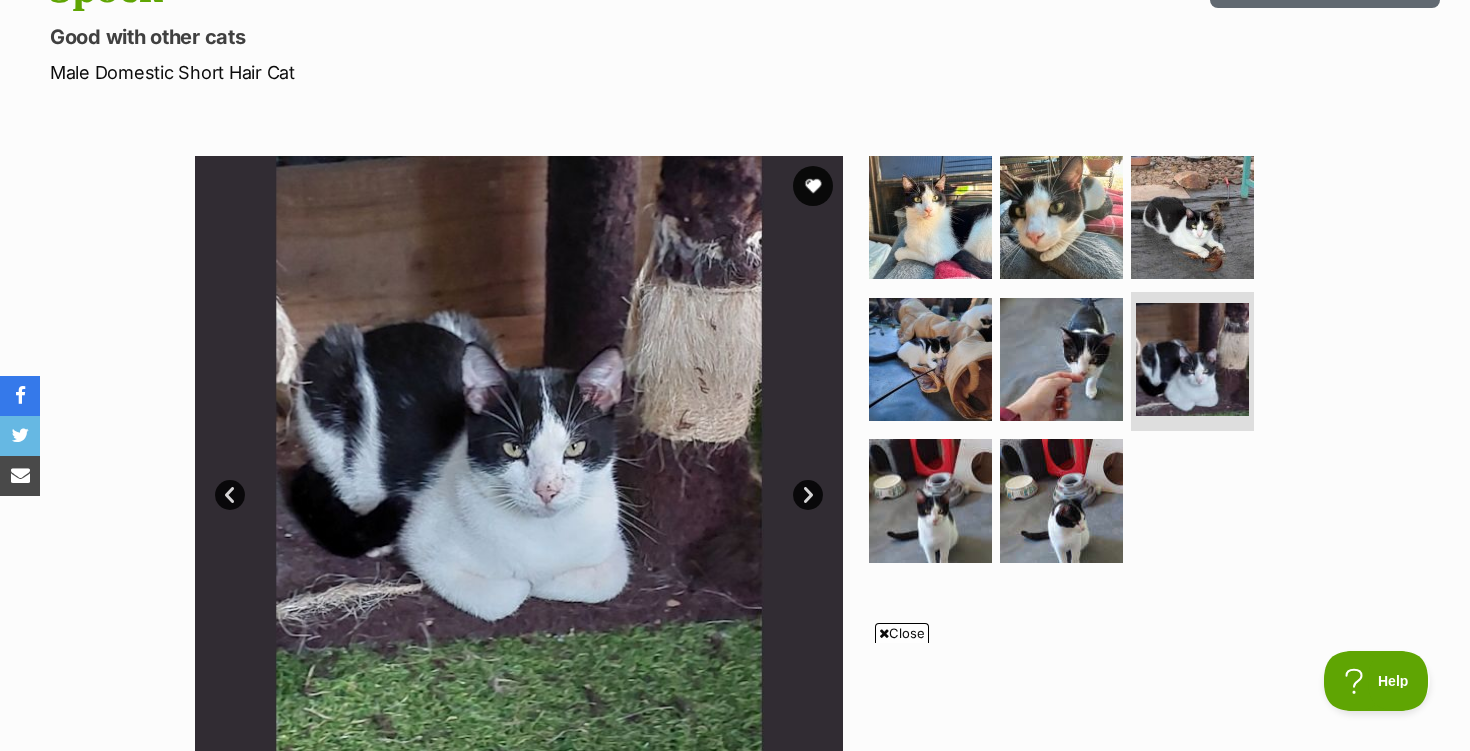 click on "Next" at bounding box center [808, 495] 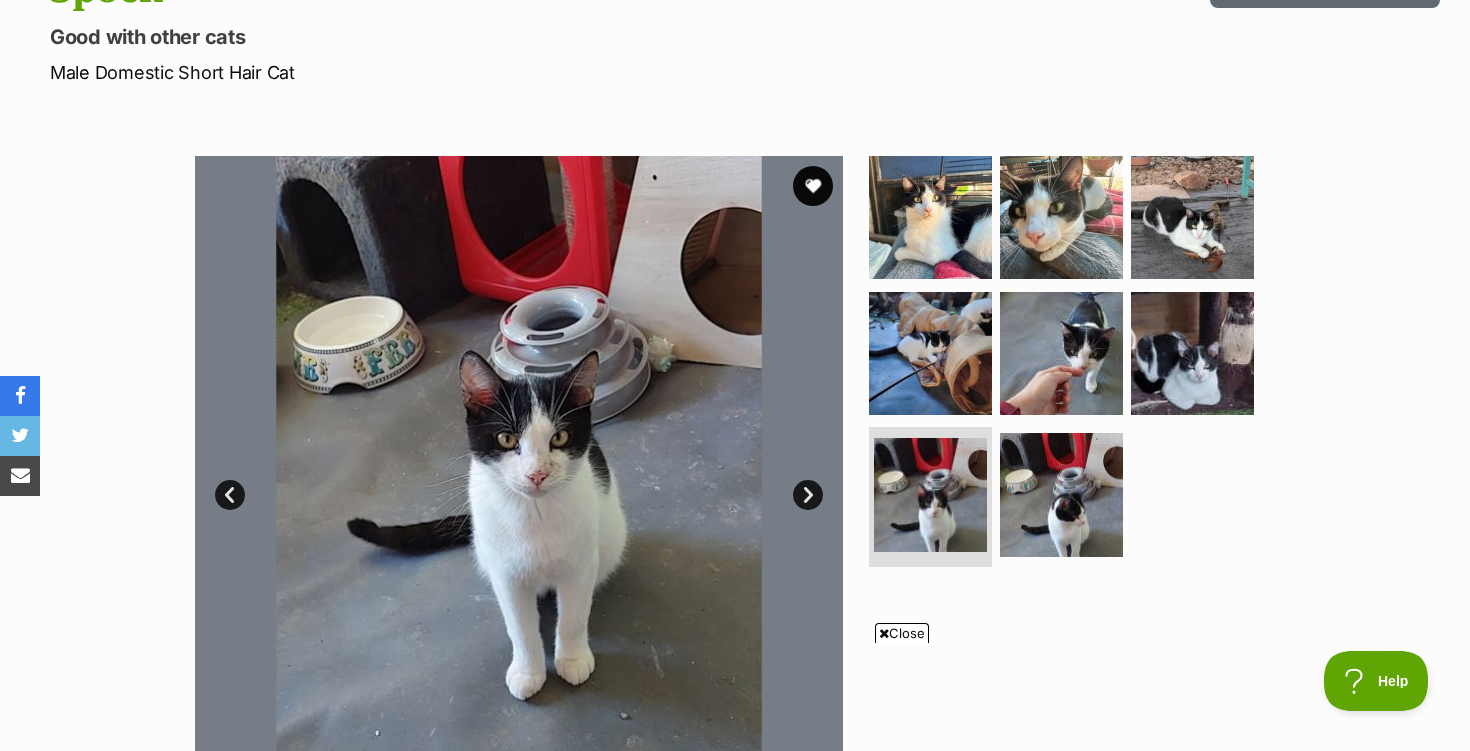 click on "Next" at bounding box center [808, 495] 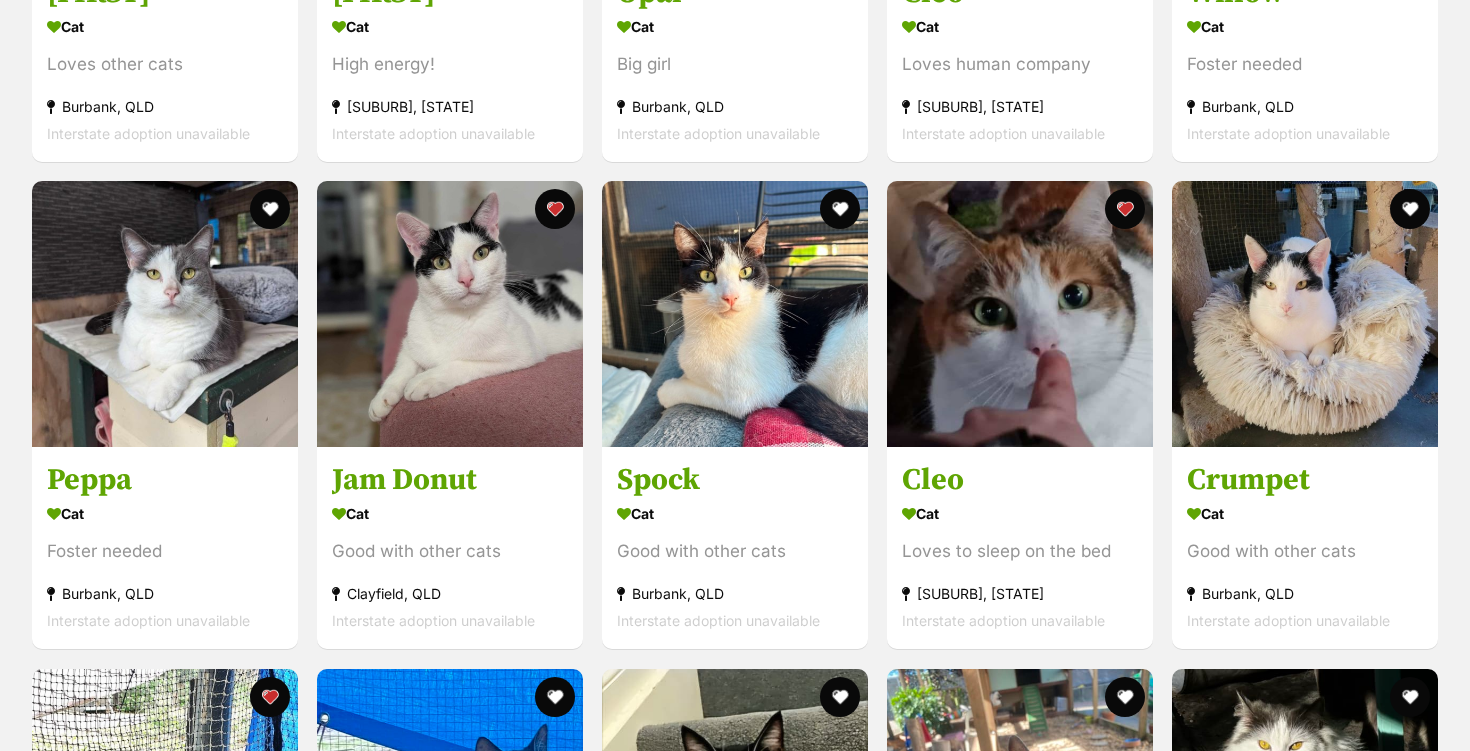scroll, scrollTop: 0, scrollLeft: 0, axis: both 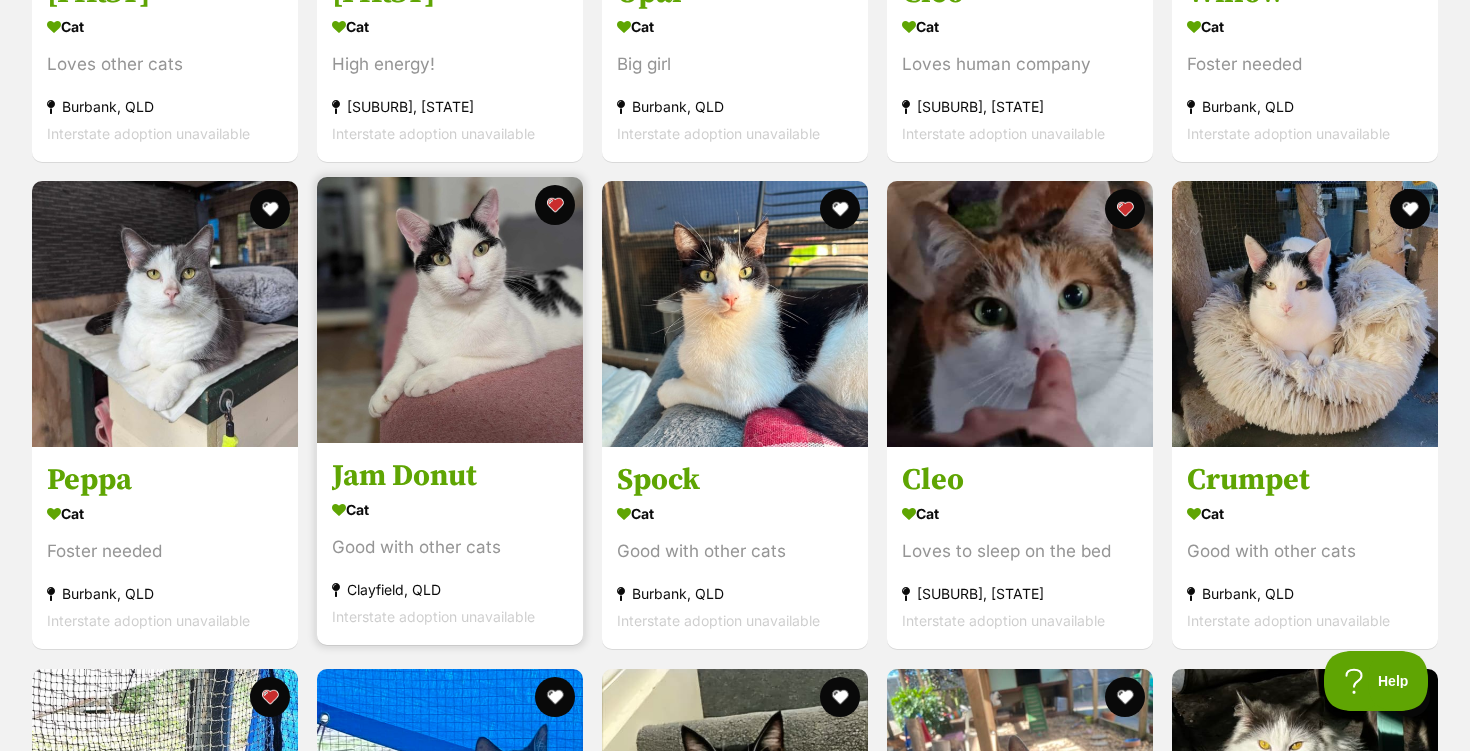 click at bounding box center (450, 310) 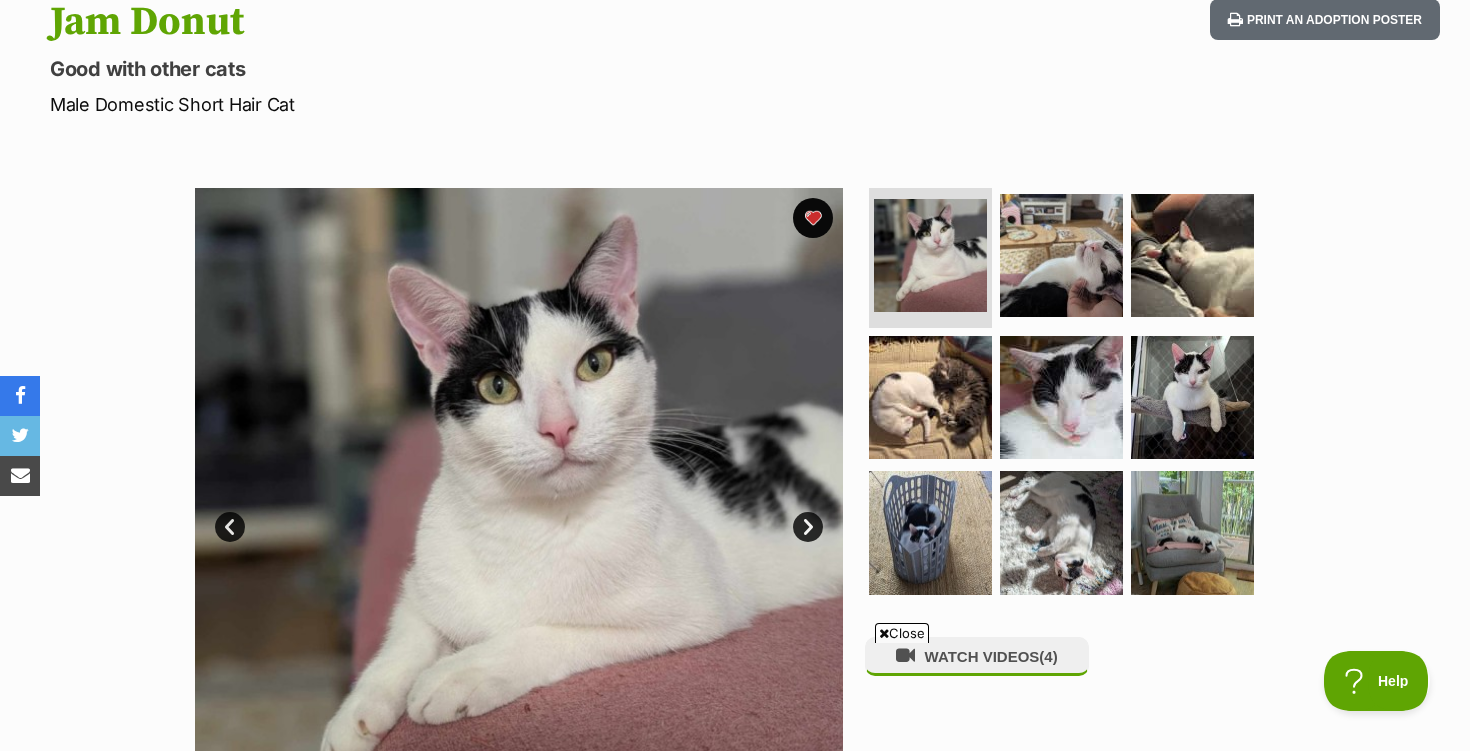 scroll, scrollTop: 227, scrollLeft: 0, axis: vertical 